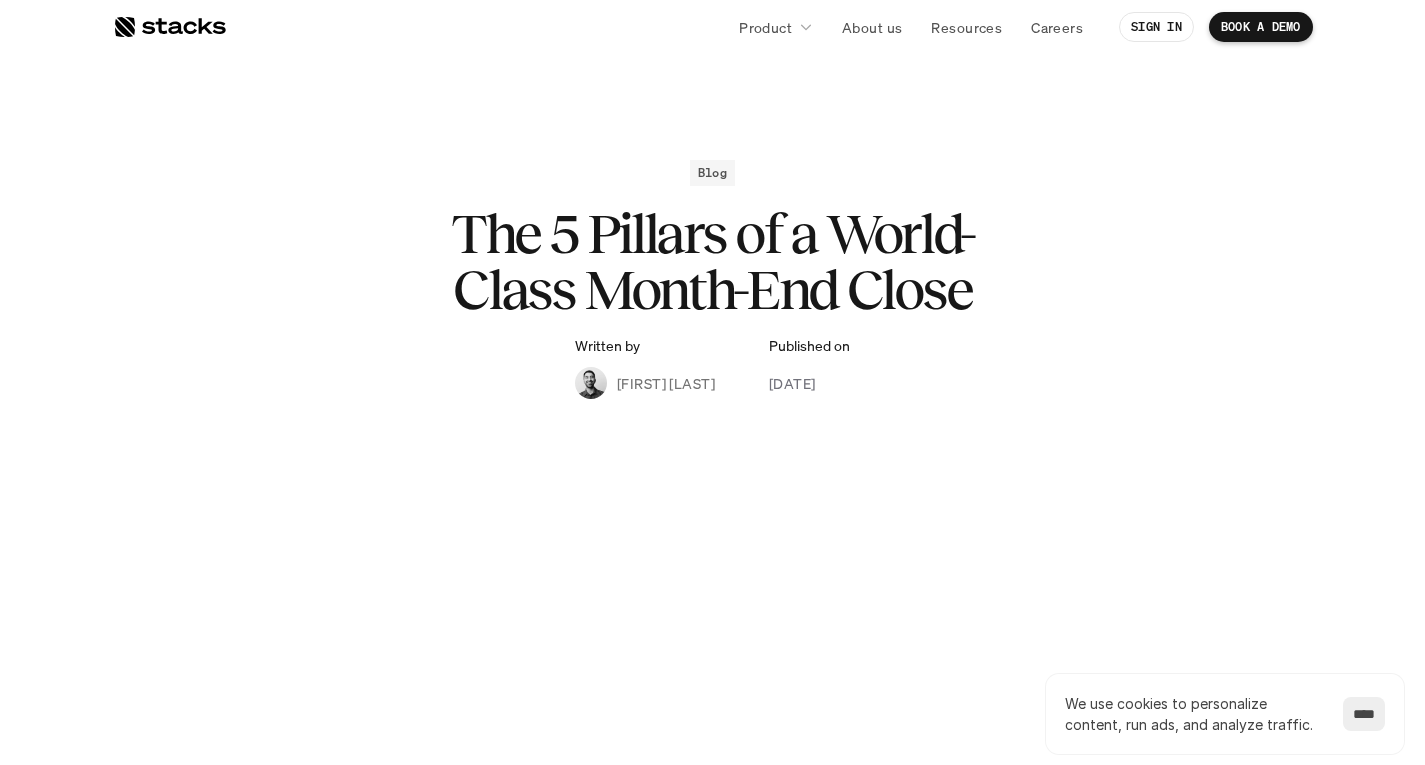 scroll, scrollTop: 0, scrollLeft: 0, axis: both 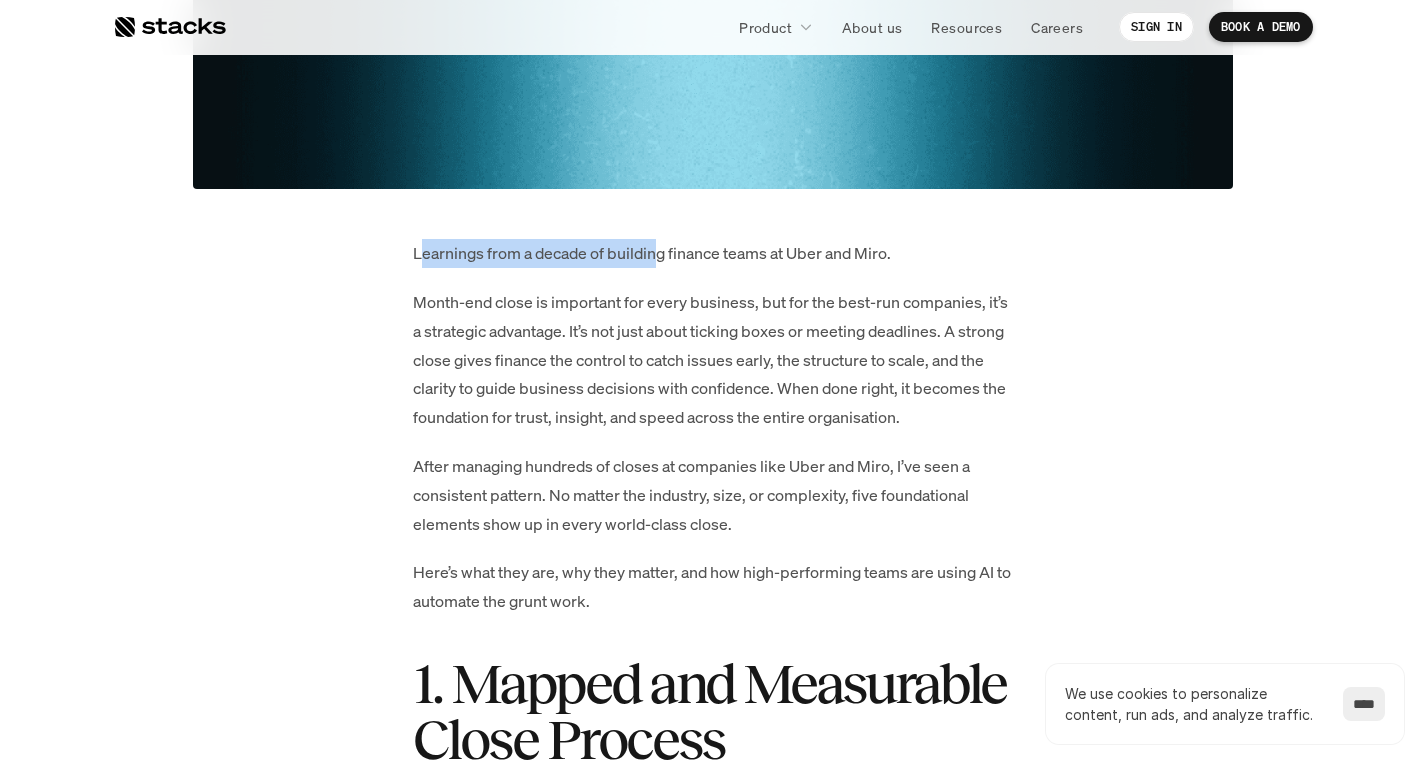 drag, startPoint x: 425, startPoint y: 240, endPoint x: 656, endPoint y: 258, distance: 231.70024 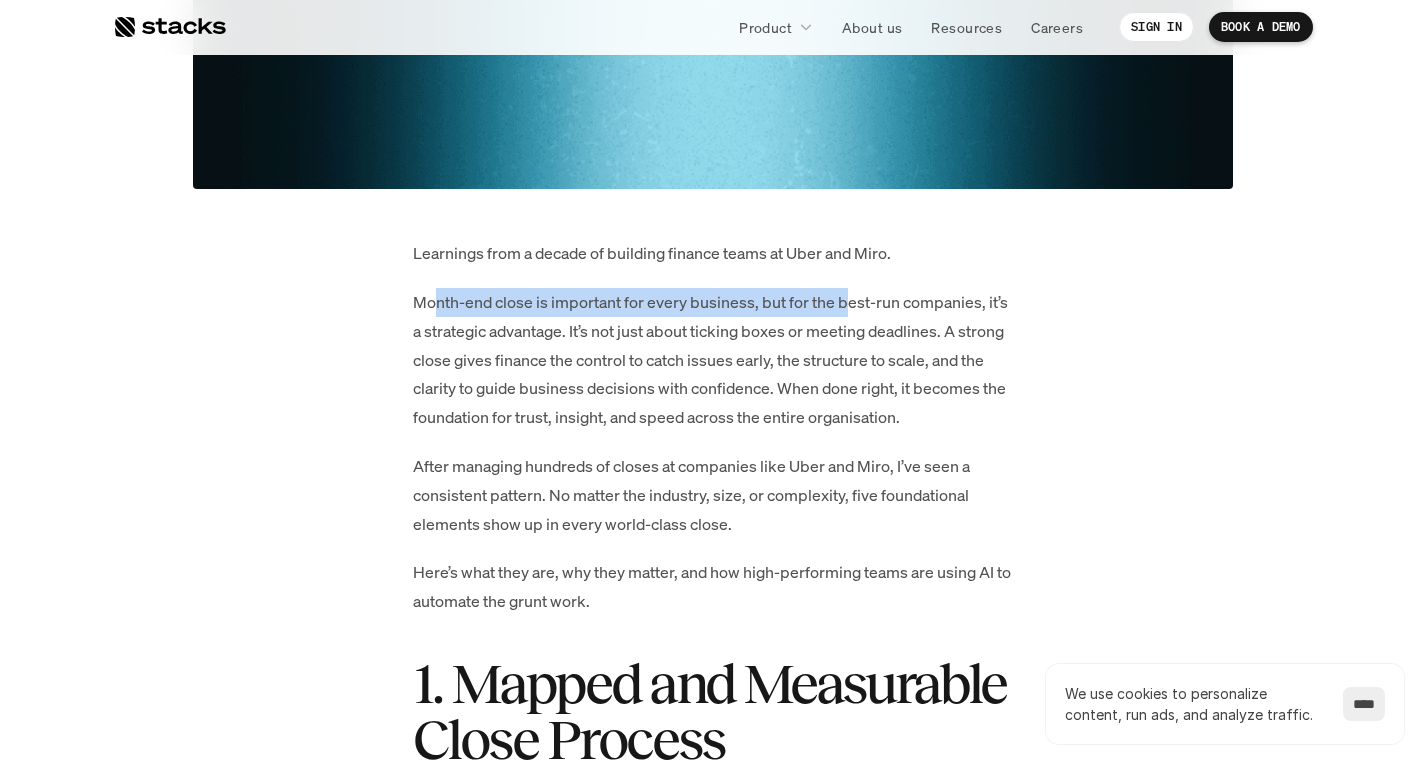 drag, startPoint x: 698, startPoint y: 292, endPoint x: 847, endPoint y: 294, distance: 149.01343 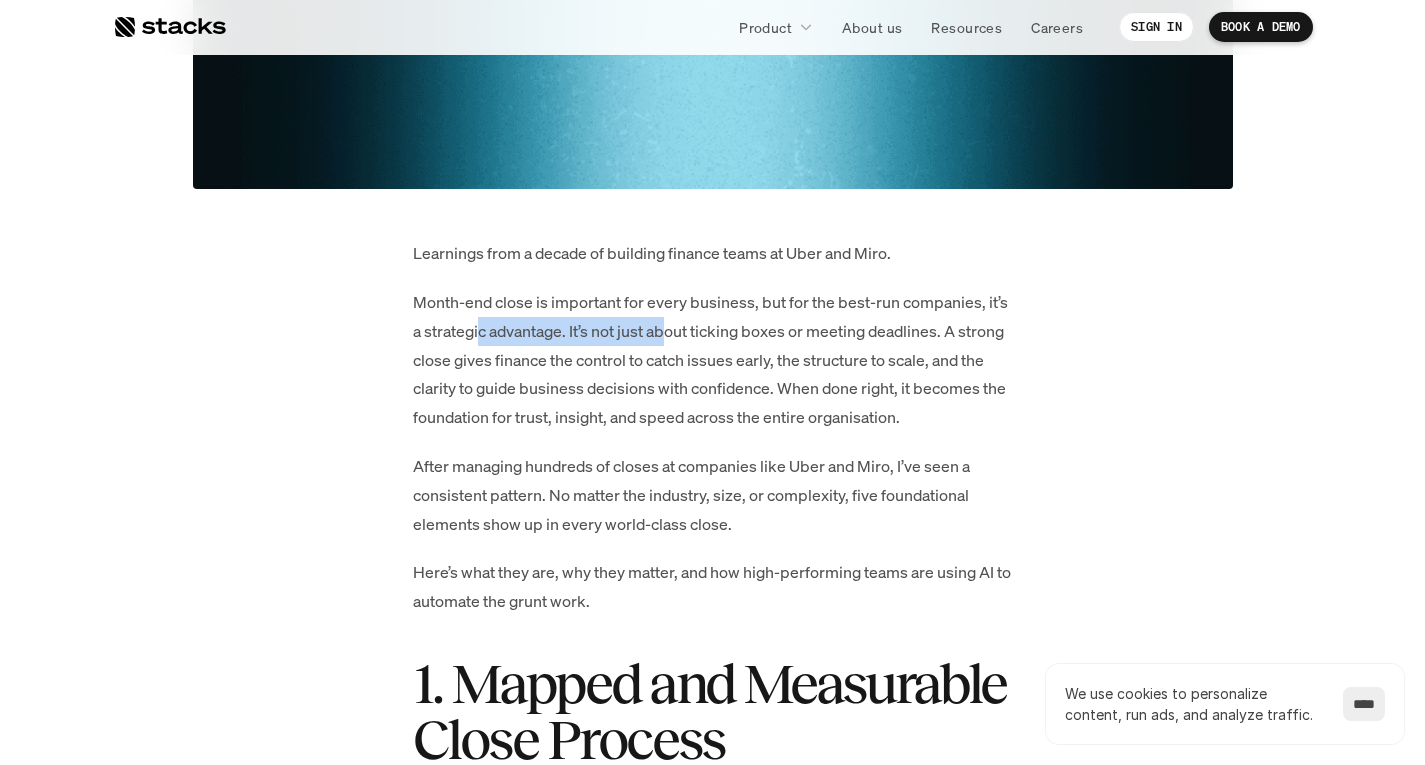 drag, startPoint x: 533, startPoint y: 334, endPoint x: 672, endPoint y: 332, distance: 139.01439 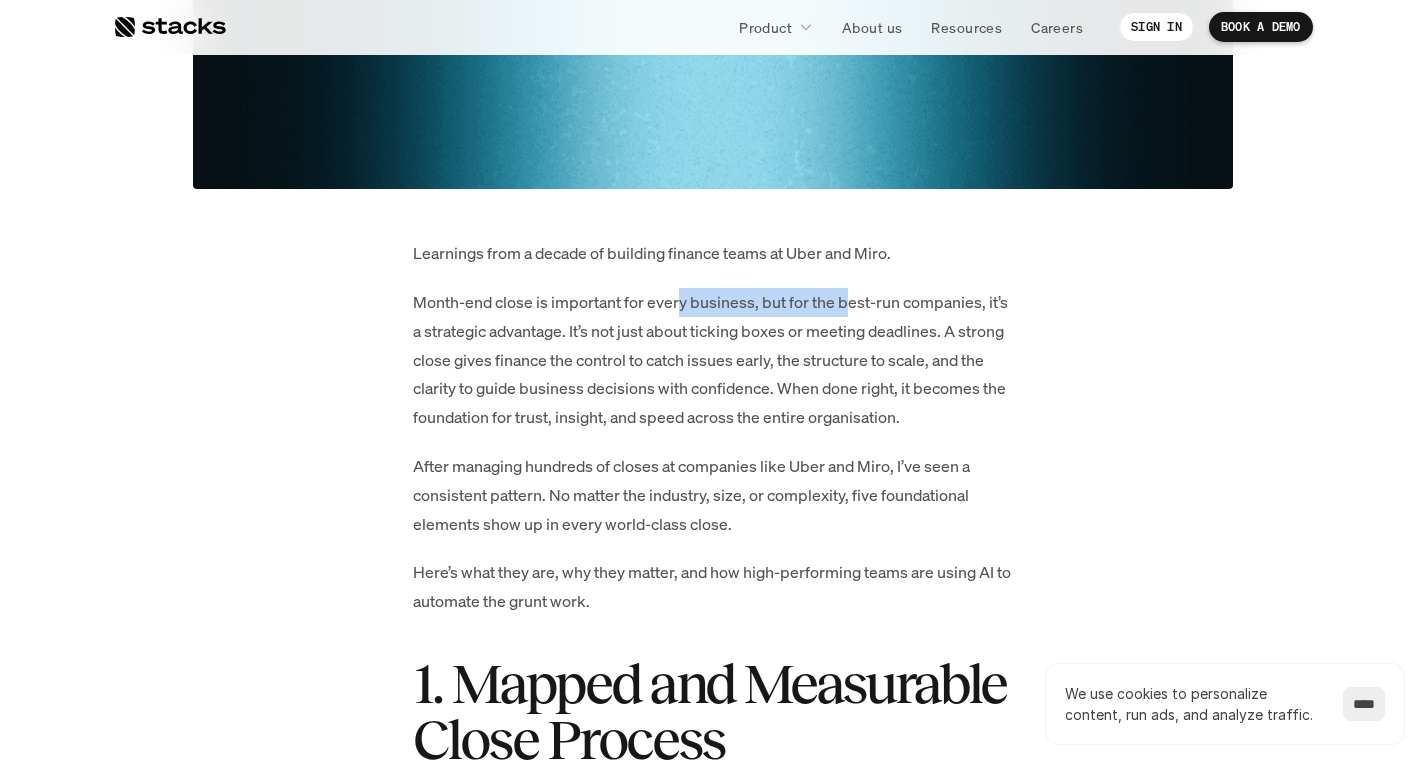 drag, startPoint x: 740, startPoint y: 307, endPoint x: 851, endPoint y: 307, distance: 111 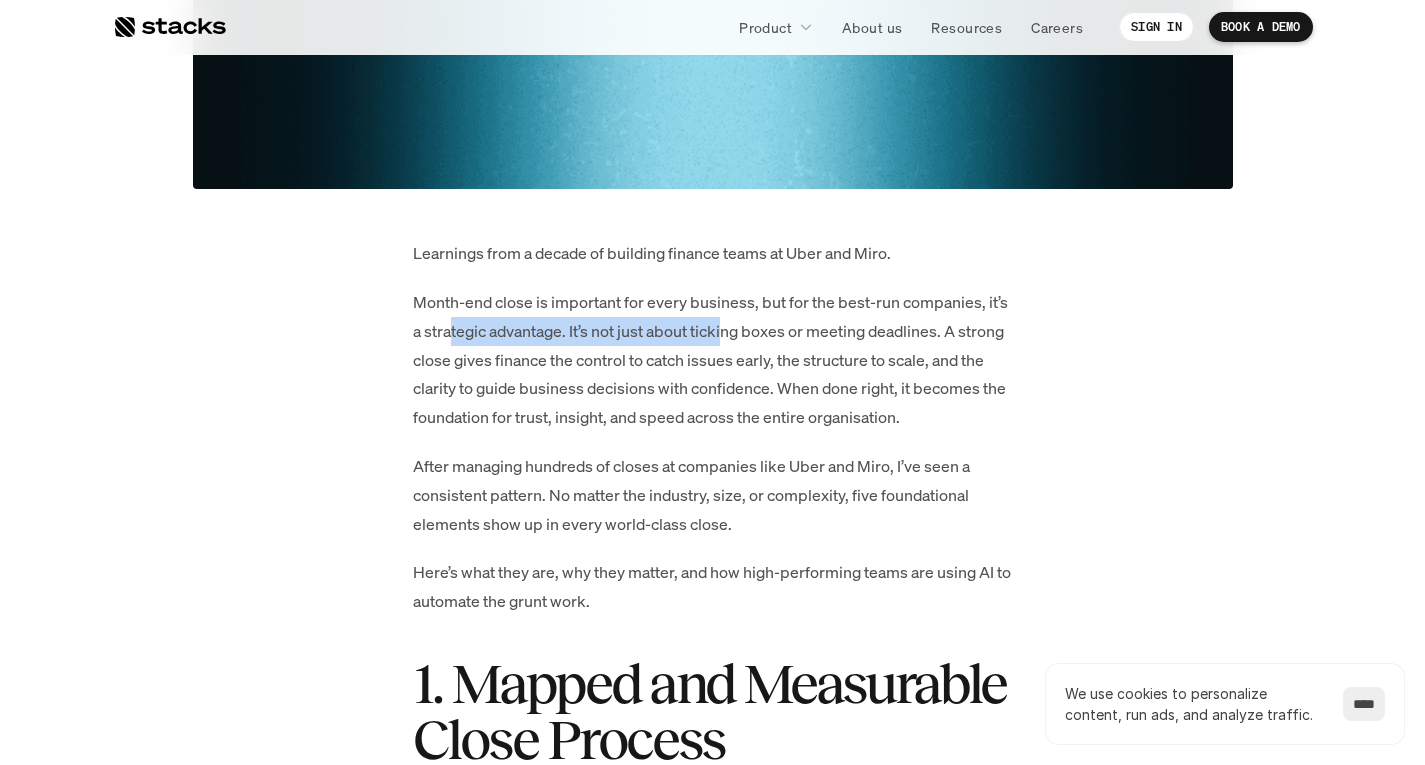 drag, startPoint x: 620, startPoint y: 336, endPoint x: 725, endPoint y: 336, distance: 105 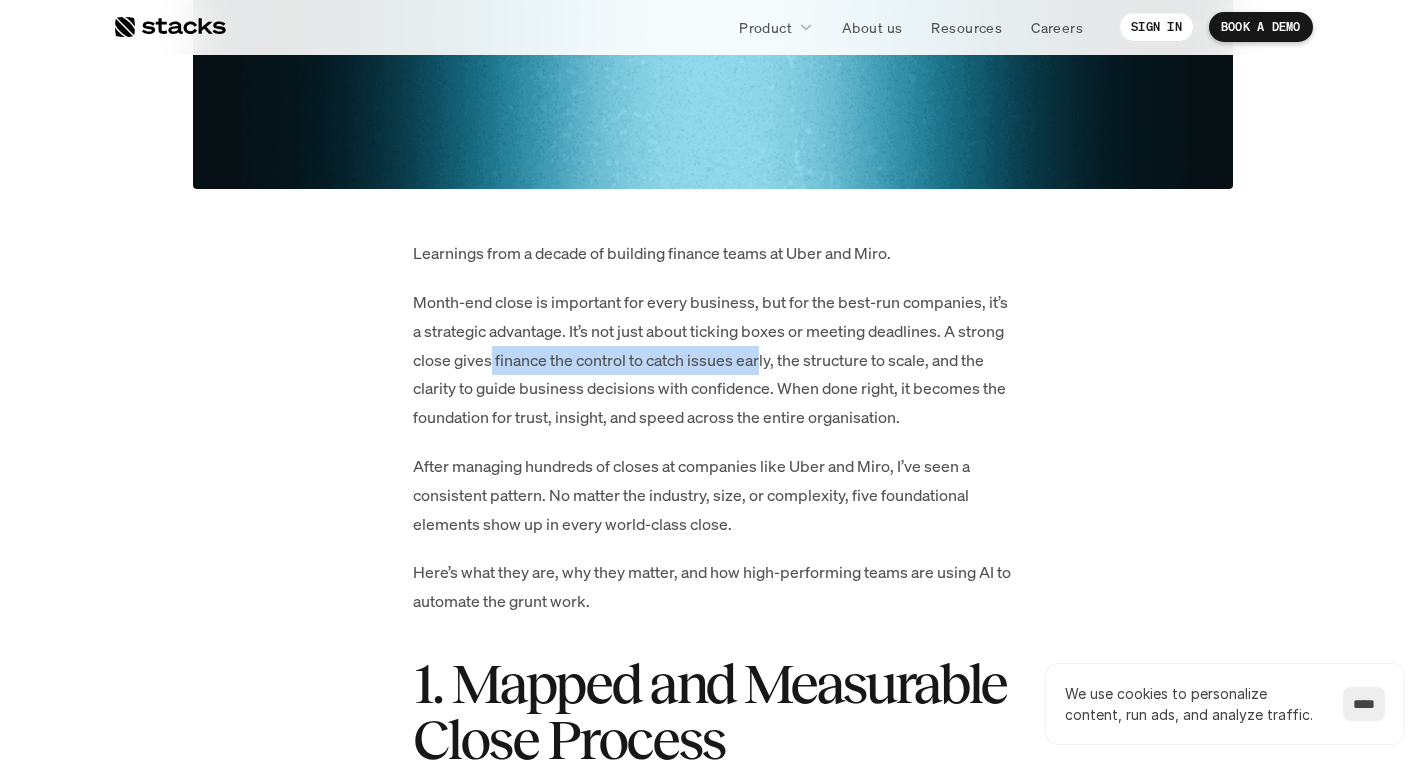 drag, startPoint x: 672, startPoint y: 359, endPoint x: 777, endPoint y: 339, distance: 106.887794 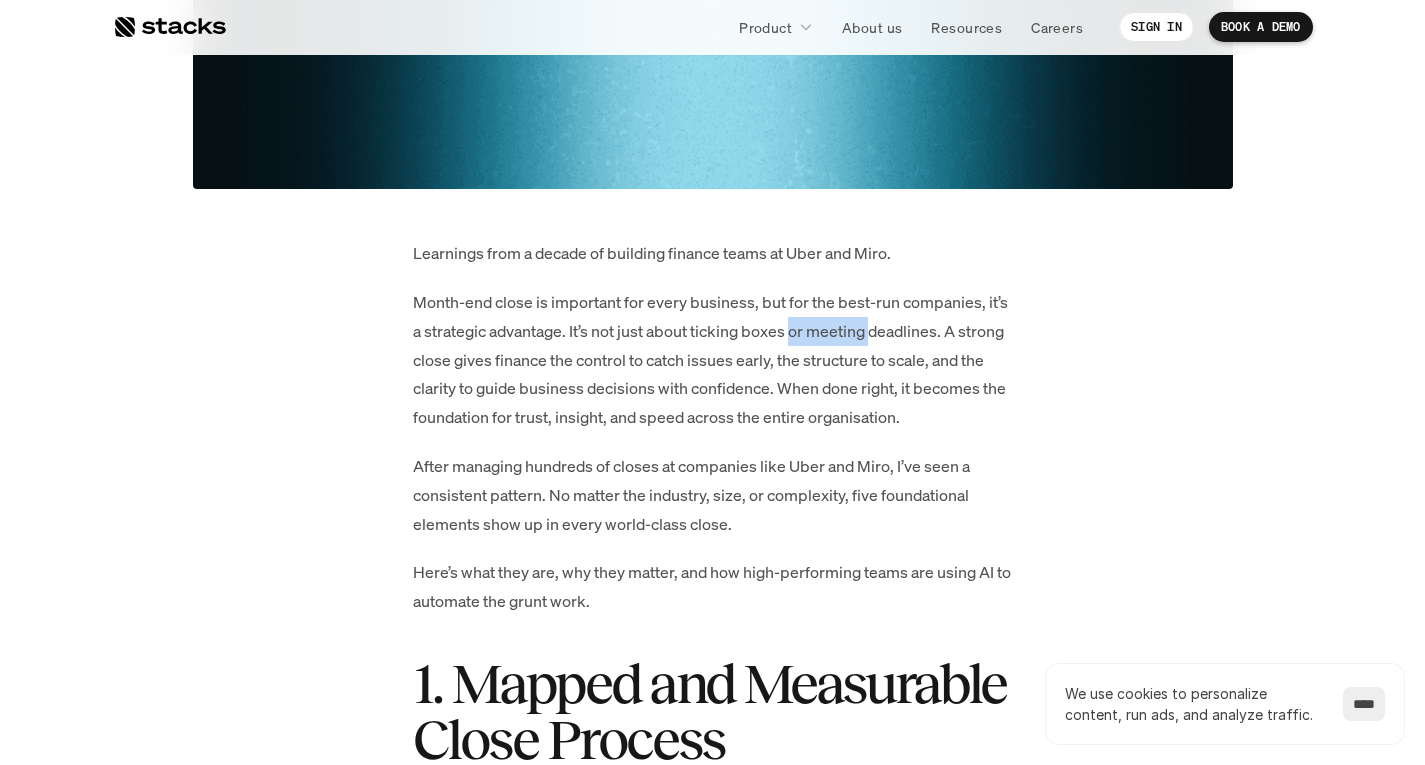 drag, startPoint x: 878, startPoint y: 329, endPoint x: 866, endPoint y: 338, distance: 15 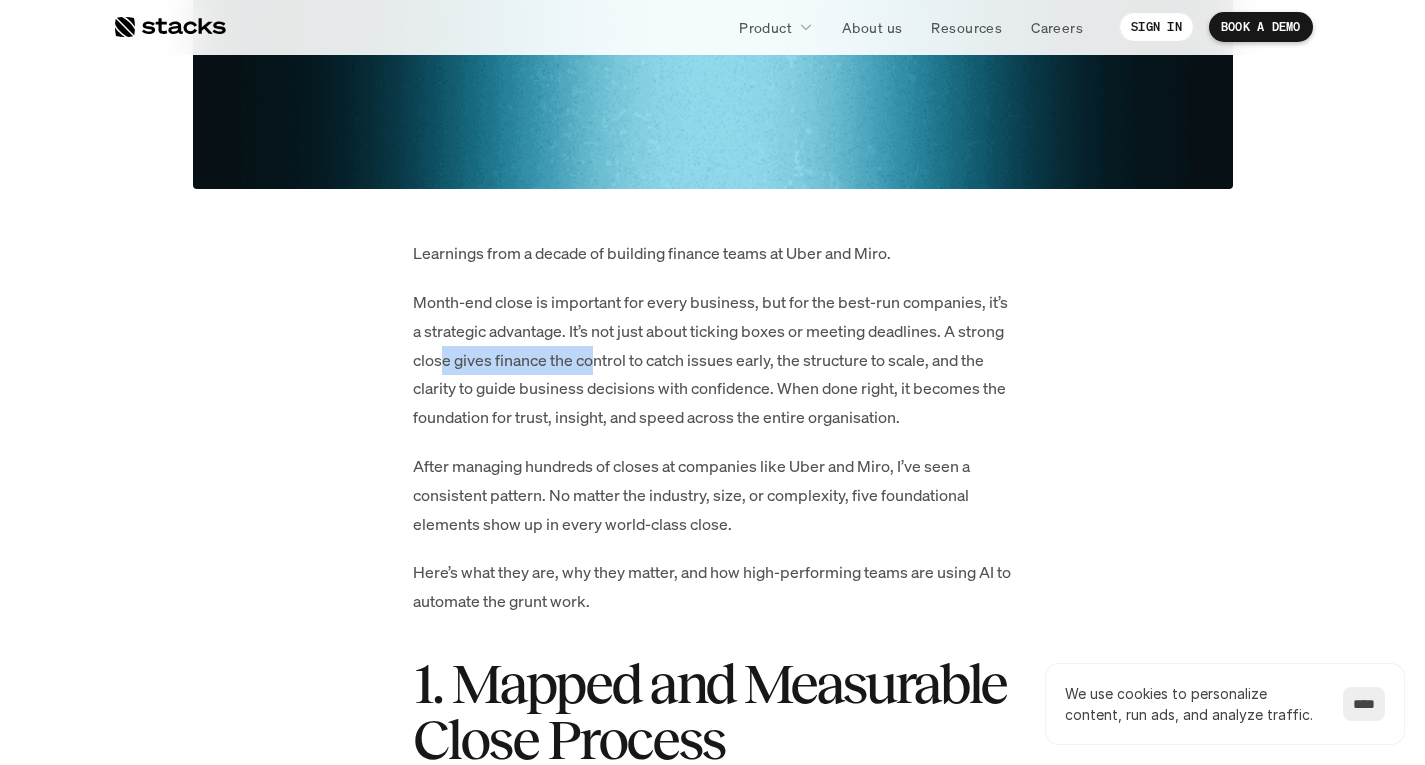 drag, startPoint x: 440, startPoint y: 367, endPoint x: 552, endPoint y: 371, distance: 112.0714 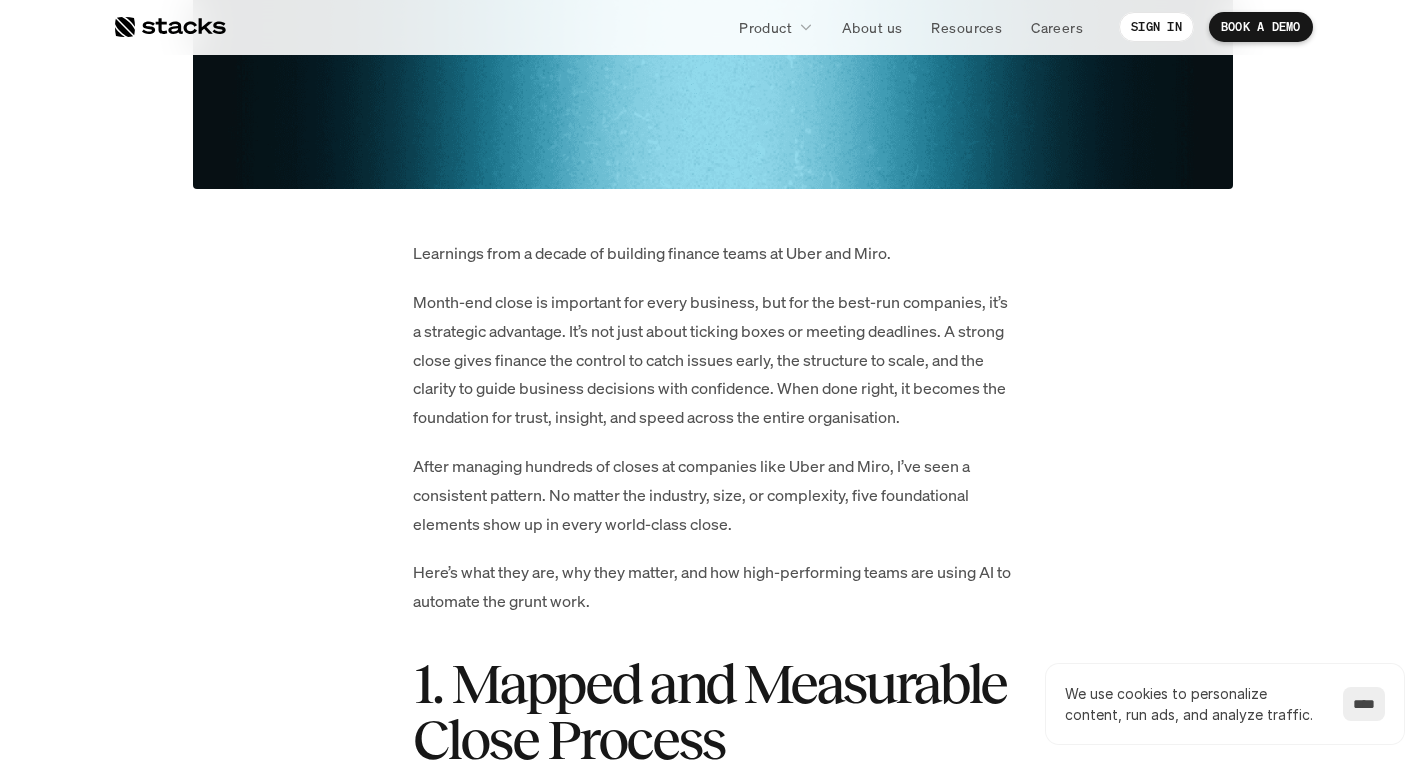 drag, startPoint x: 500, startPoint y: 386, endPoint x: 528, endPoint y: 382, distance: 28.284271 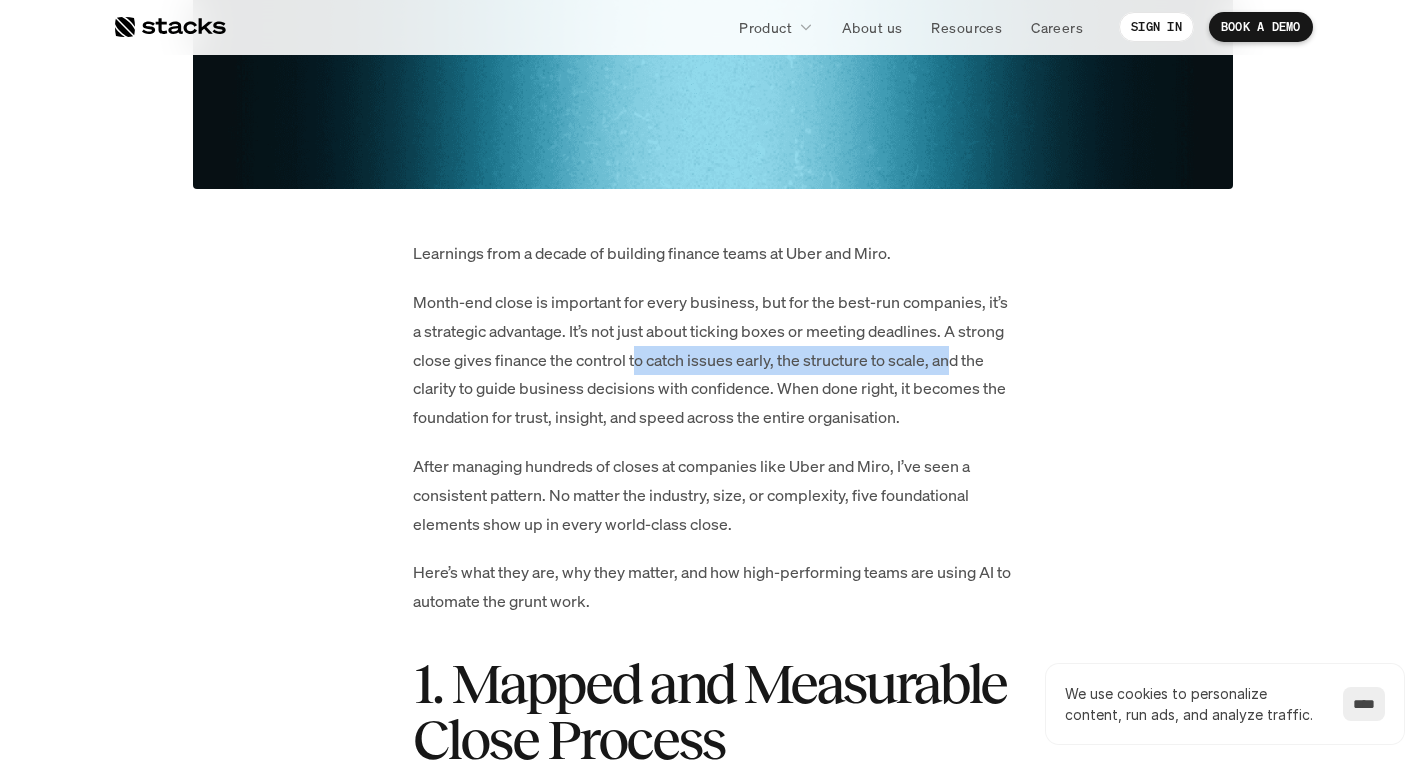 click on "Month-end close is important for every business, but for the best-run companies, it’s a strategic advantage. It’s not just about ticking boxes or meeting deadlines. A strong close gives finance the control to catch issues early, the structure to scale, and the clarity to guide business decisions with confidence. When done right, it becomes the foundation for trust, insight, and speed across the entire organisation." at bounding box center [713, 360] 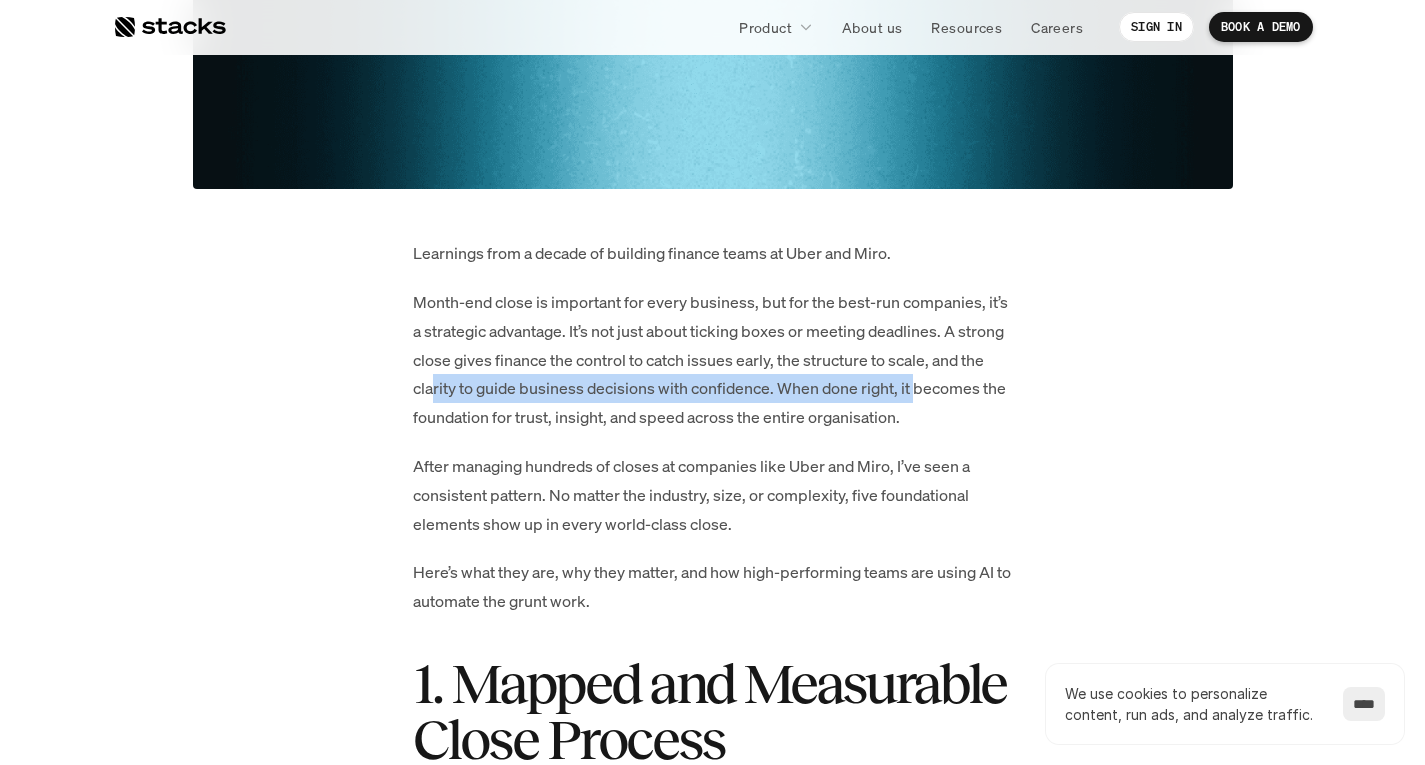 drag, startPoint x: 690, startPoint y: 385, endPoint x: 919, endPoint y: 385, distance: 229 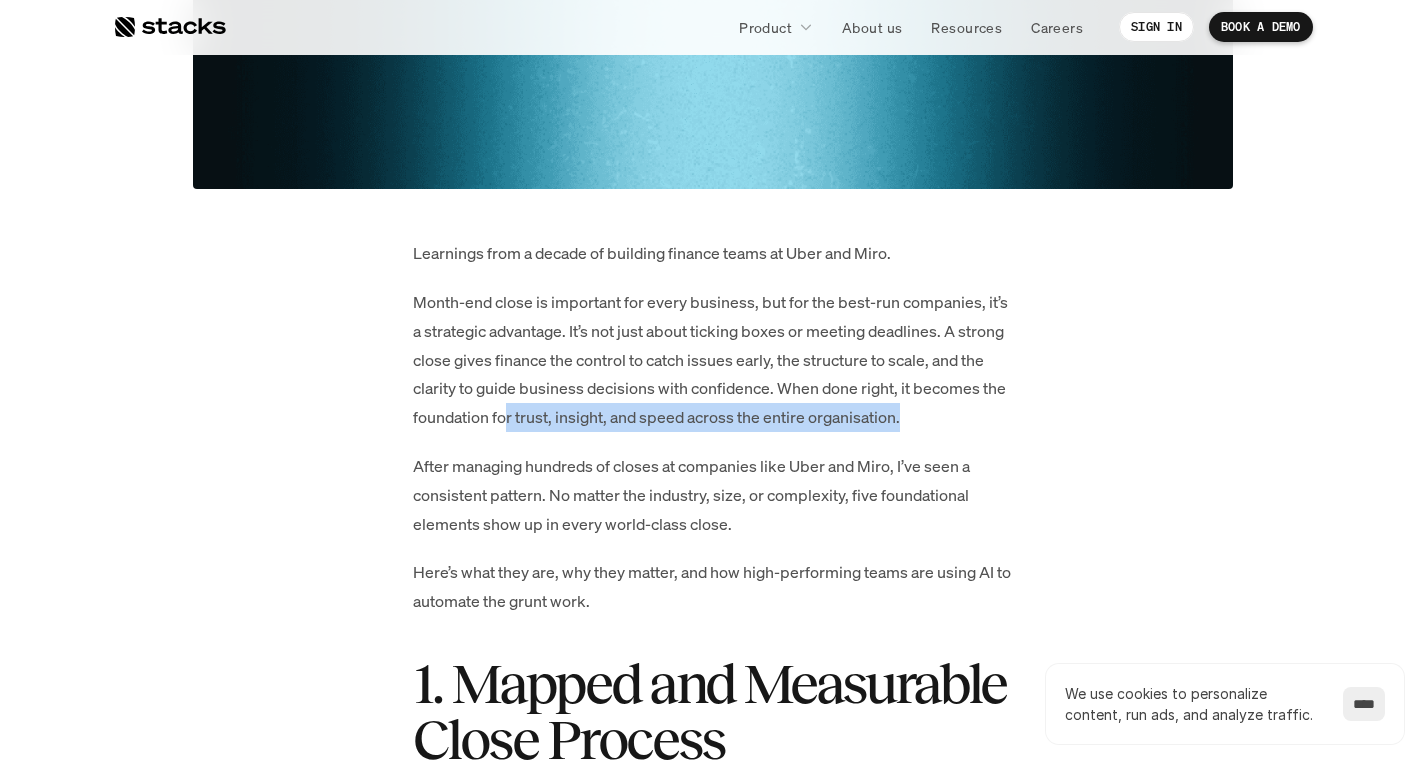 drag, startPoint x: 505, startPoint y: 413, endPoint x: 1100, endPoint y: 413, distance: 595 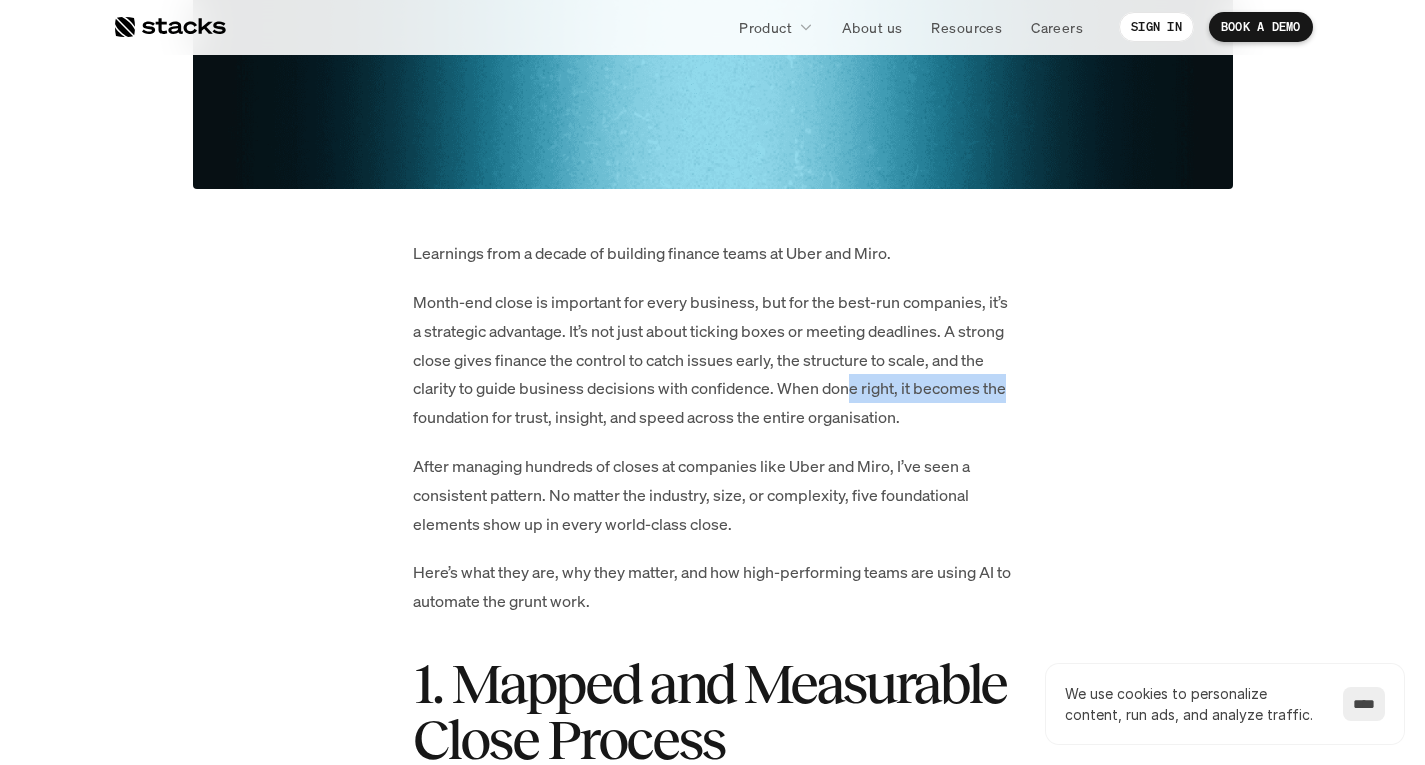 drag, startPoint x: 1005, startPoint y: 390, endPoint x: 844, endPoint y: 405, distance: 161.69725 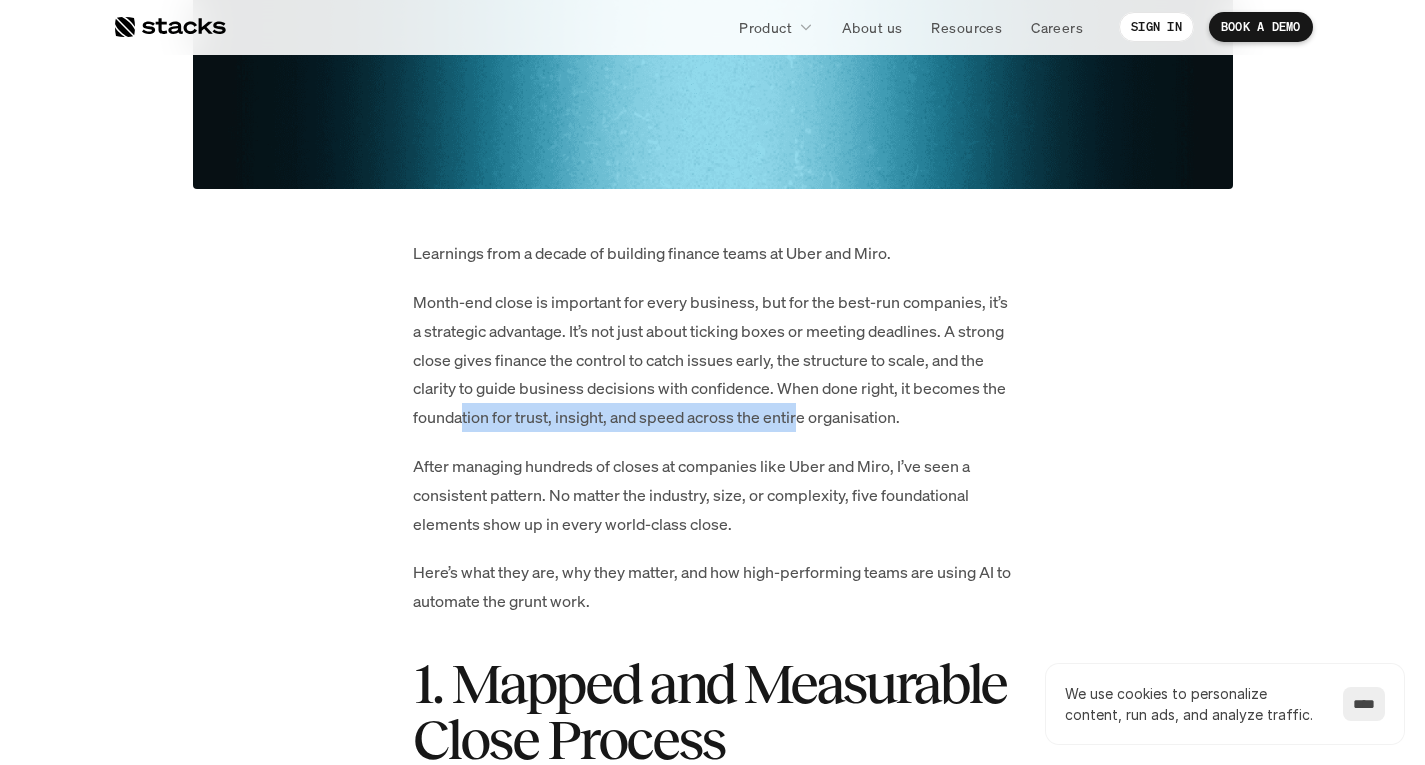 drag, startPoint x: 500, startPoint y: 411, endPoint x: 804, endPoint y: 410, distance: 304.00165 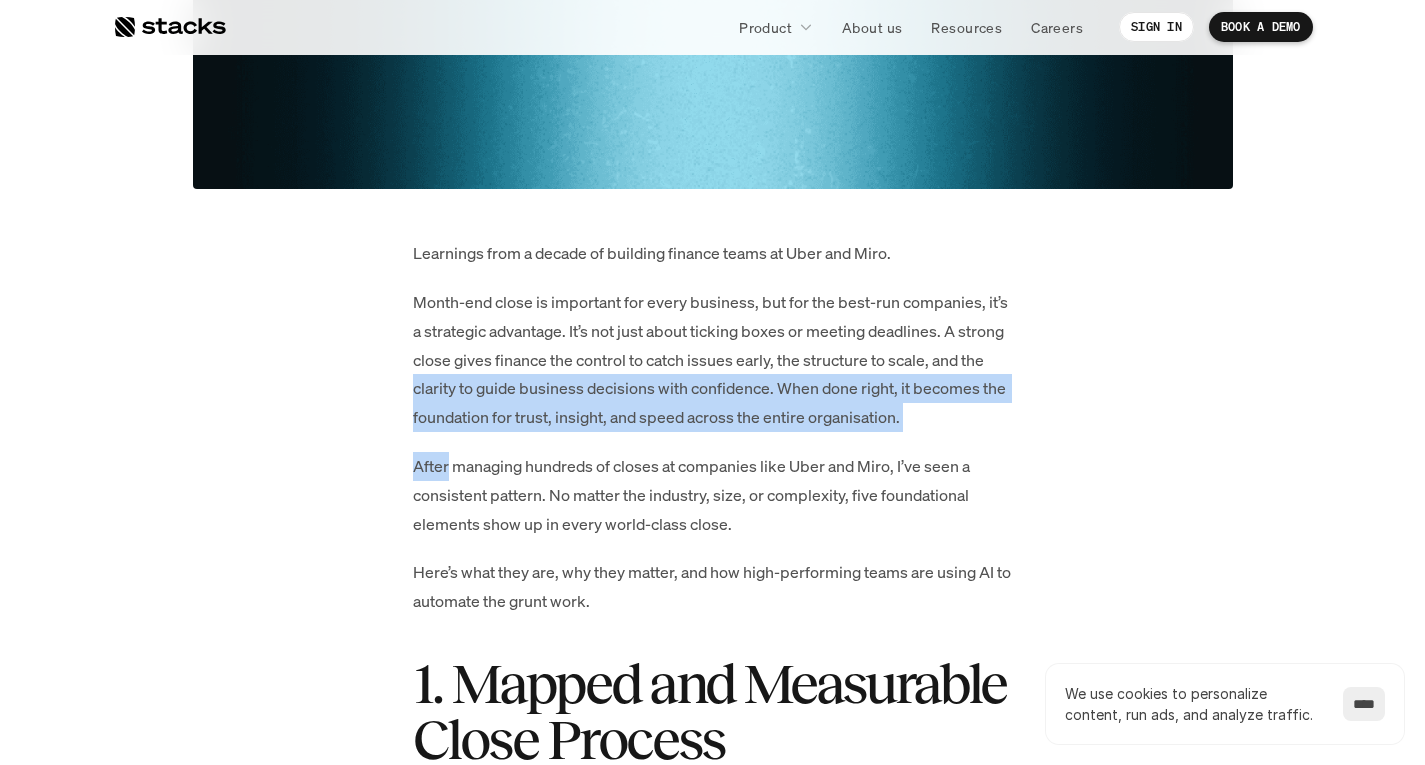 drag, startPoint x: 541, startPoint y: 456, endPoint x: 1226, endPoint y: 365, distance: 691.01807 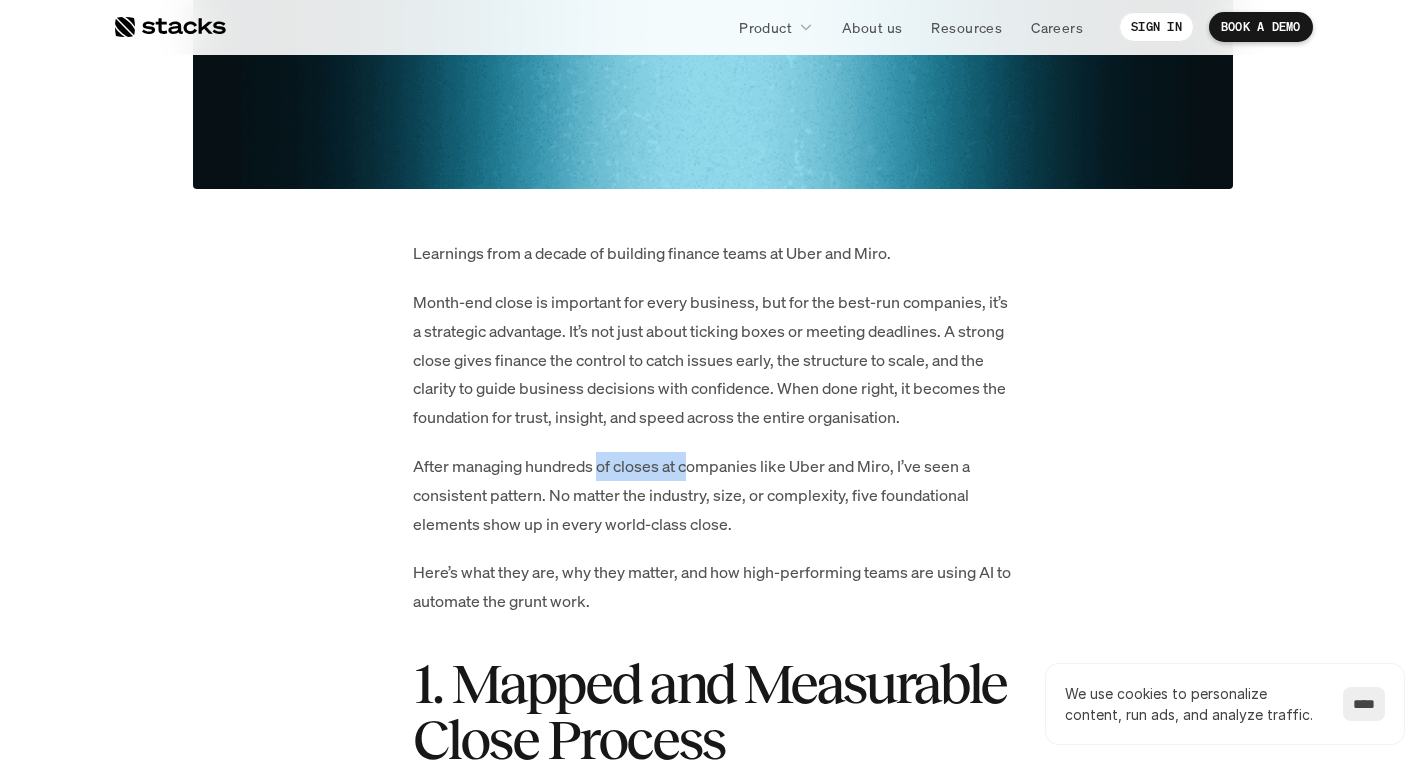 drag, startPoint x: 676, startPoint y: 466, endPoint x: 634, endPoint y: 481, distance: 44.598206 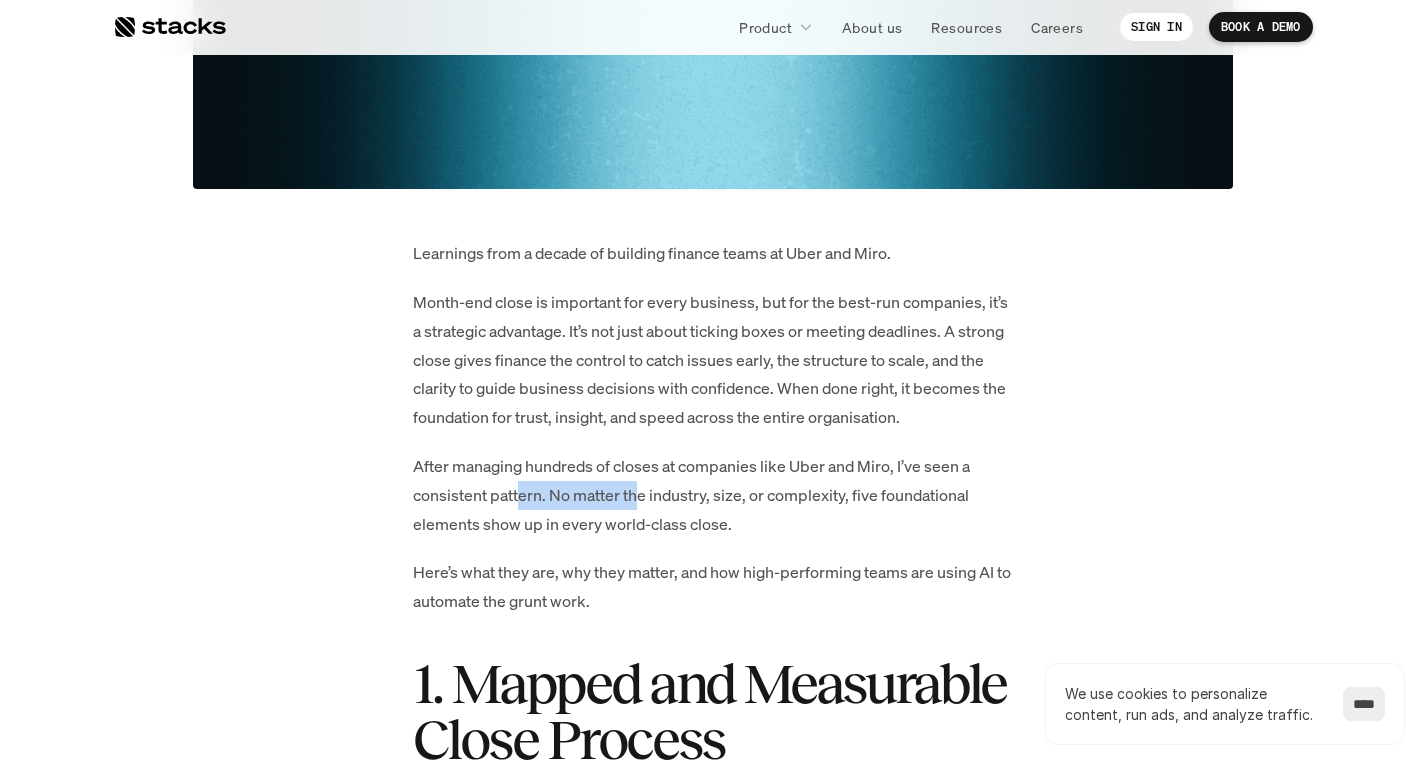 drag, startPoint x: 633, startPoint y: 507, endPoint x: 540, endPoint y: 538, distance: 98.03061 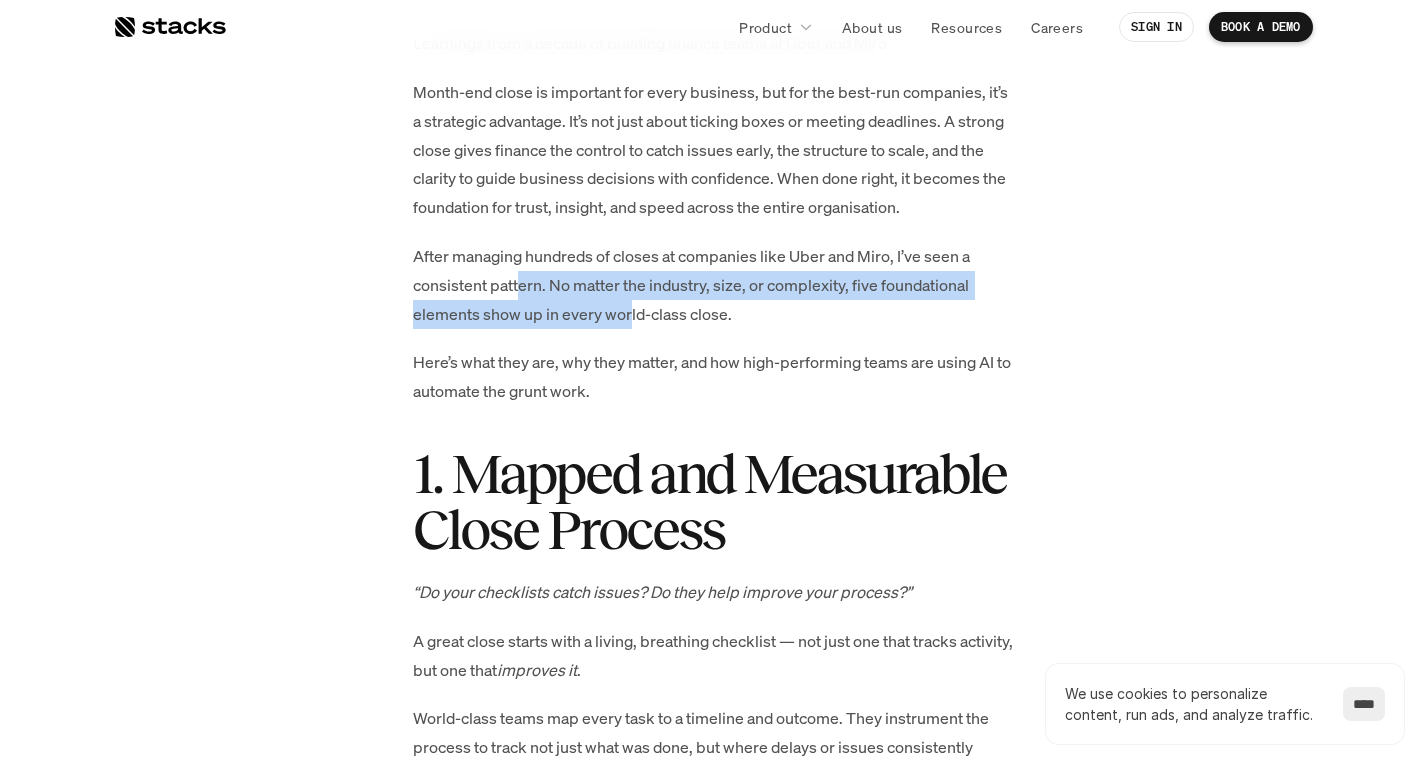 scroll, scrollTop: 1000, scrollLeft: 0, axis: vertical 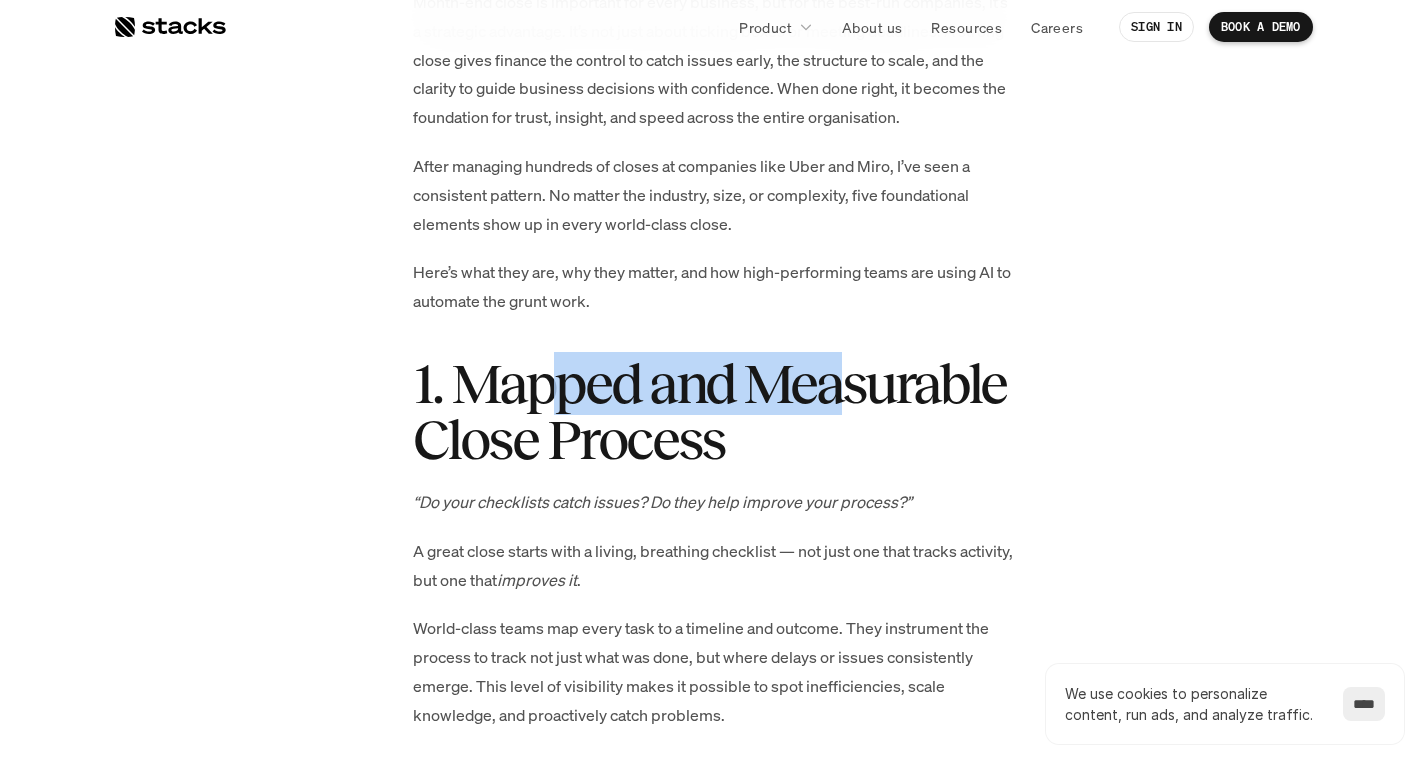 drag, startPoint x: 544, startPoint y: 380, endPoint x: 810, endPoint y: 390, distance: 266.1879 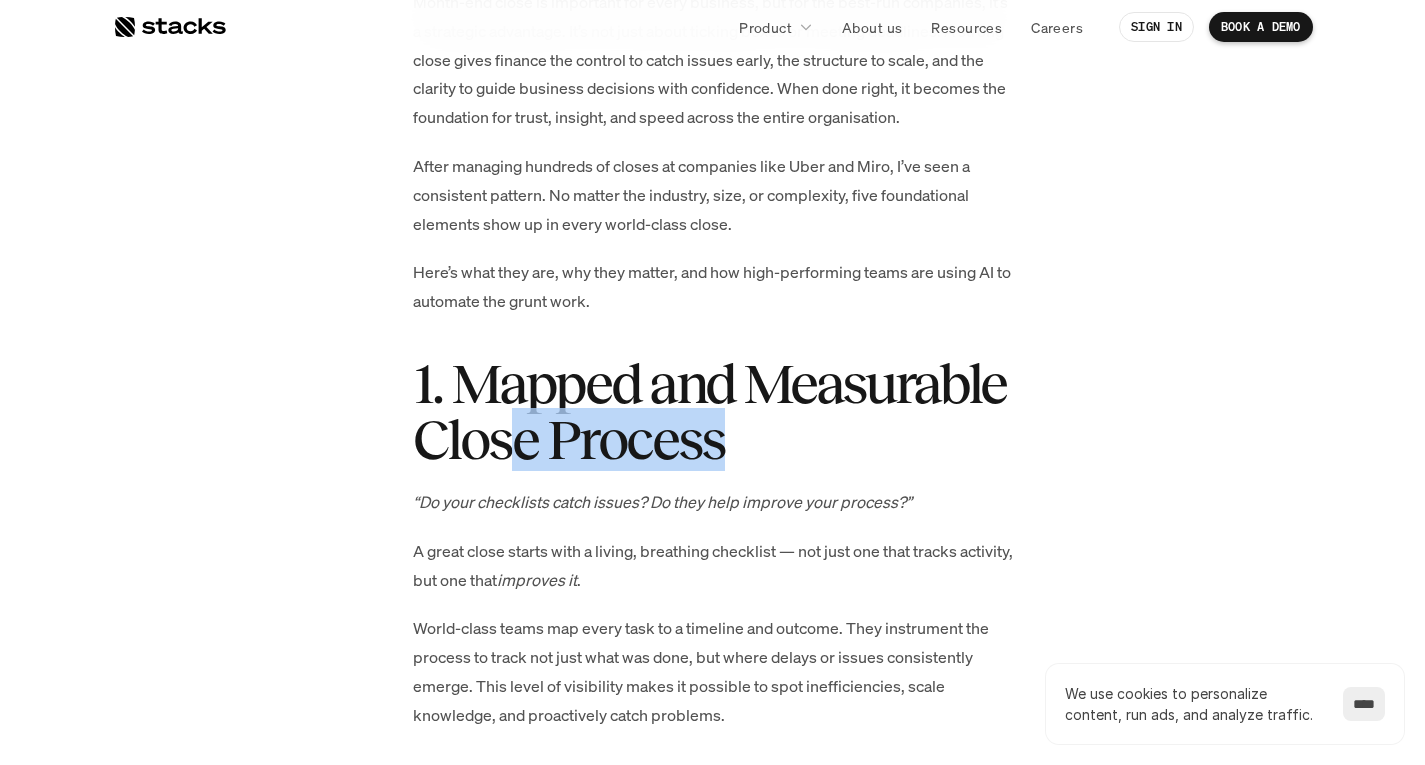 drag, startPoint x: 694, startPoint y: 451, endPoint x: 773, endPoint y: 451, distance: 79 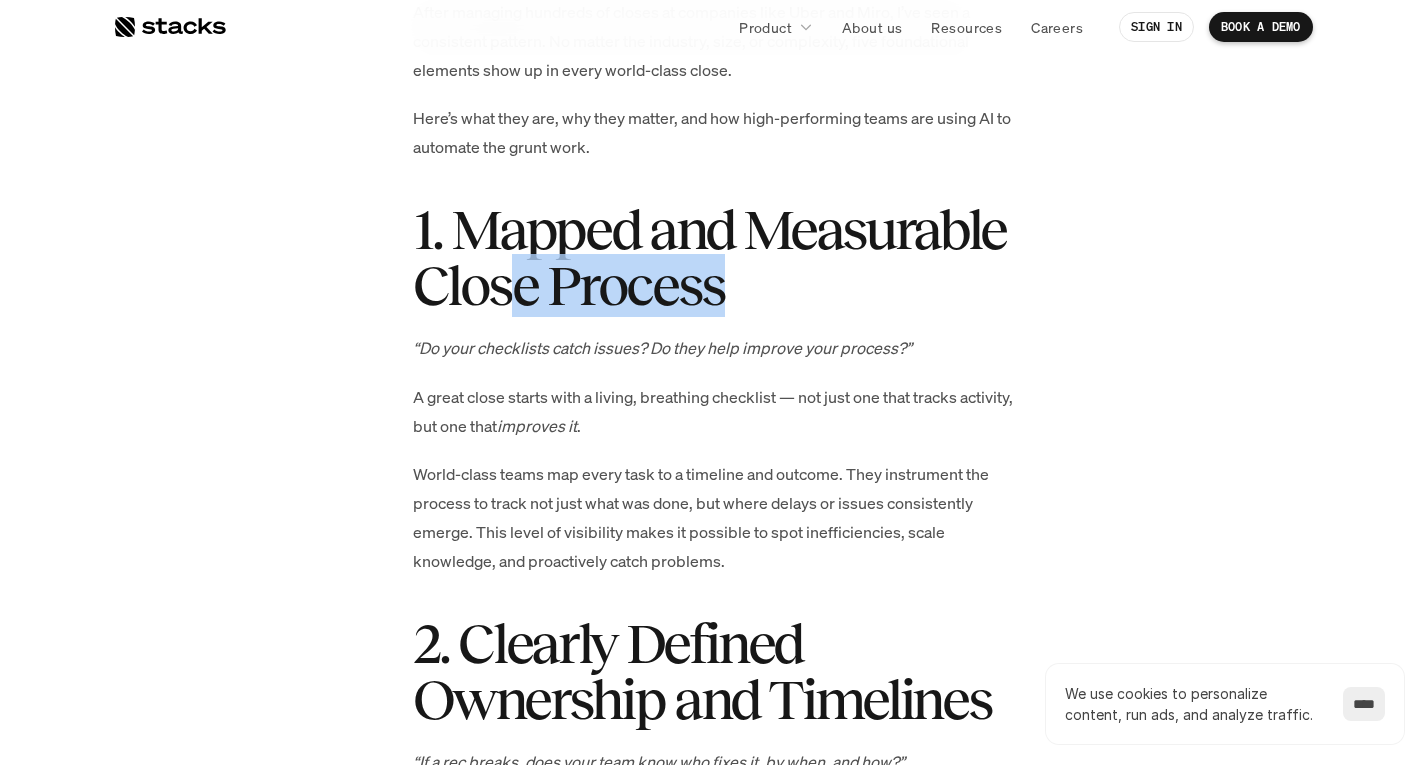 scroll, scrollTop: 1300, scrollLeft: 0, axis: vertical 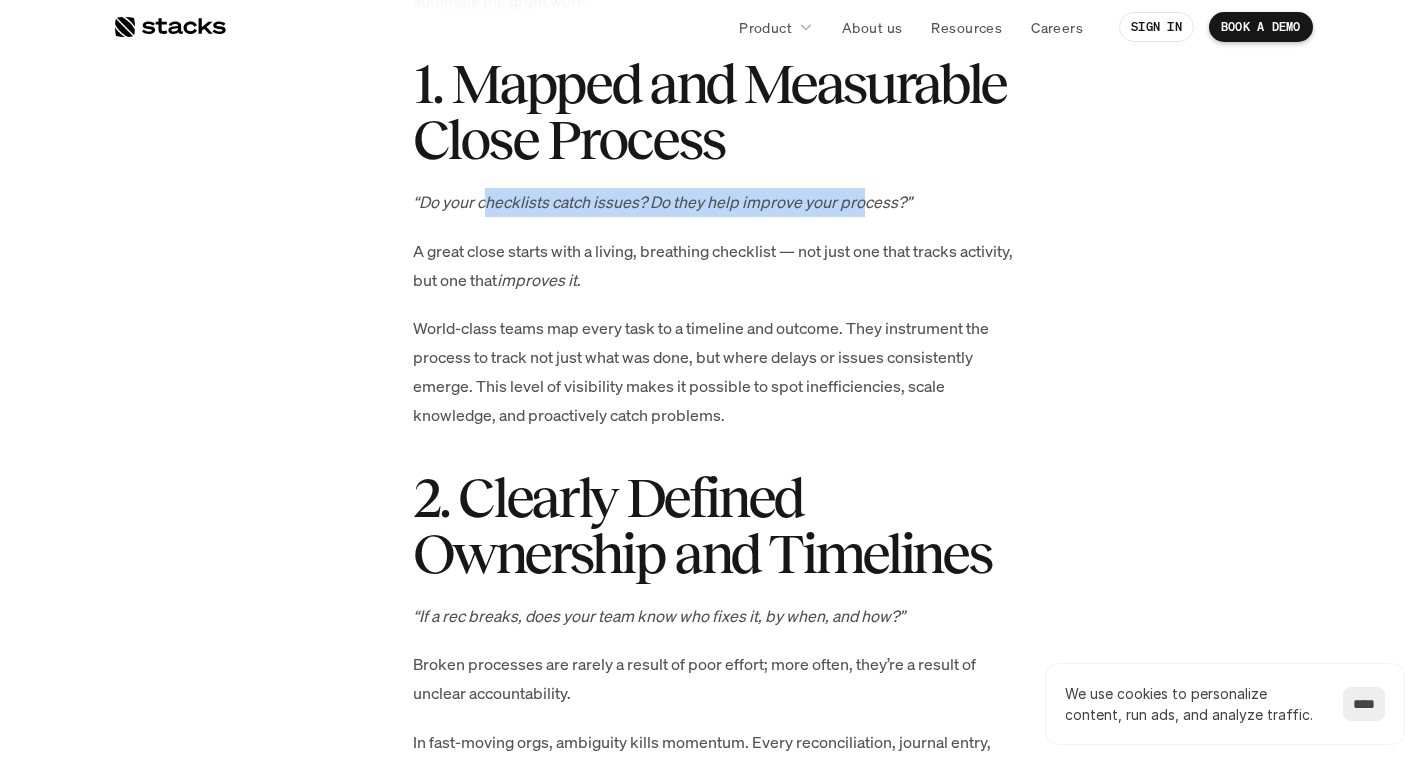 drag, startPoint x: 839, startPoint y: 199, endPoint x: 862, endPoint y: 199, distance: 23 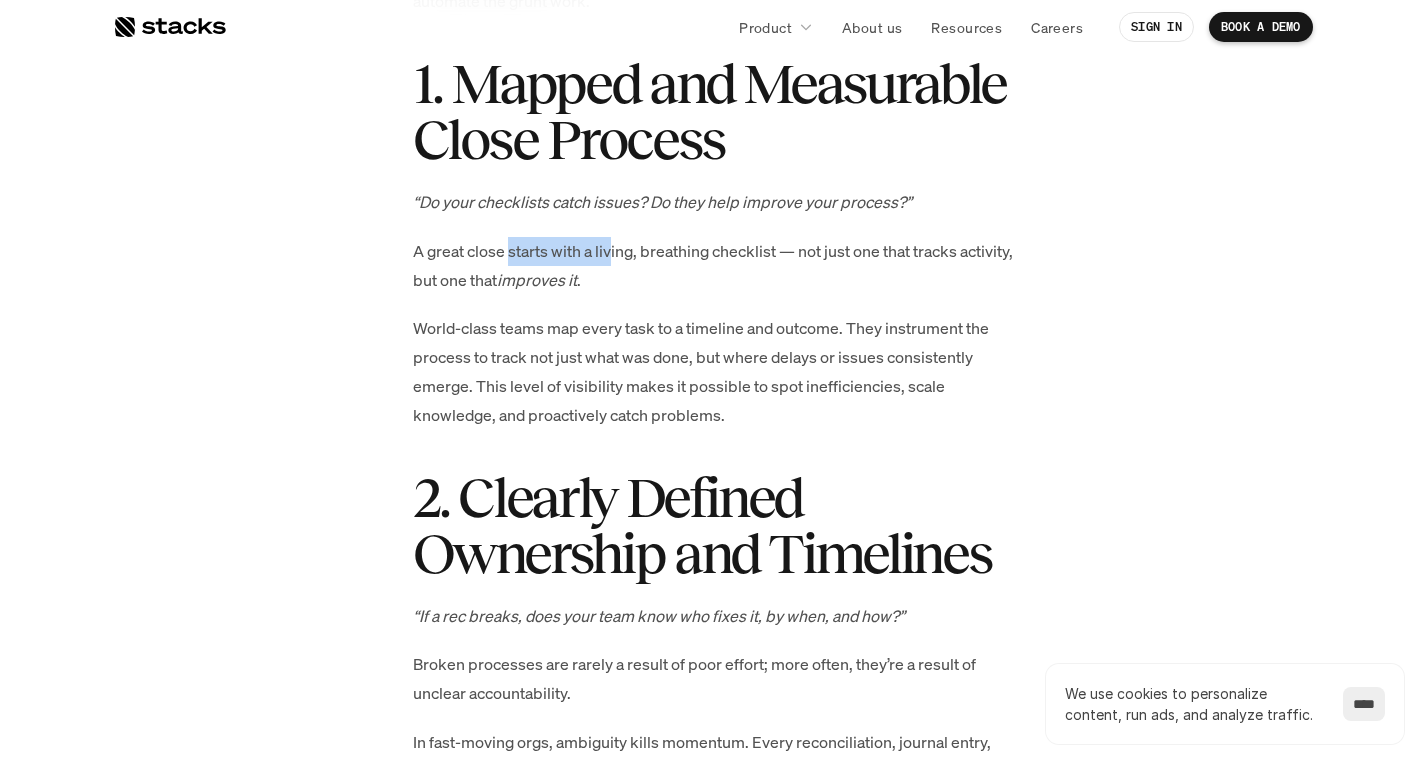 drag, startPoint x: 509, startPoint y: 244, endPoint x: 629, endPoint y: 252, distance: 120.26637 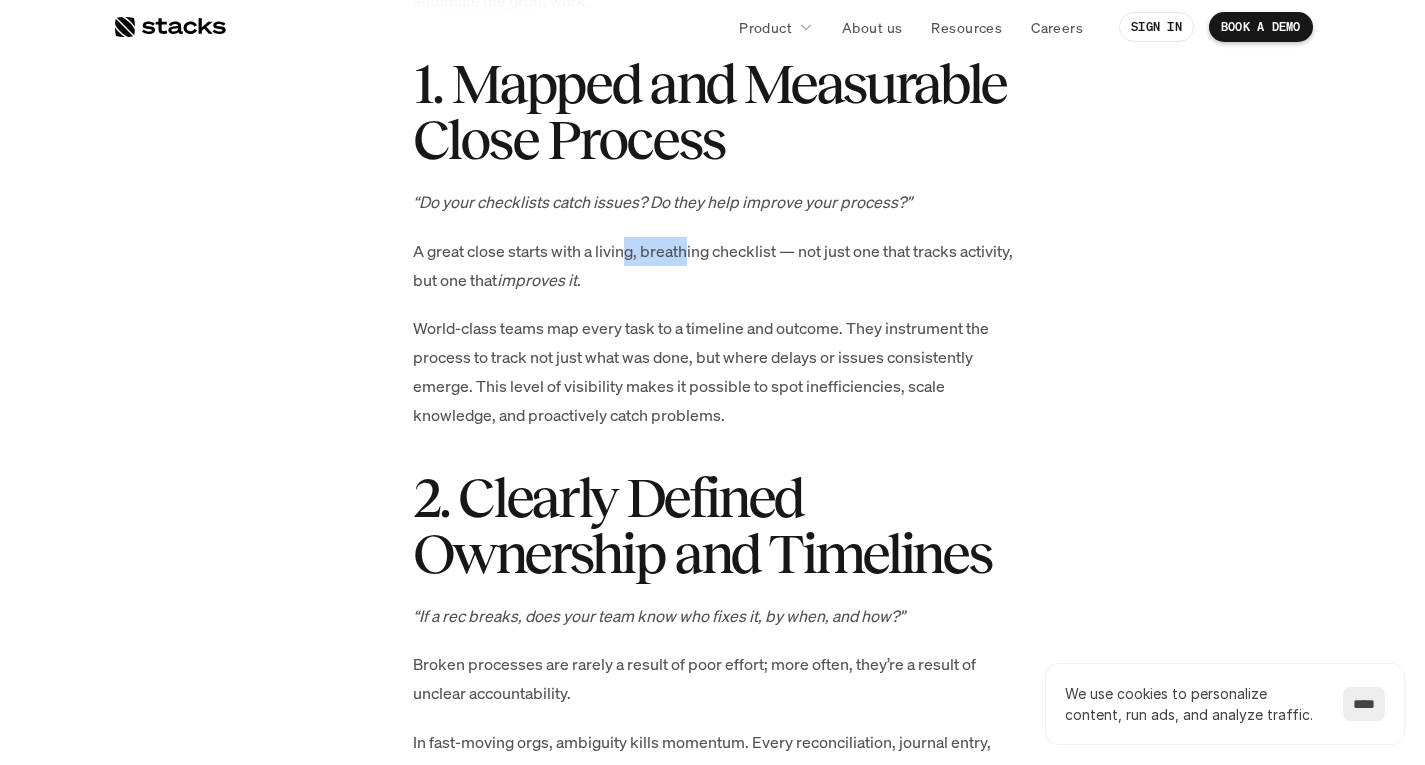 click on "A great close starts with a living, breathing checklist — not just one that tracks activity, but one that improves it ." at bounding box center (713, 266) 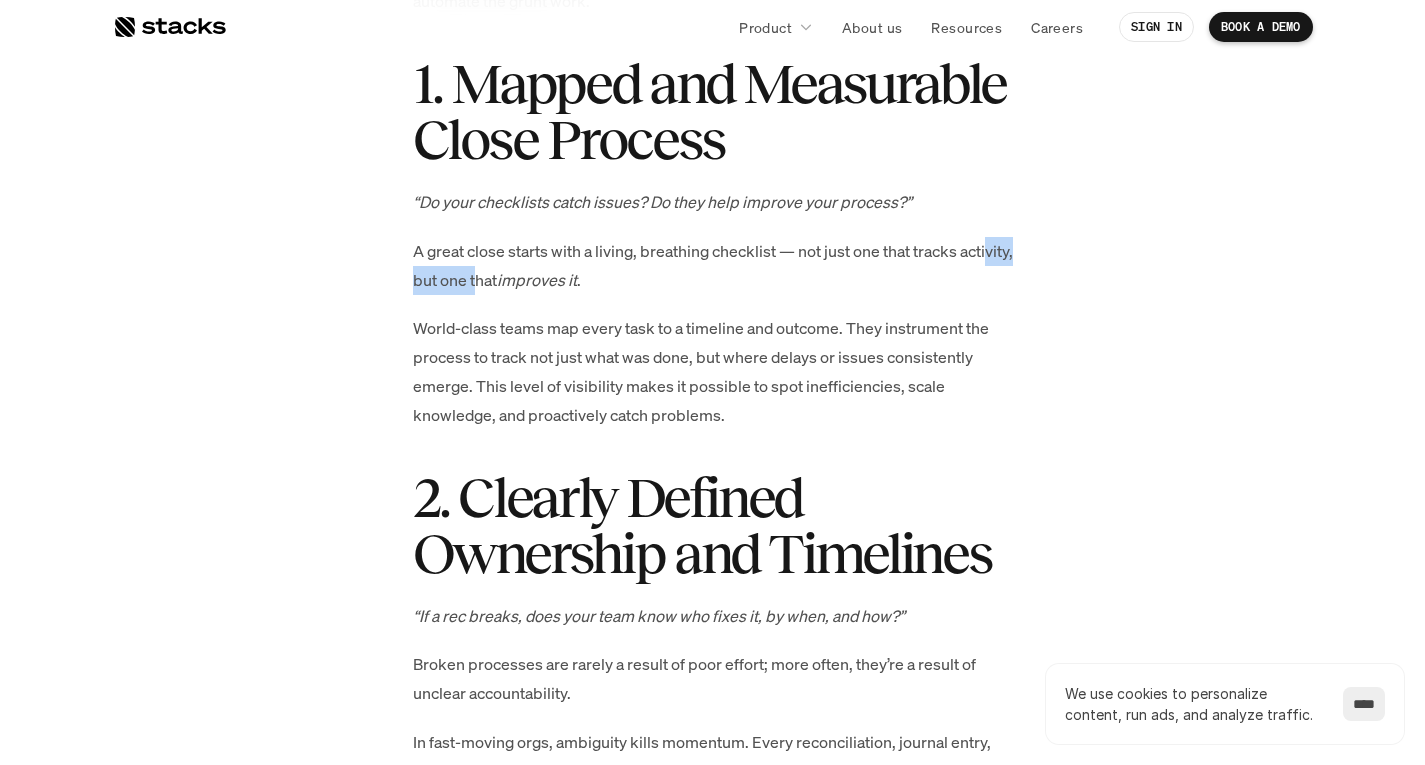 drag, startPoint x: 441, startPoint y: 279, endPoint x: 531, endPoint y: 279, distance: 90 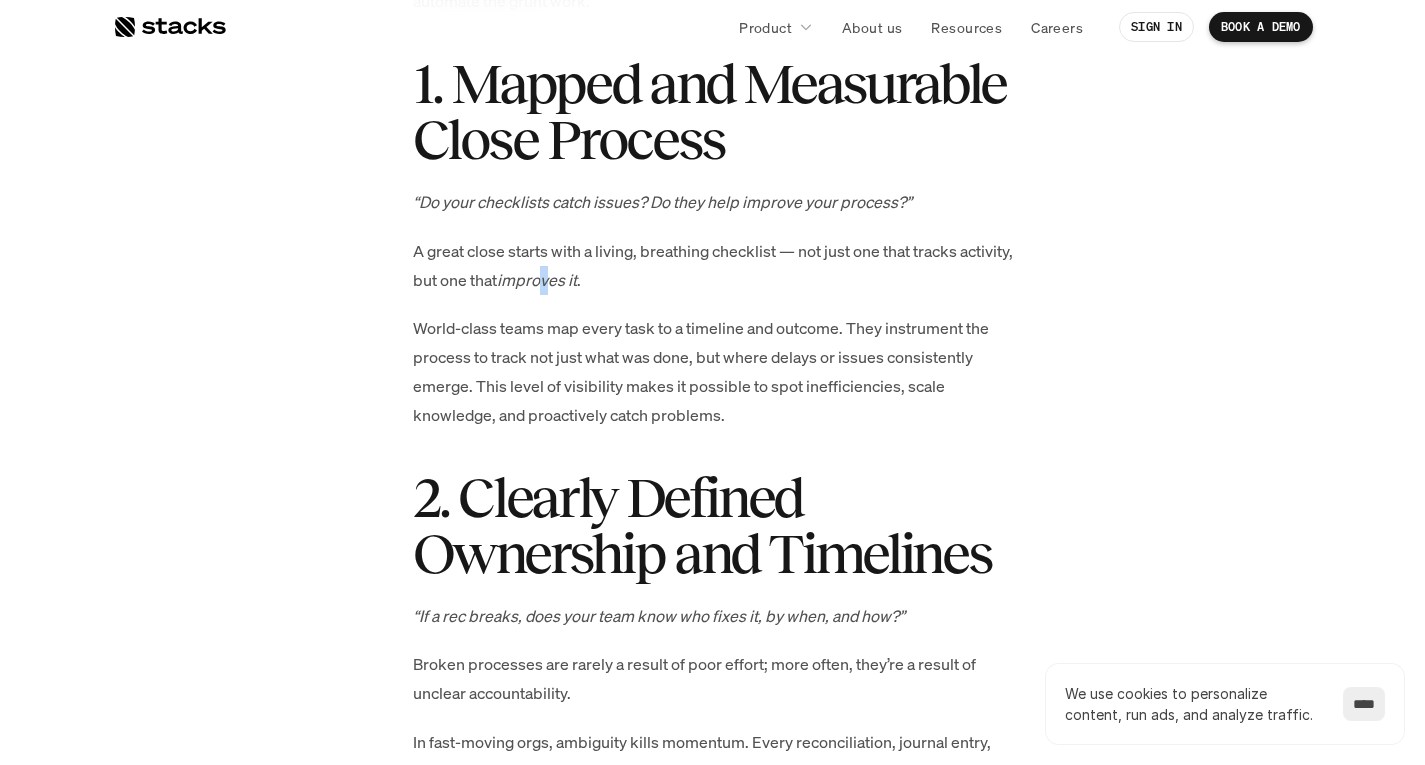 drag, startPoint x: 603, startPoint y: 271, endPoint x: 588, endPoint y: 275, distance: 15.524175 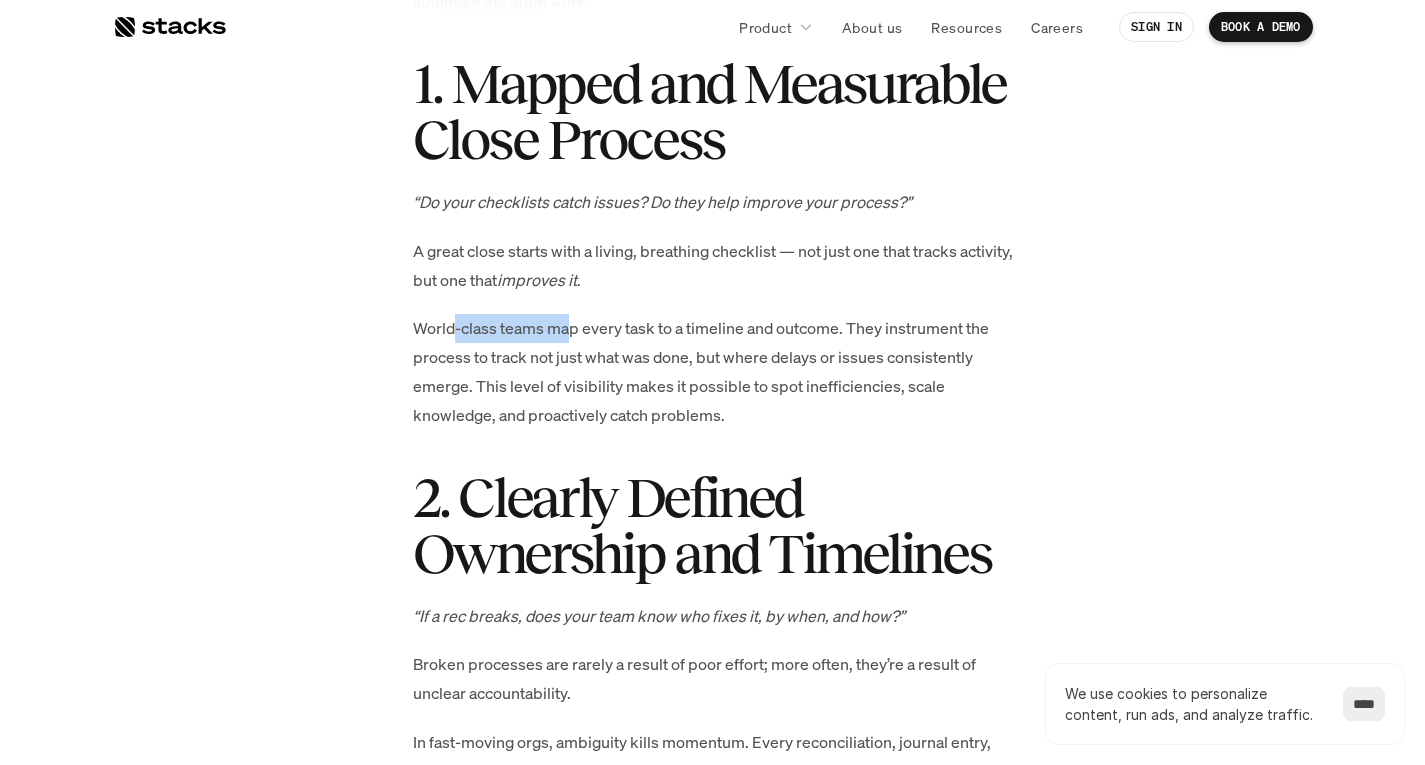 drag, startPoint x: 456, startPoint y: 339, endPoint x: 570, endPoint y: 339, distance: 114 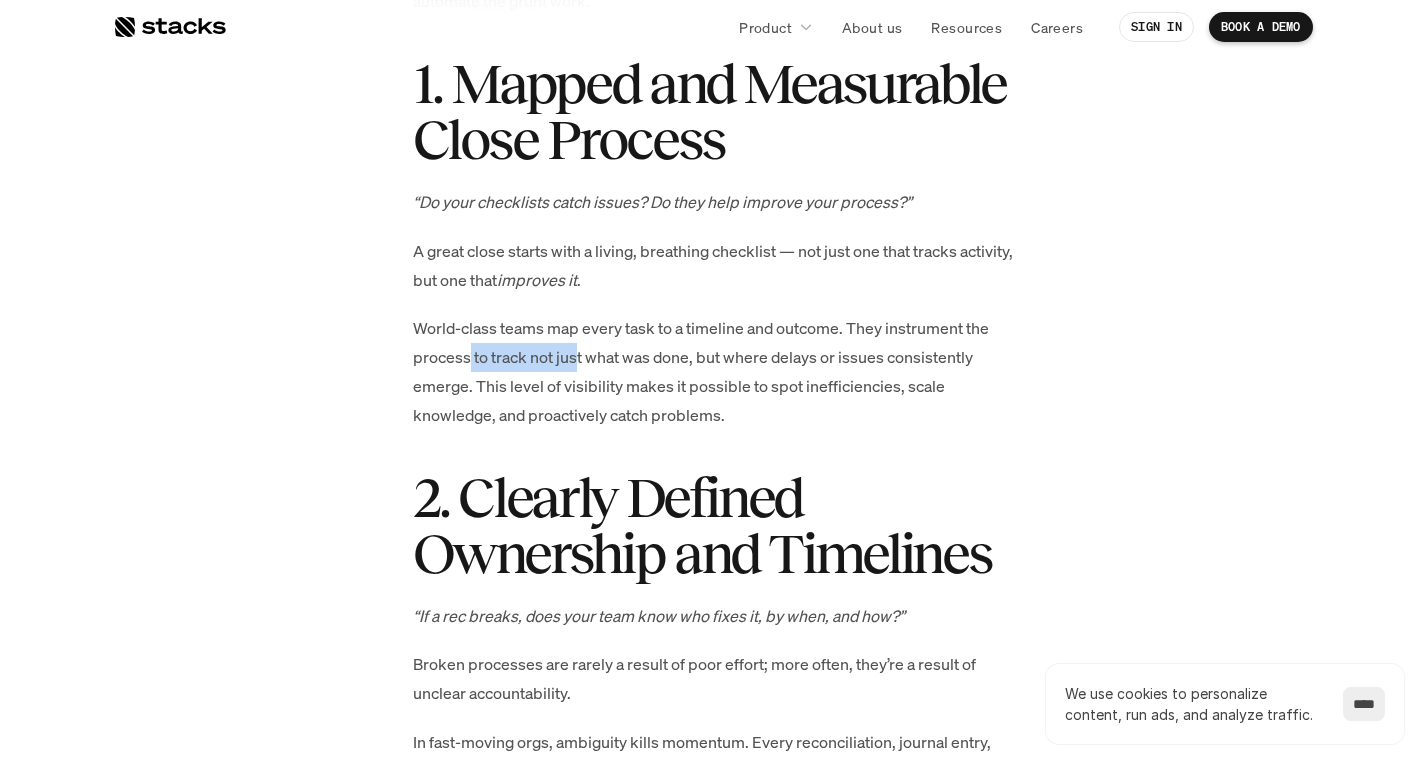 drag, startPoint x: 505, startPoint y: 358, endPoint x: 575, endPoint y: 350, distance: 70.45566 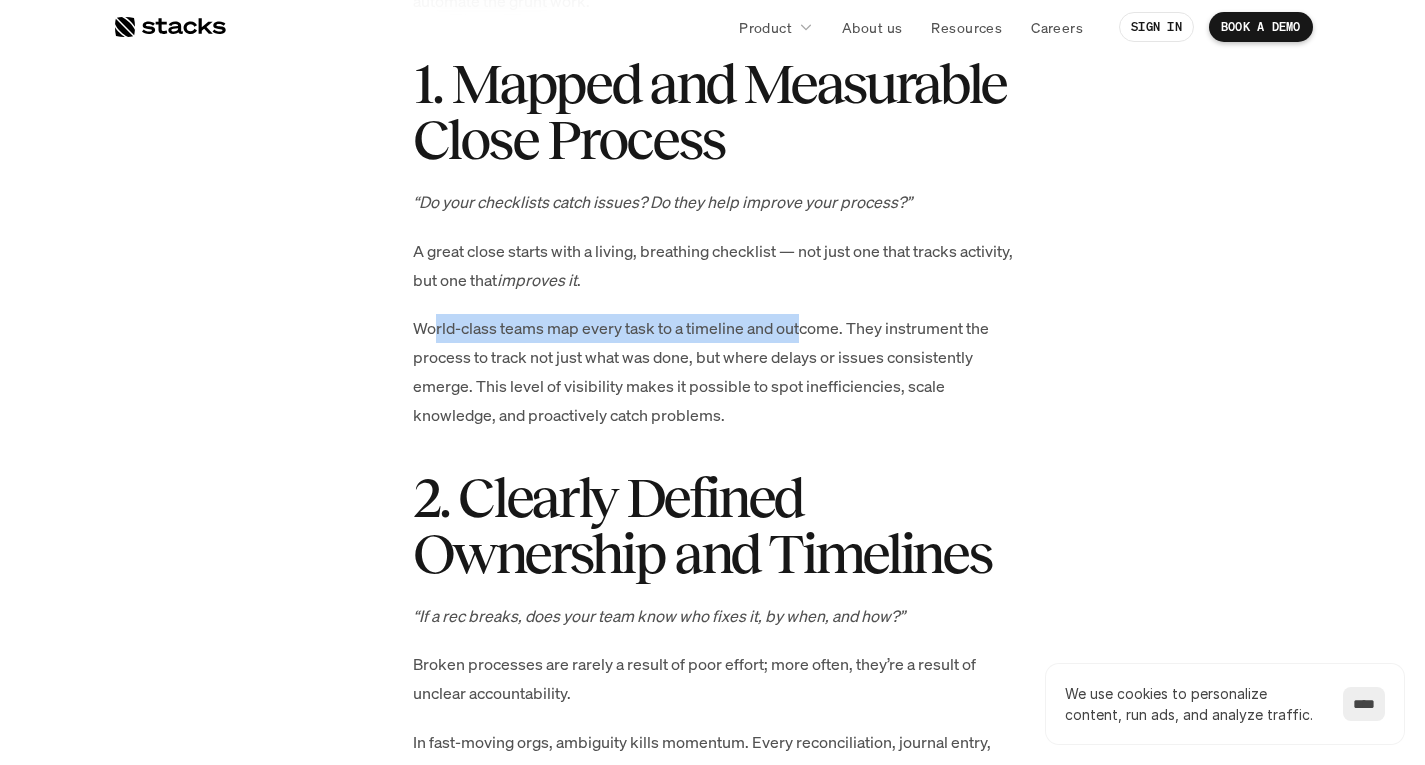 drag, startPoint x: 435, startPoint y: 333, endPoint x: 803, endPoint y: 324, distance: 368.11005 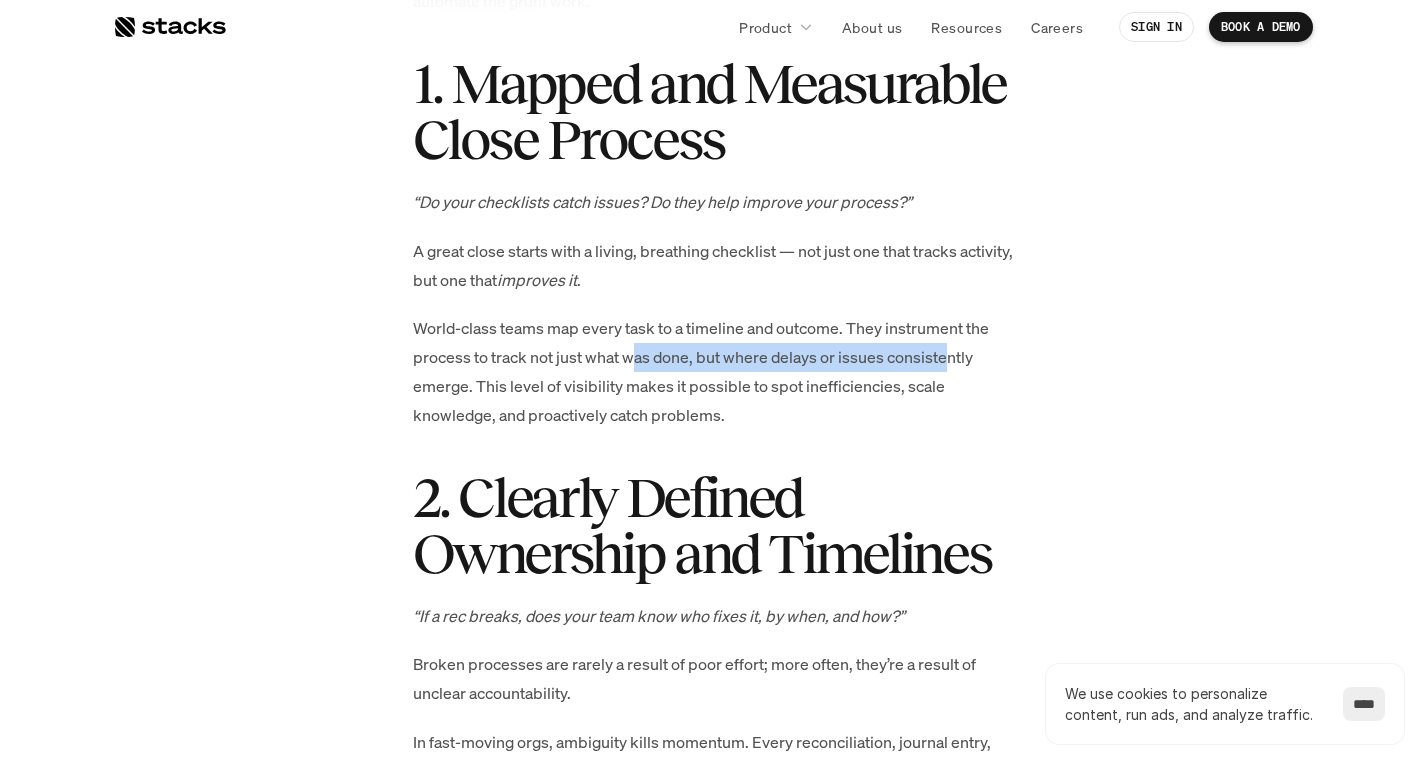 drag, startPoint x: 639, startPoint y: 355, endPoint x: 945, endPoint y: 355, distance: 306 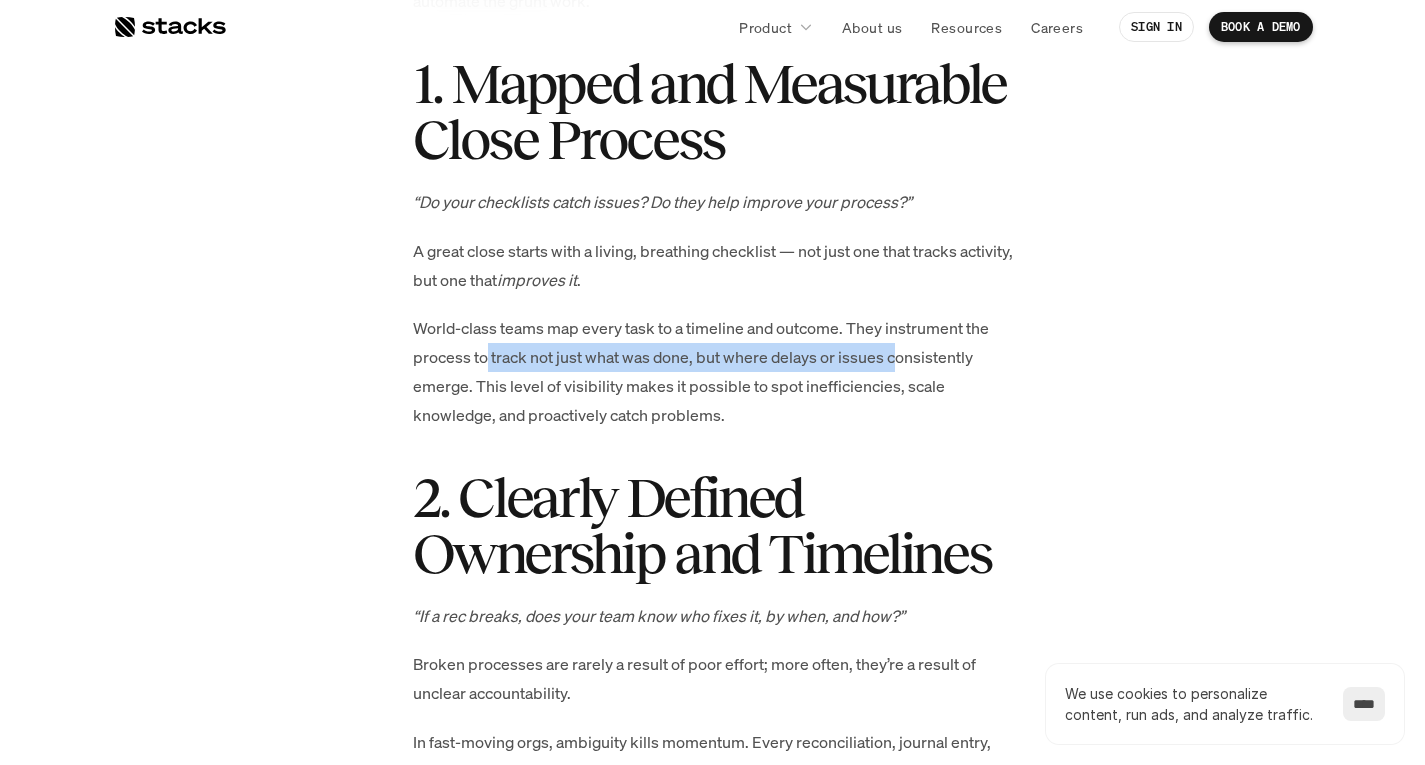 drag, startPoint x: 492, startPoint y: 357, endPoint x: 891, endPoint y: 357, distance: 399 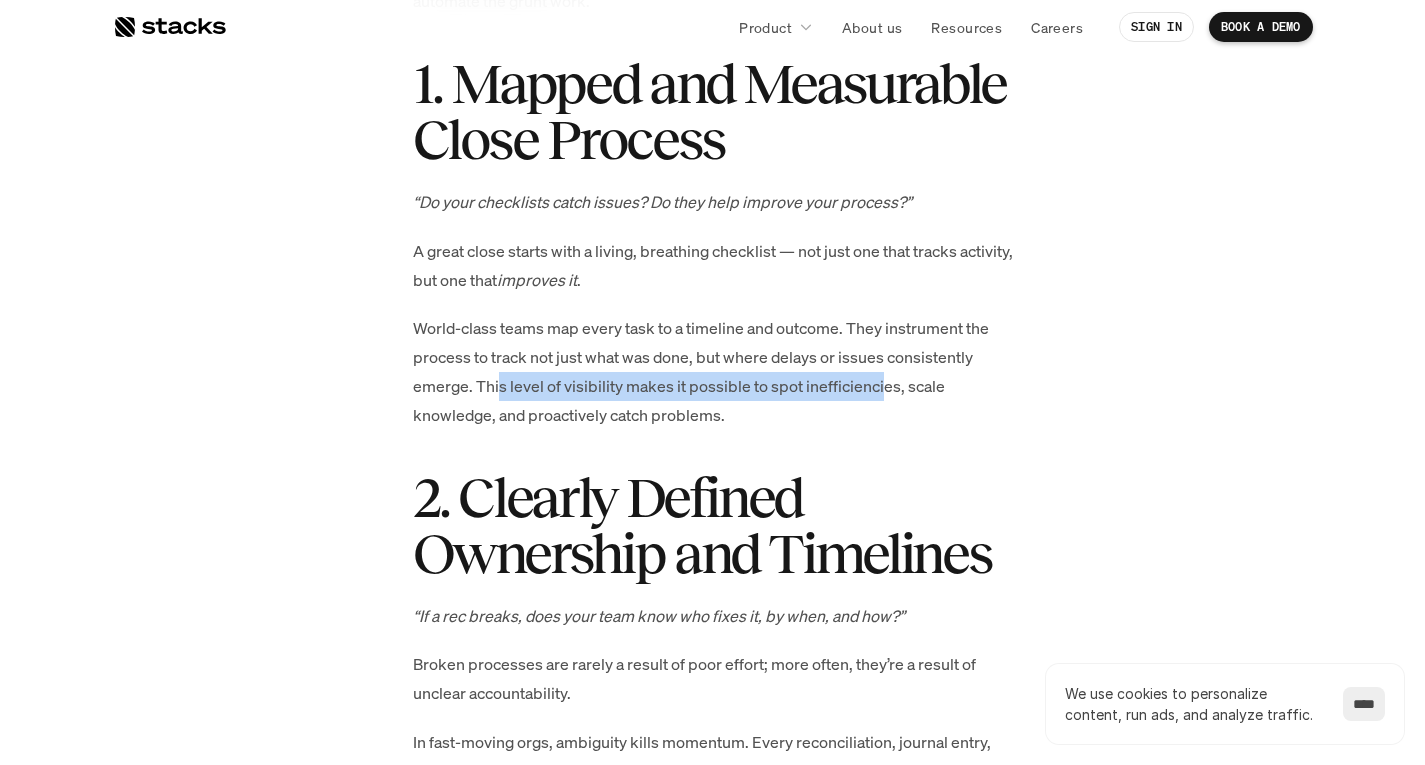 drag, startPoint x: 495, startPoint y: 383, endPoint x: 878, endPoint y: 383, distance: 383 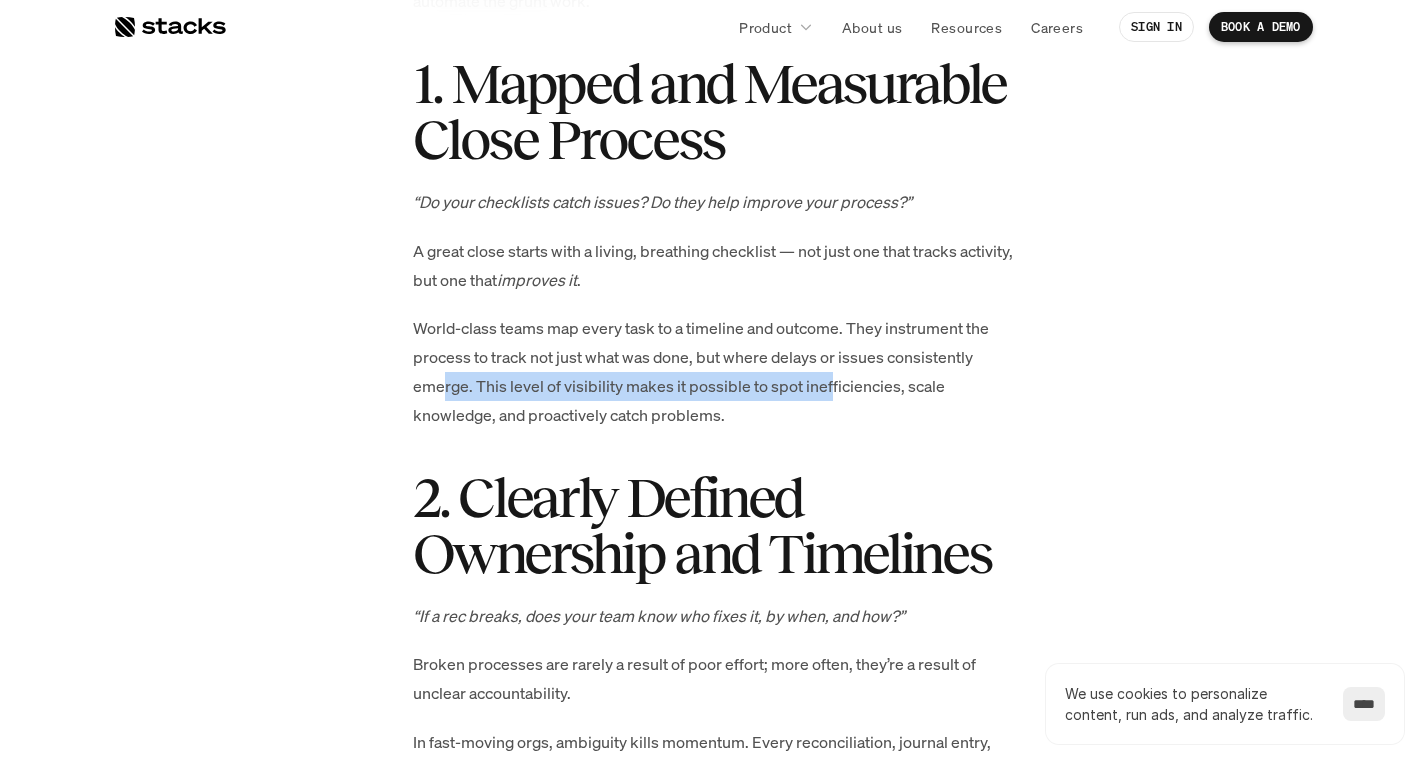 drag, startPoint x: 440, startPoint y: 395, endPoint x: 829, endPoint y: 395, distance: 389 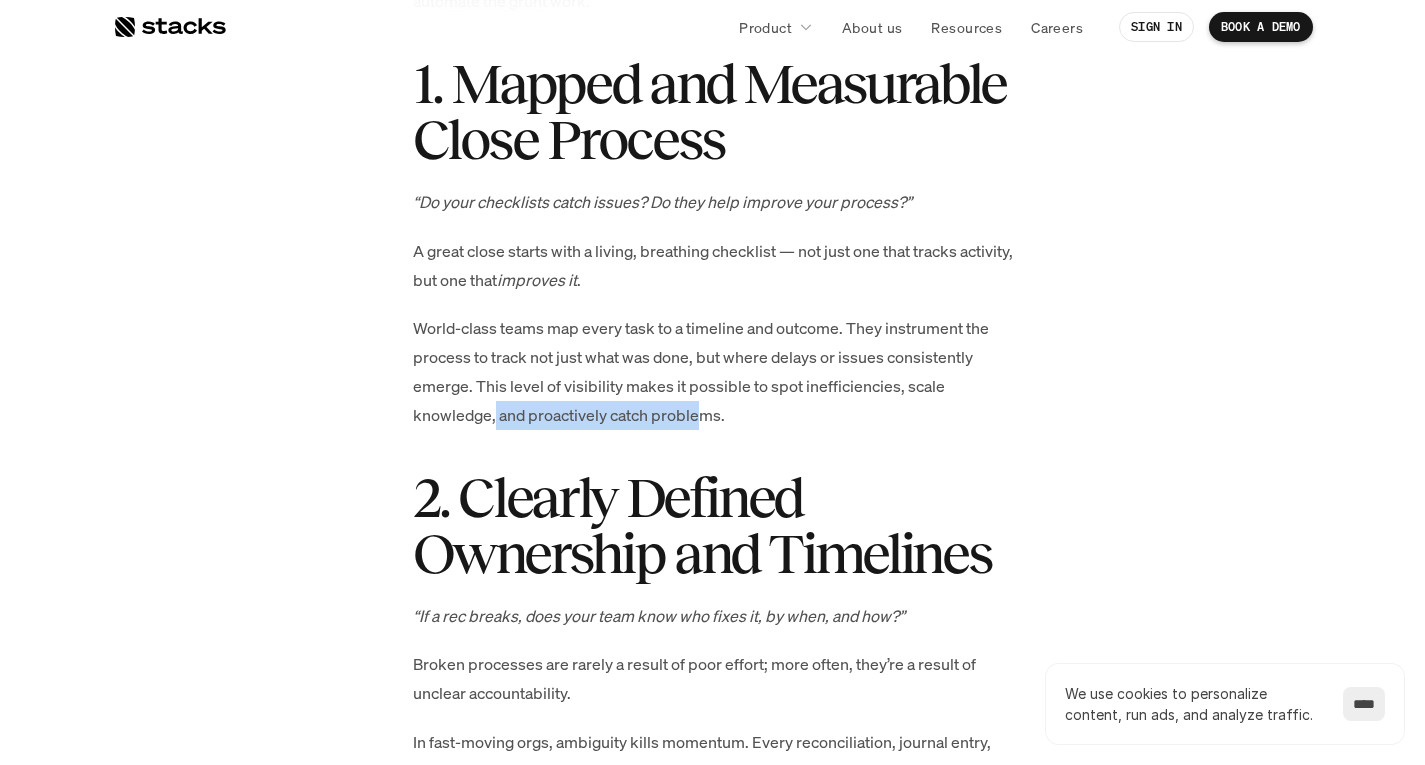 drag, startPoint x: 494, startPoint y: 409, endPoint x: 699, endPoint y: 413, distance: 205.03902 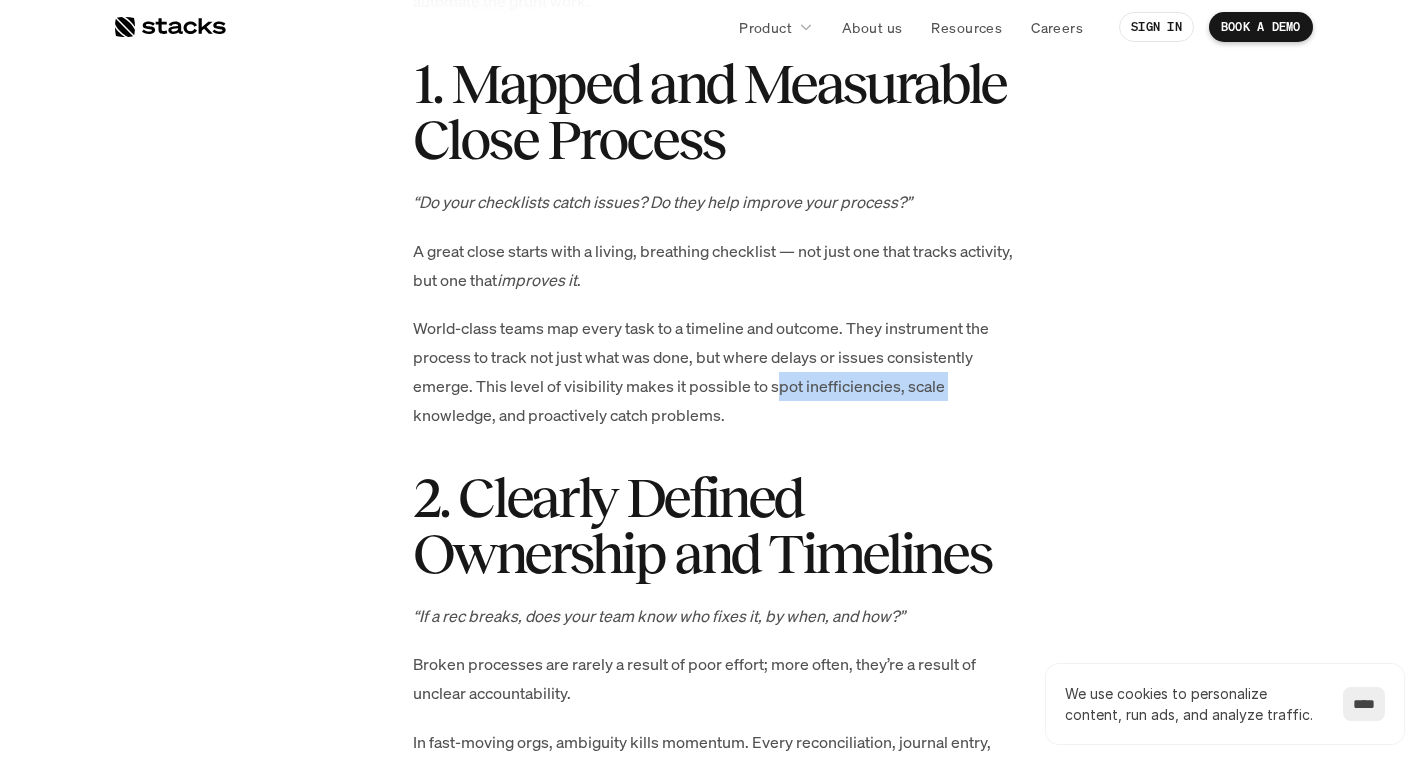 drag 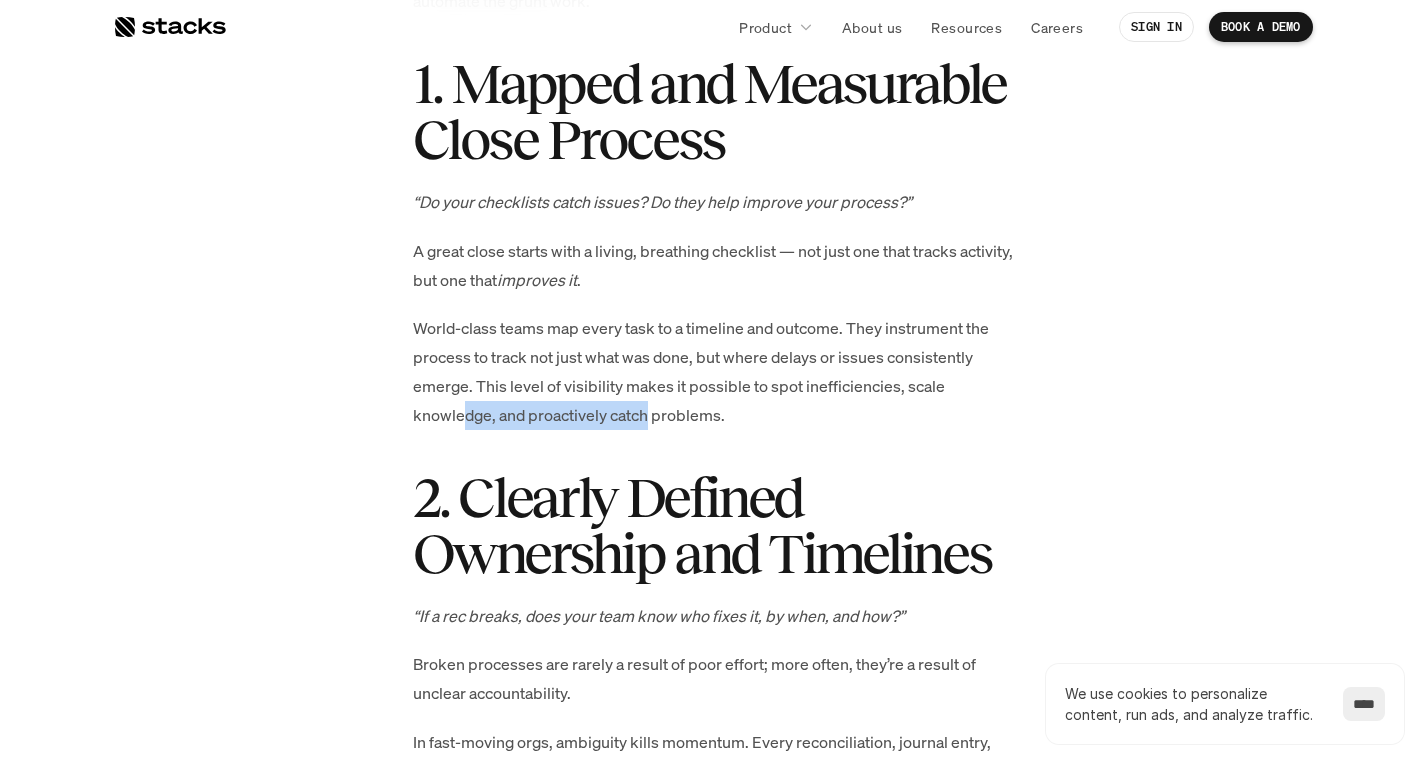 click on "World-class teams map every task to a timeline and outcome. They instrument the process to track not just what was done, but where delays or issues consistently emerge. This level of visibility makes it possible to spot inefficiencies, scale knowledge, and proactively catch problems." at bounding box center (713, 371) 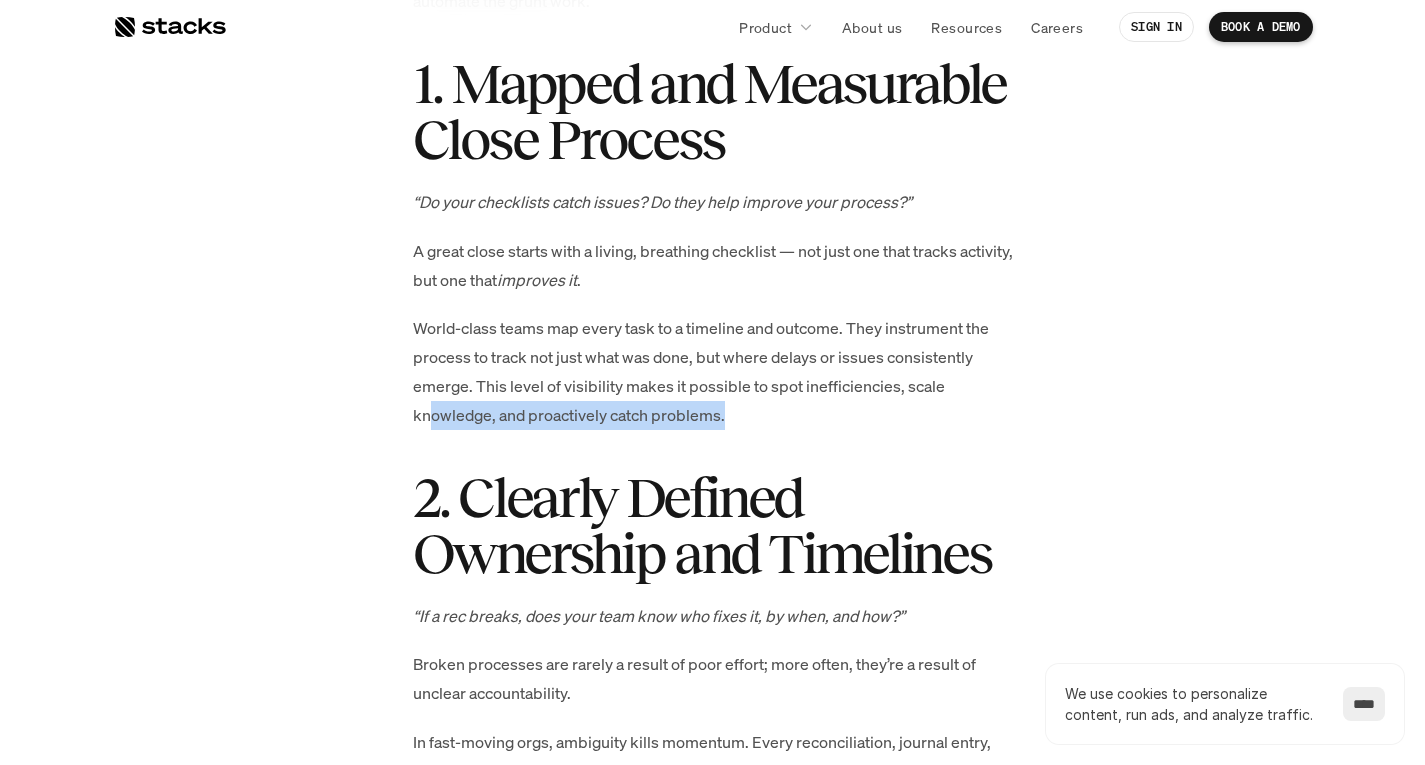 click on "World-class teams map every task to a timeline and outcome. They instrument the process to track not just what was done, but where delays or issues consistently emerge. This level of visibility makes it possible to spot inefficiencies, scale knowledge, and proactively catch problems." at bounding box center [713, 371] 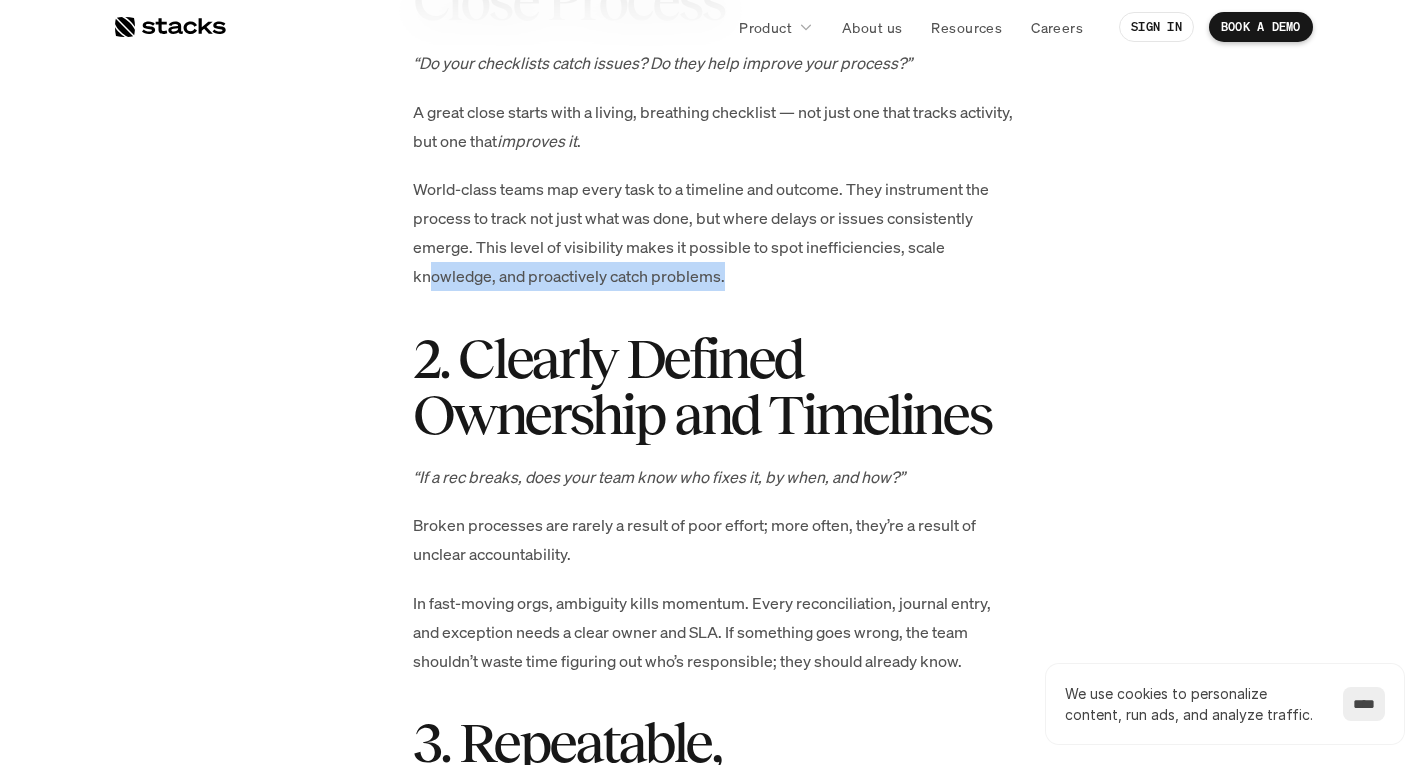 scroll, scrollTop: 1600, scrollLeft: 0, axis: vertical 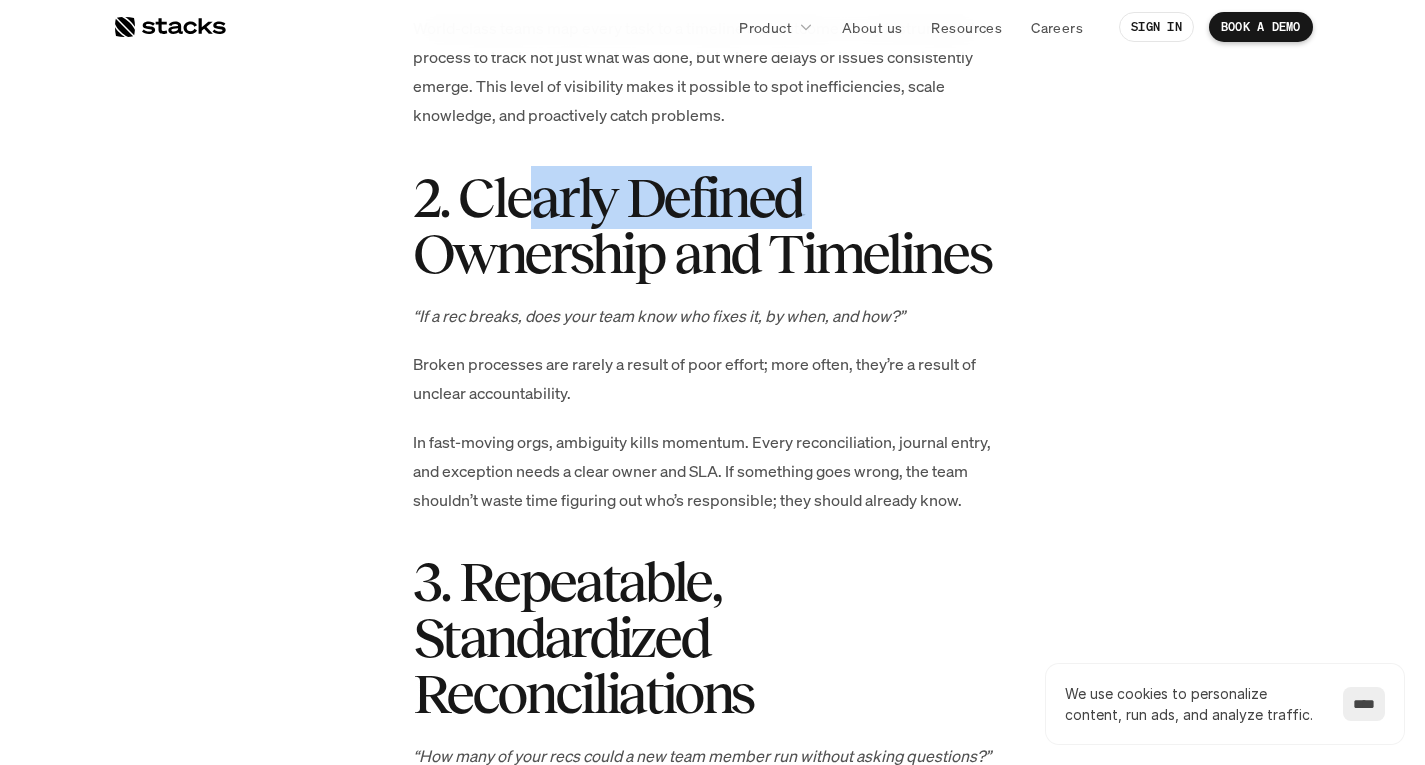 click on "2. Clearly Defined Ownership and Timelines" at bounding box center [713, 226] 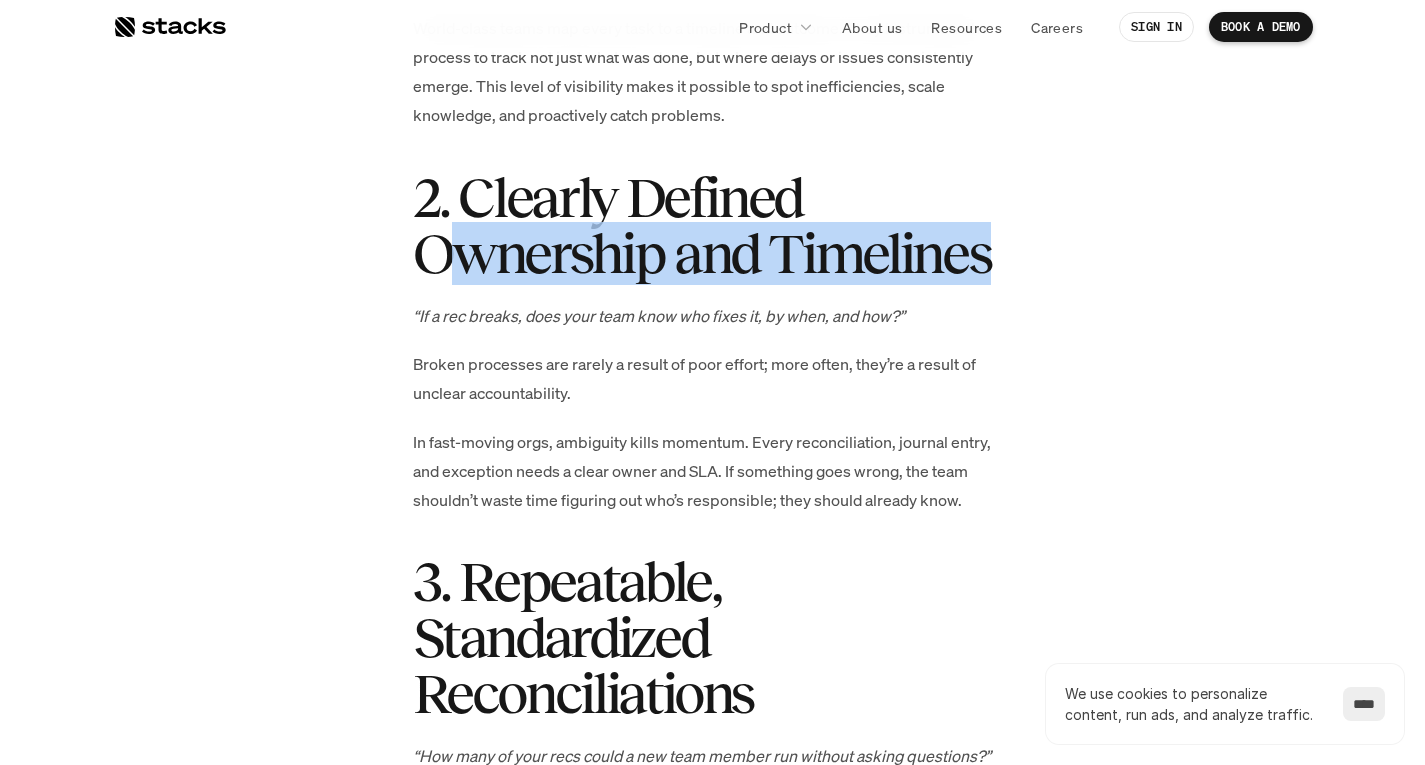 click on "Learnings from a decade of building finance teams at Uber and Miro. Month-end close is important for every business, but for the best-run companies, it’s a strategic advantage. It’s not just about ticking boxes or meeting deadlines. A strong close gives finance the control to catch issues early, the structure to scale, and the clarity to guide business decisions with confidence. When done right, it becomes the foundation for trust, insight, and speed across the entire organisation. After managing hundreds of closes at companies like Uber and Miro, I’ve seen a consistent pattern. No matter the industry, size, or complexity, five foundational elements show up in every world-class close. Here’s what they are, why they matter, and how high-performing teams are using AI to automate the grunt work. 1. Mapped and Measurable Close Process improves it . 2. Clearly Defined Ownership and Timelines current" at bounding box center [713, 993] 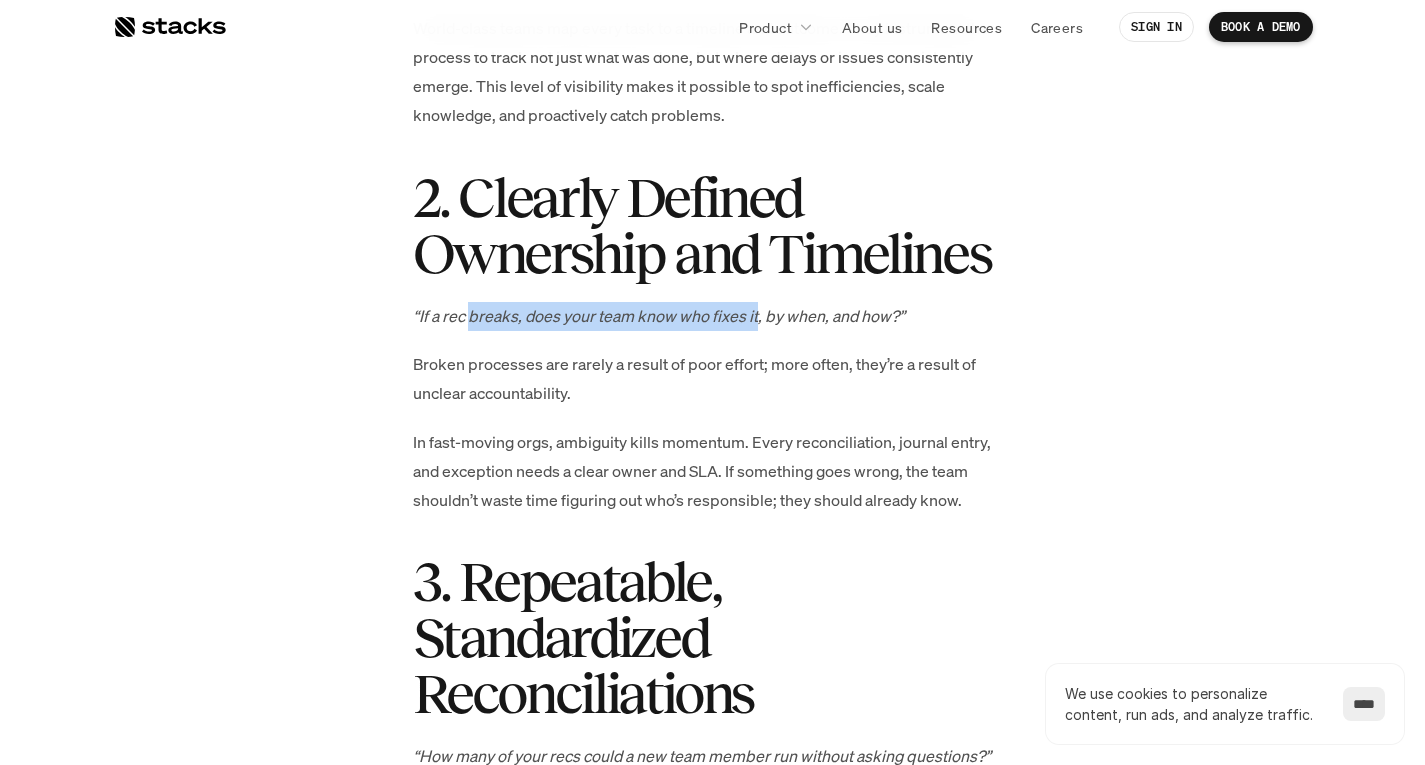click on "“If a rec breaks, does your team know who fixes it, by when, and how?”" at bounding box center [659, 316] 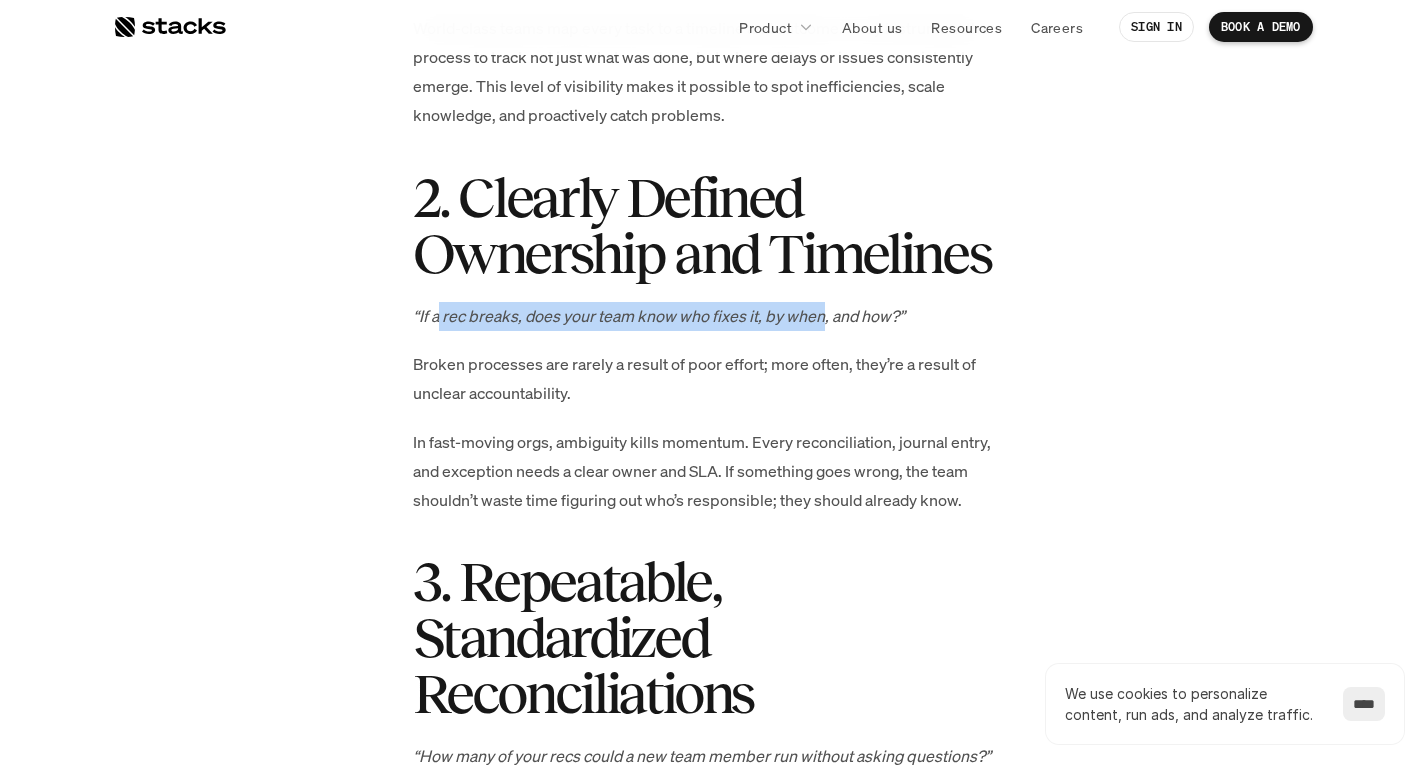 click on "“If a rec breaks, does your team know who fixes it, by when, and how?”" at bounding box center (659, 316) 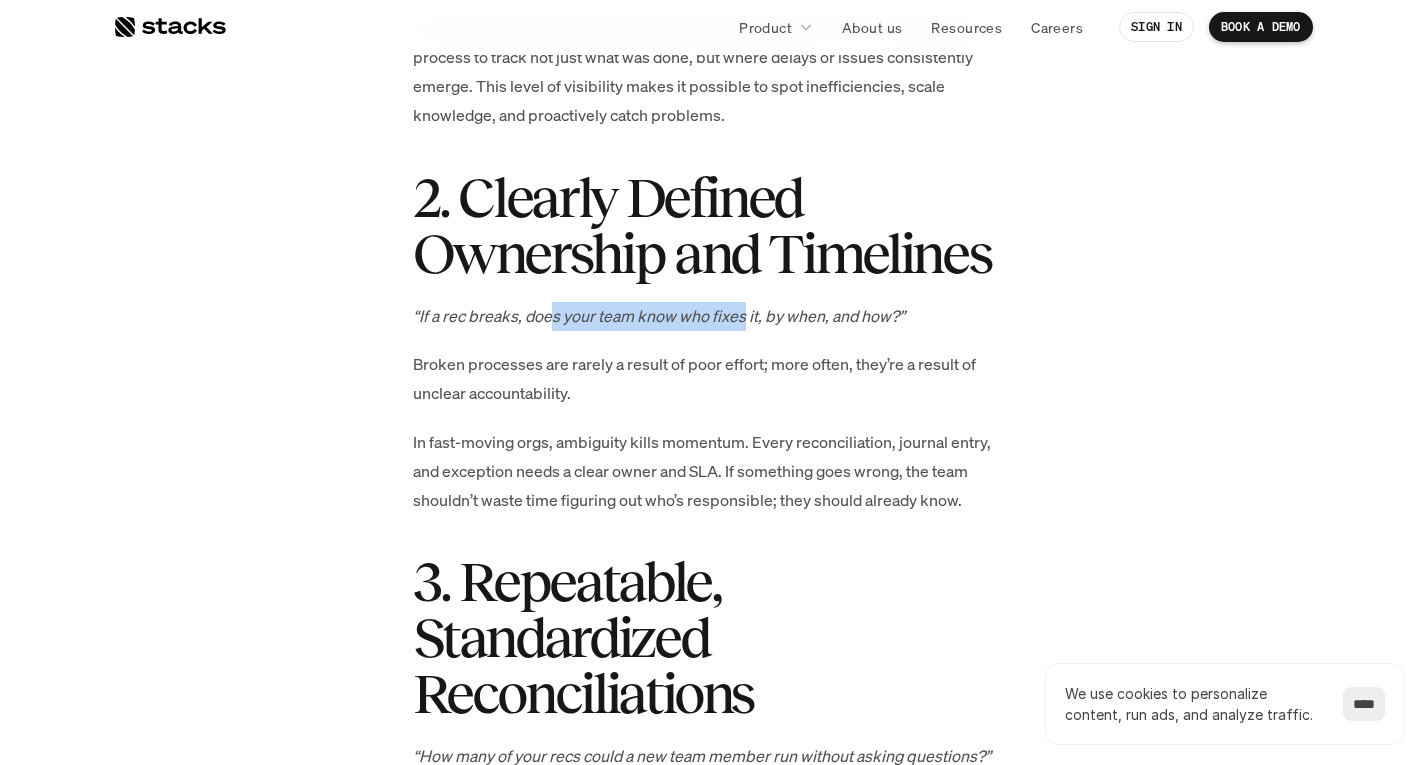 click on "“If a rec breaks, does your team know who fixes it, by when, and how?”" at bounding box center (659, 316) 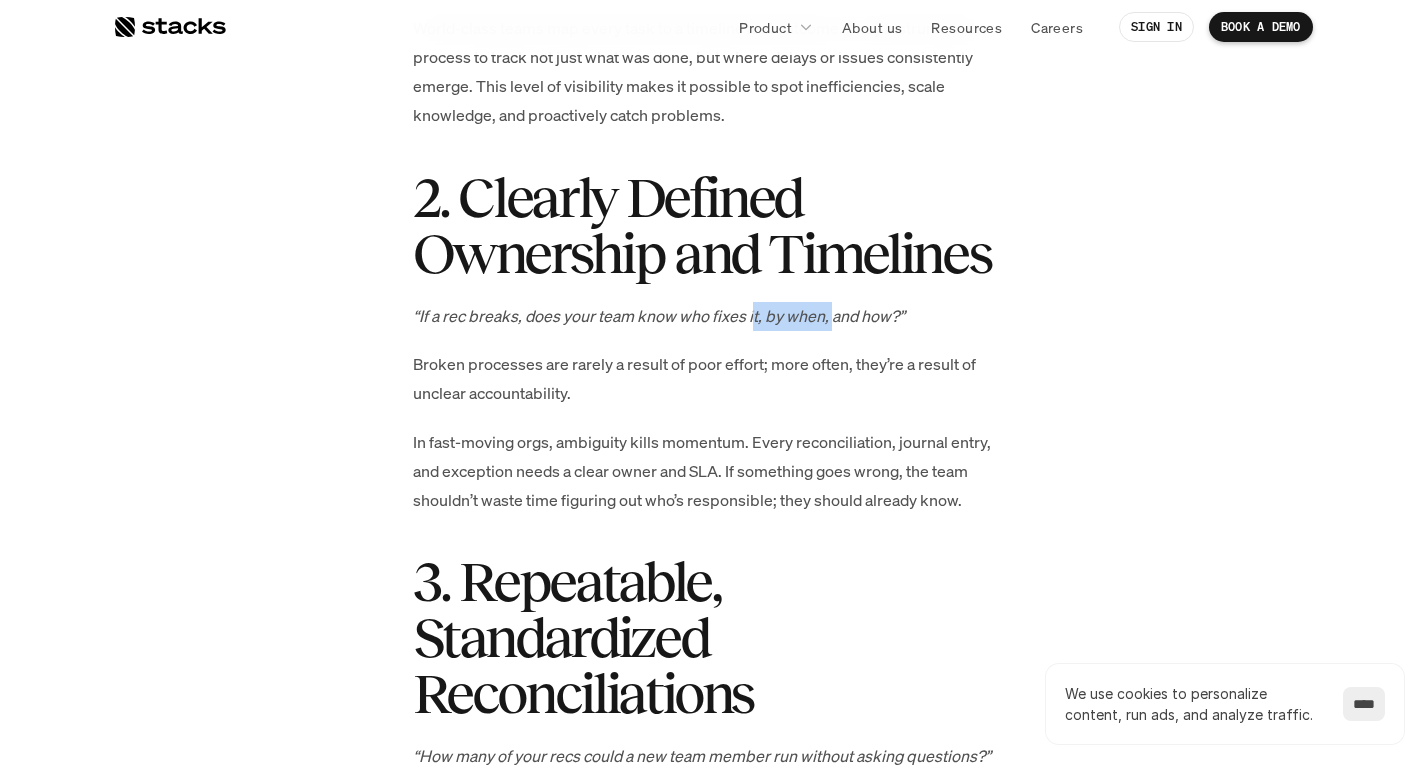 click on "“If a rec breaks, does your team know who fixes it, by when, and how?”" at bounding box center [659, 316] 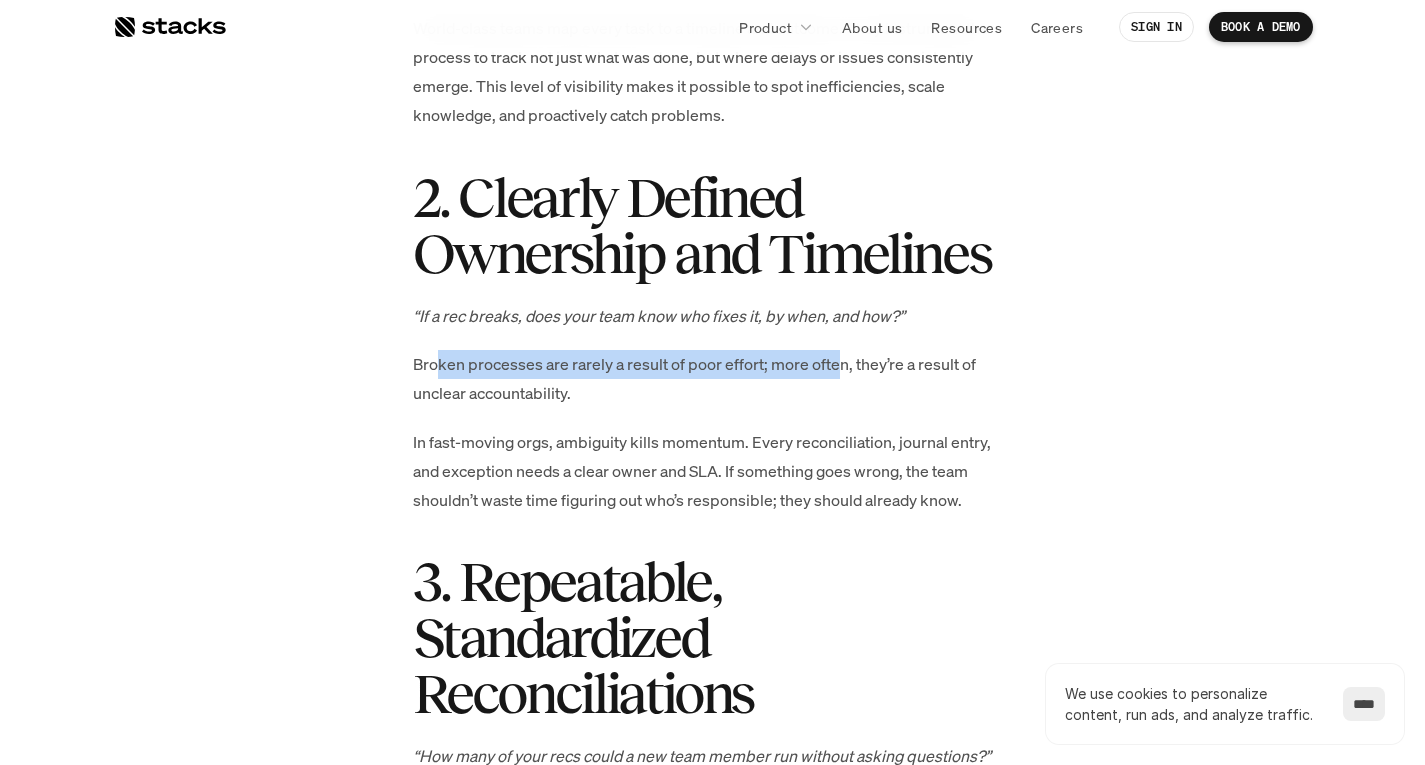 click on "Broken processes are rarely a result of poor effort; more often, they’re a result of unclear accountability." at bounding box center [713, 379] 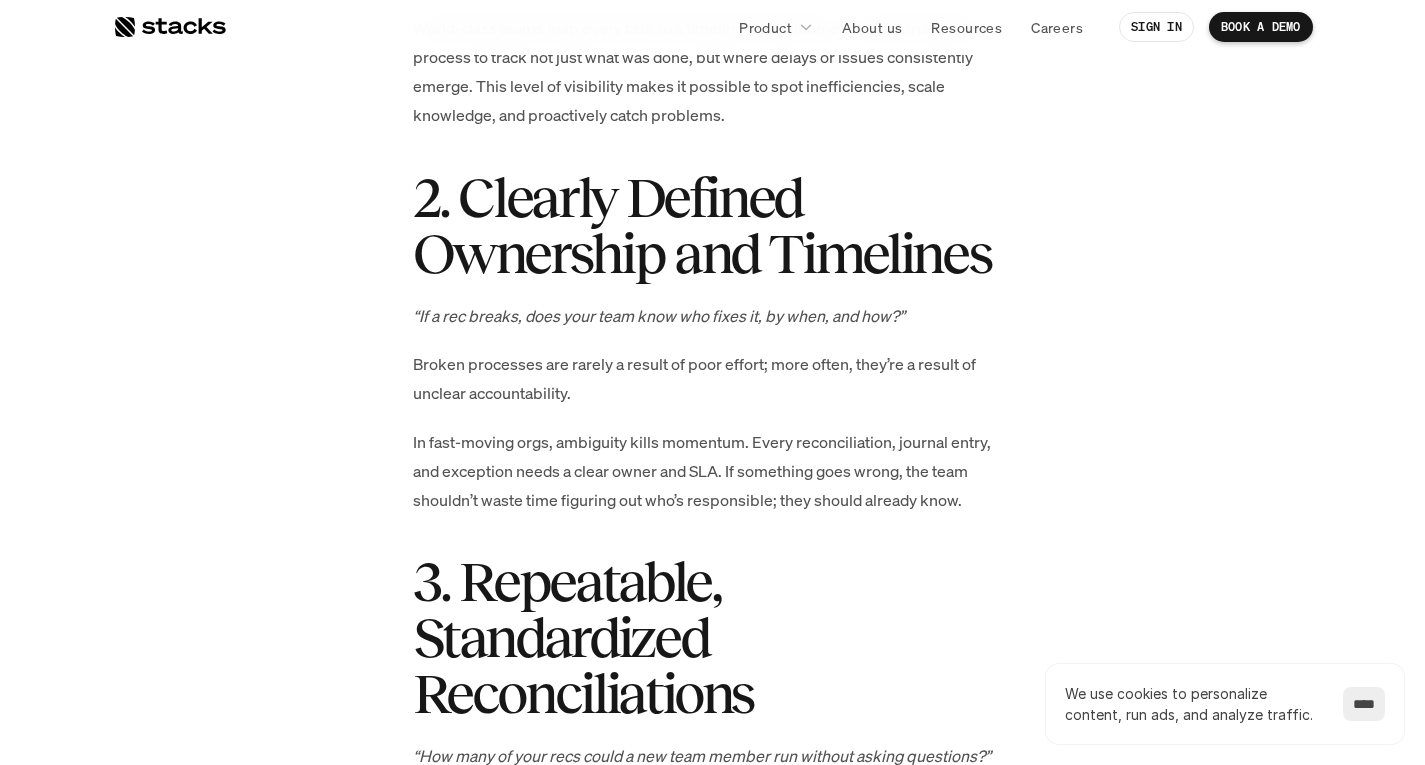 click on "Broken processes are rarely a result of poor effort; more often, they’re a result of unclear accountability." at bounding box center (713, 379) 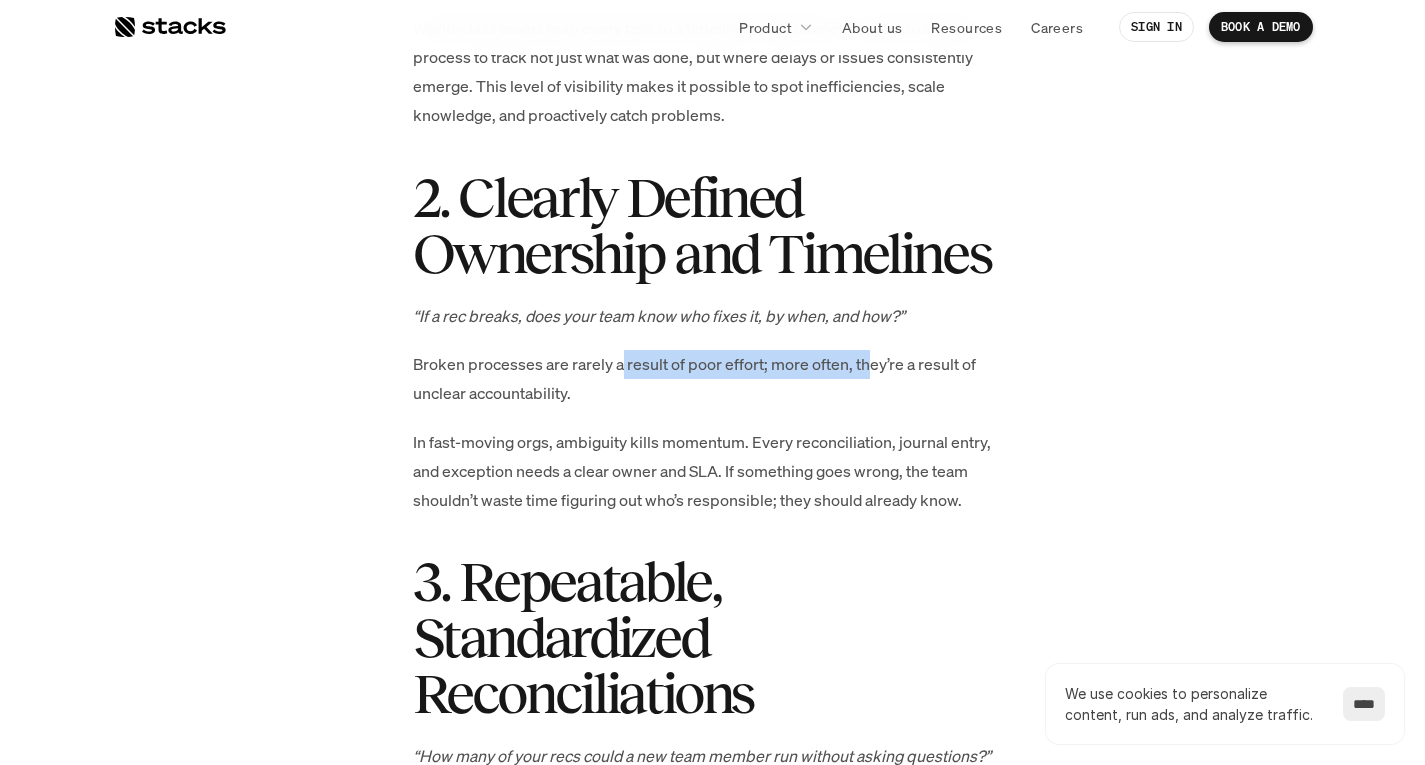 click on "Broken processes are rarely a result of poor effort; more often, they’re a result of unclear accountability." at bounding box center (713, 379) 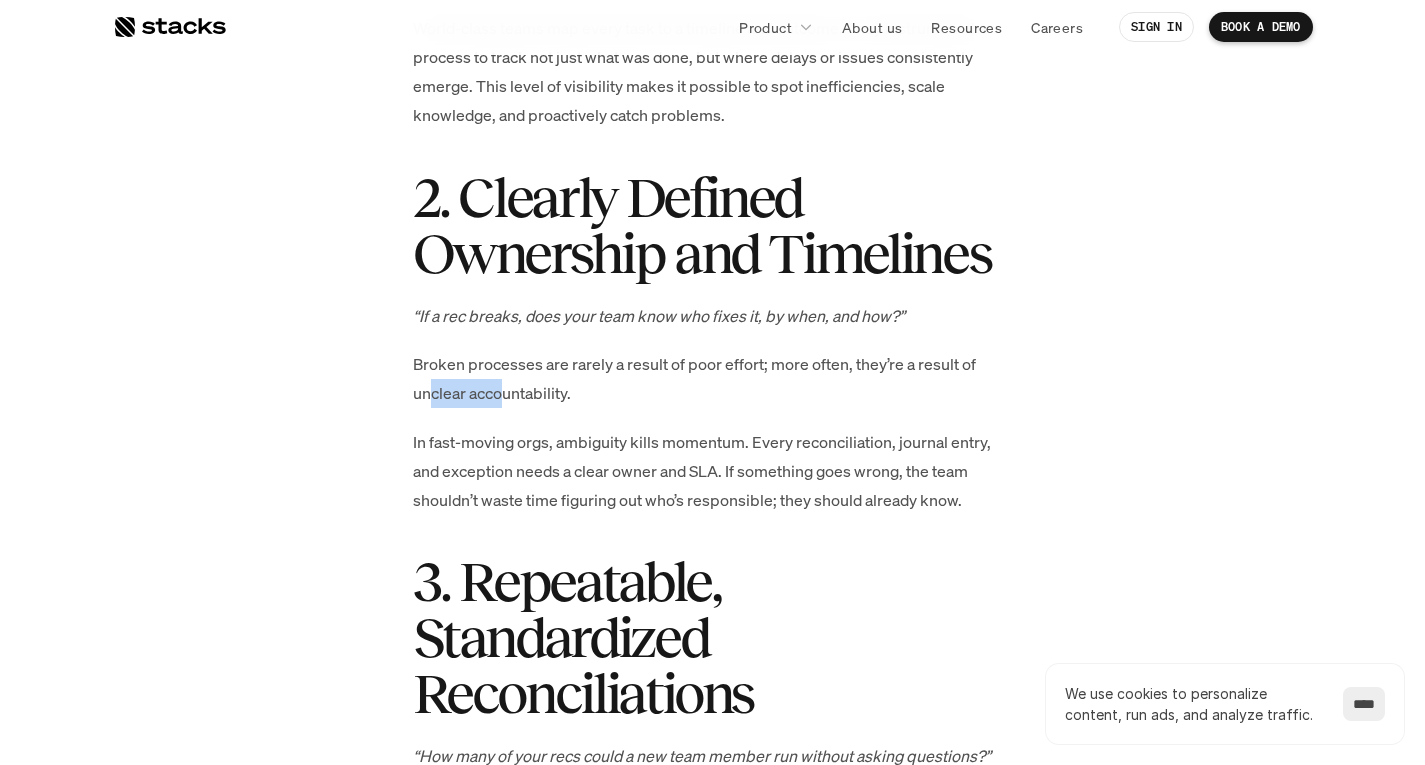 click on "Broken processes are rarely a result of poor effort; more often, they’re a result of unclear accountability." at bounding box center [713, 379] 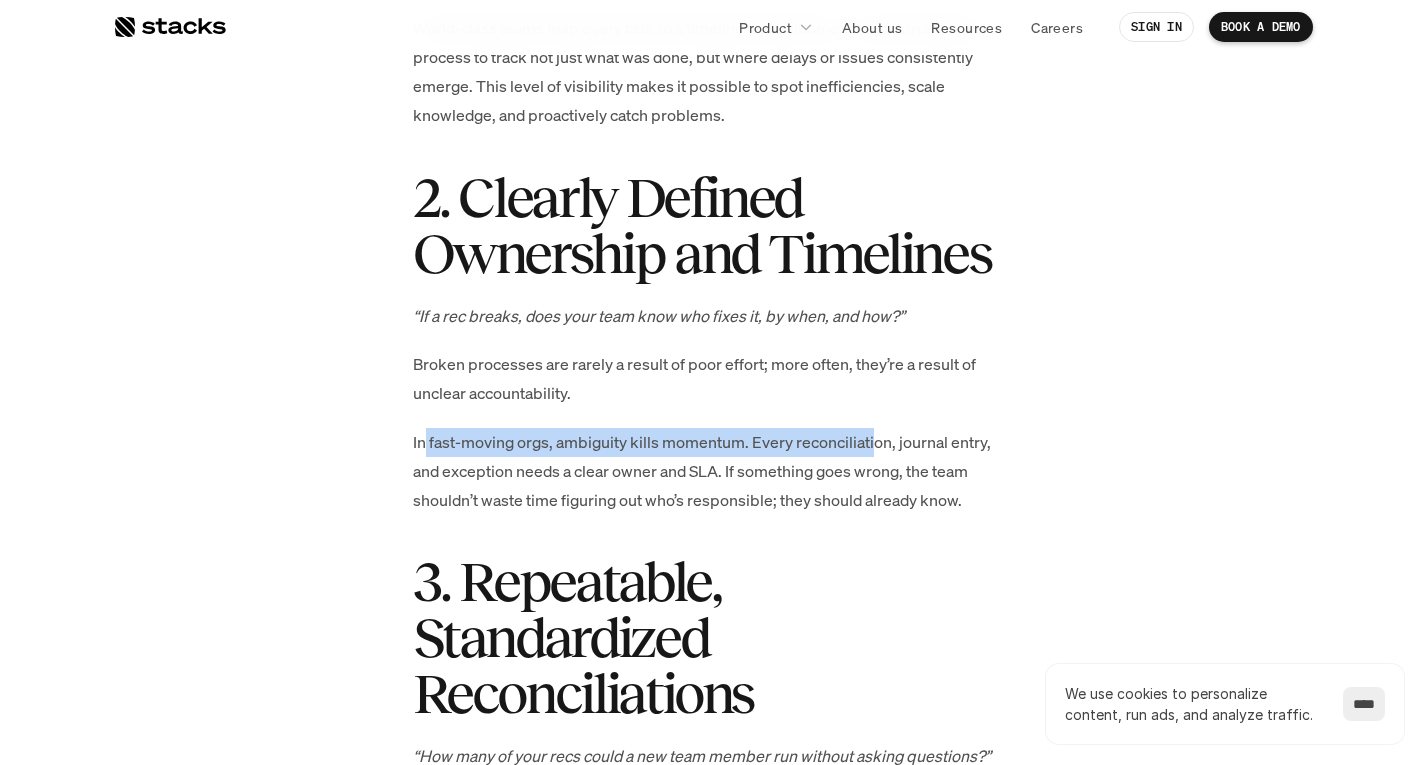 click on "In fast-moving orgs, ambiguity kills momentum. Every reconciliation, journal entry, and exception needs a clear owner and SLA. If something goes wrong, the team shouldn’t waste time figuring out who’s responsible; they should already know." at bounding box center [713, 471] 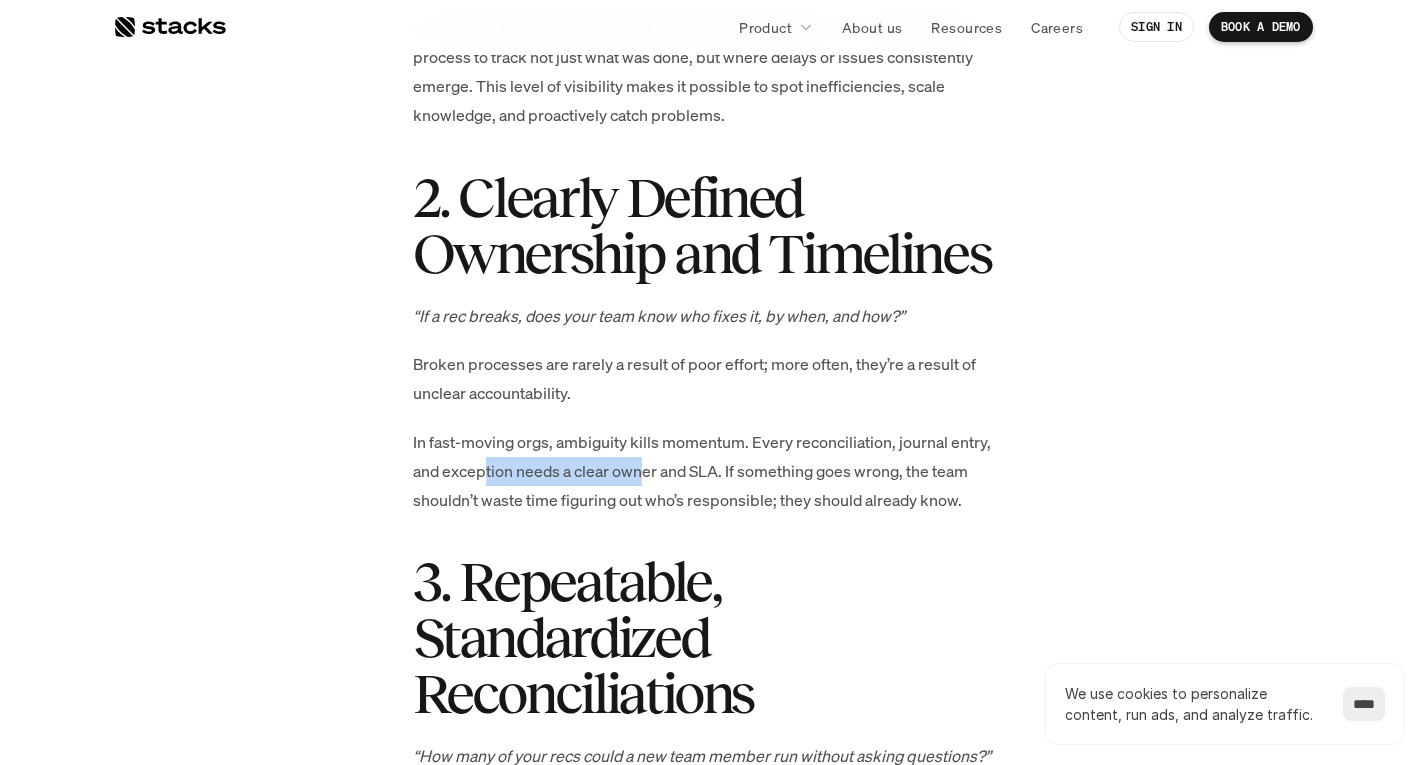 click on "In fast-moving orgs, ambiguity kills momentum. Every reconciliation, journal entry, and exception needs a clear owner and SLA. If something goes wrong, the team shouldn’t waste time figuring out who’s responsible; they should already know." at bounding box center (713, 471) 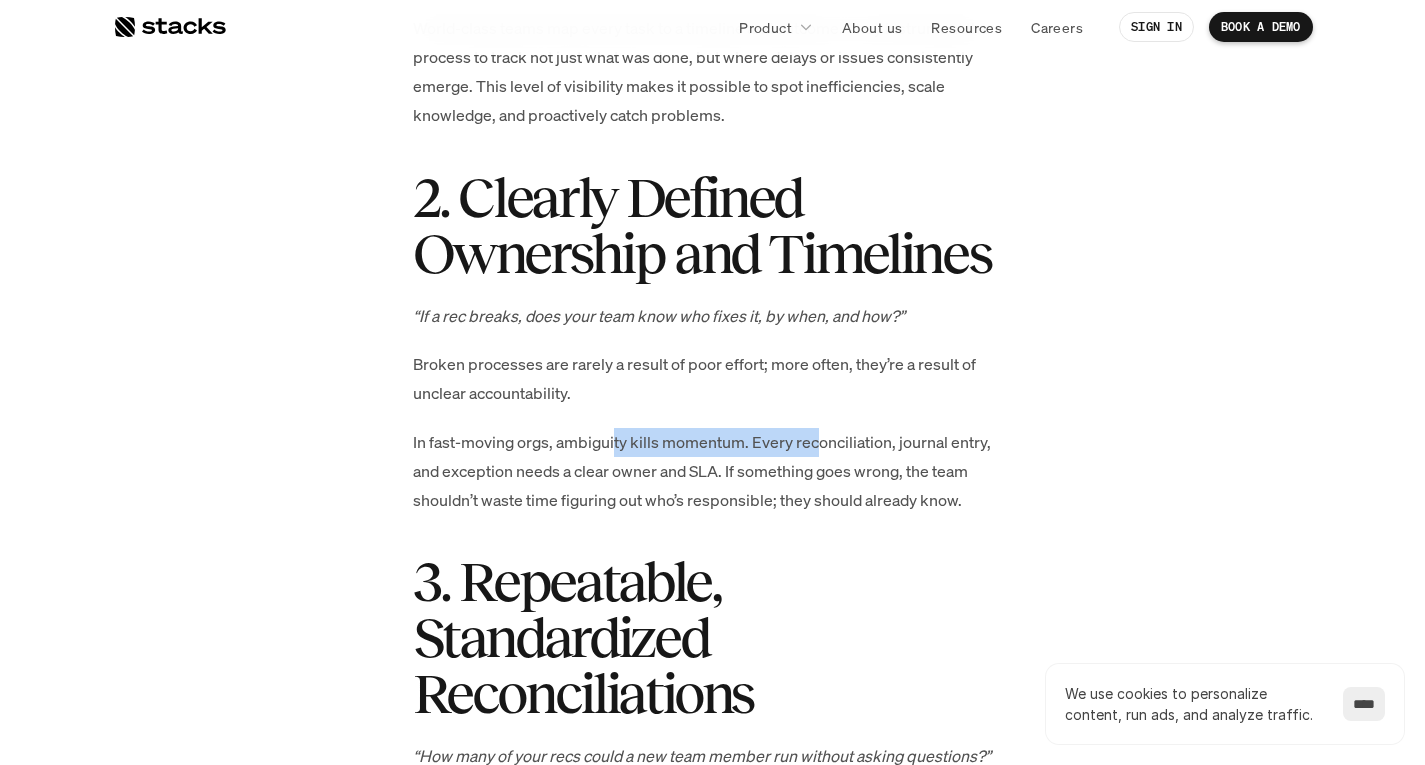 click on "In fast-moving orgs, ambiguity kills momentum. Every reconciliation, journal entry, and exception needs a clear owner and SLA. If something goes wrong, the team shouldn’t waste time figuring out who’s responsible; they should already know." at bounding box center [713, 471] 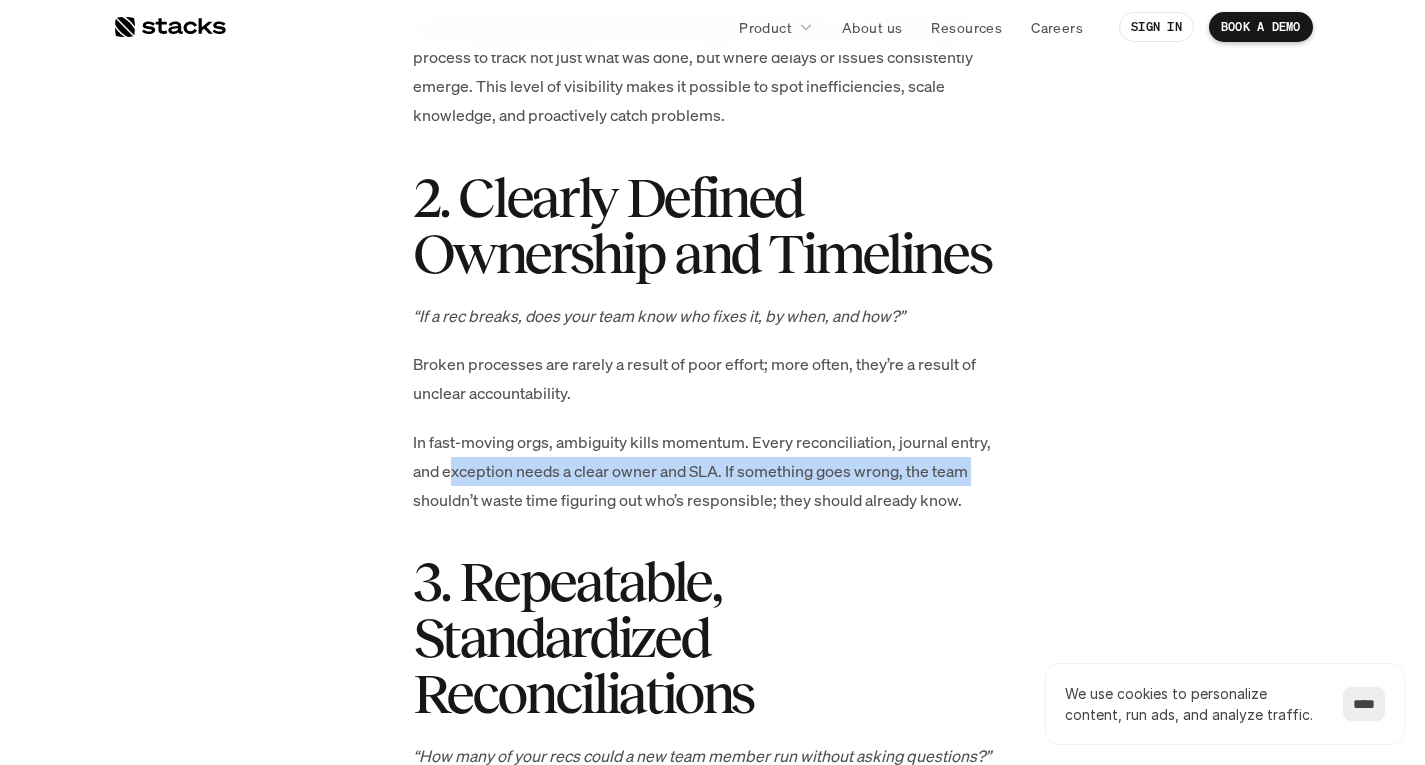 click on "Learnings from a decade of building finance teams at Uber and Miro. Month-end close is important for every business, but for the best-run companies, it’s a strategic advantage. It’s not just about ticking boxes or meeting deadlines. A strong close gives finance the control to catch issues early, the structure to scale, and the clarity to guide business decisions with confidence. When done right, it becomes the foundation for trust, insight, and speed across the entire organisation. After managing hundreds of closes at companies like Uber and Miro, I’ve seen a consistent pattern. No matter the industry, size, or complexity, five foundational elements show up in every world-class close. Here’s what they are, why they matter, and how high-performing teams are using AI to automate the grunt work. 1. Mapped and Measurable Close Process improves it . 2. Clearly Defined Ownership and Timelines current" at bounding box center [713, 993] 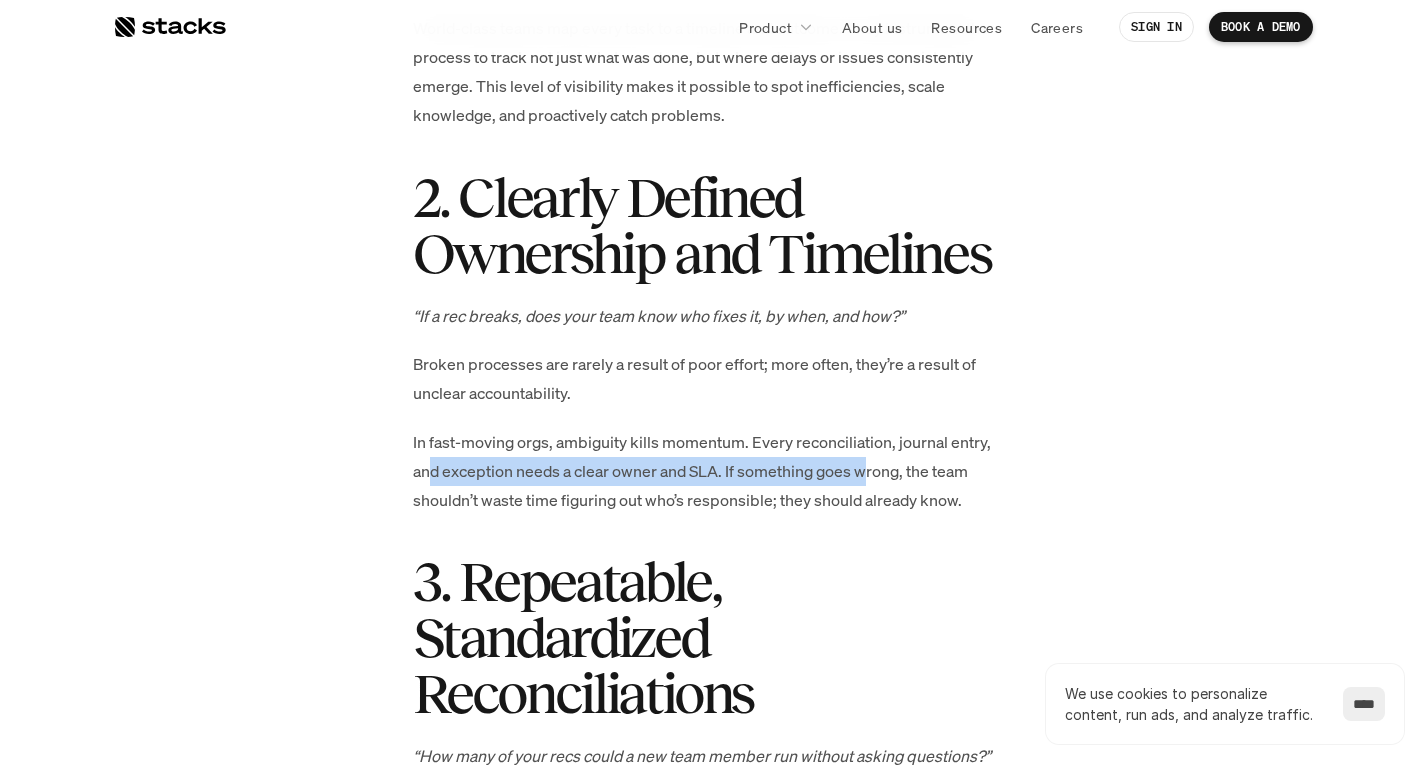 click on "In fast-moving orgs, ambiguity kills momentum. Every reconciliation, journal entry, and exception needs a clear owner and SLA. If something goes wrong, the team shouldn’t waste time figuring out who’s responsible; they should already know." at bounding box center [713, 471] 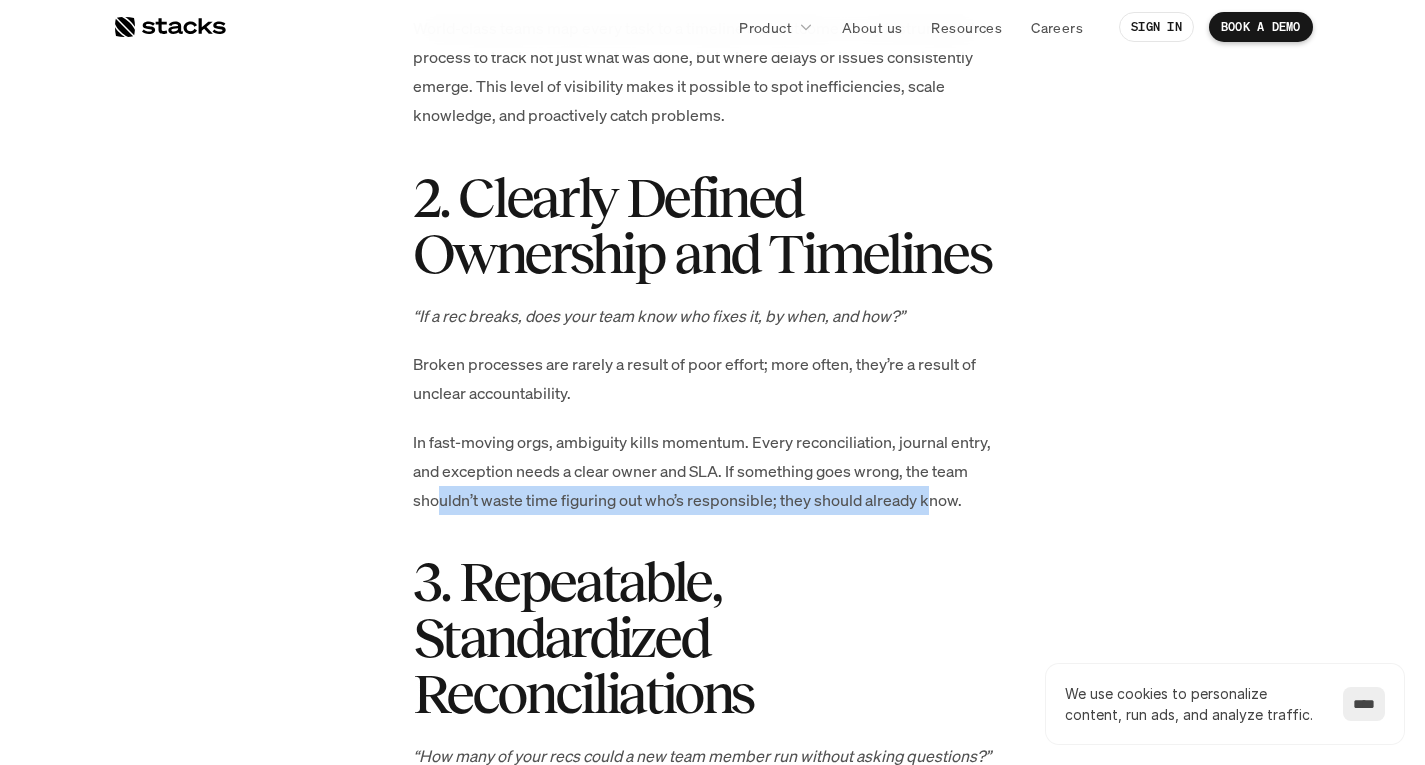 click on "In fast-moving orgs, ambiguity kills momentum. Every reconciliation, journal entry, and exception needs a clear owner and SLA. If something goes wrong, the team shouldn’t waste time figuring out who’s responsible; they should already know." at bounding box center (713, 471) 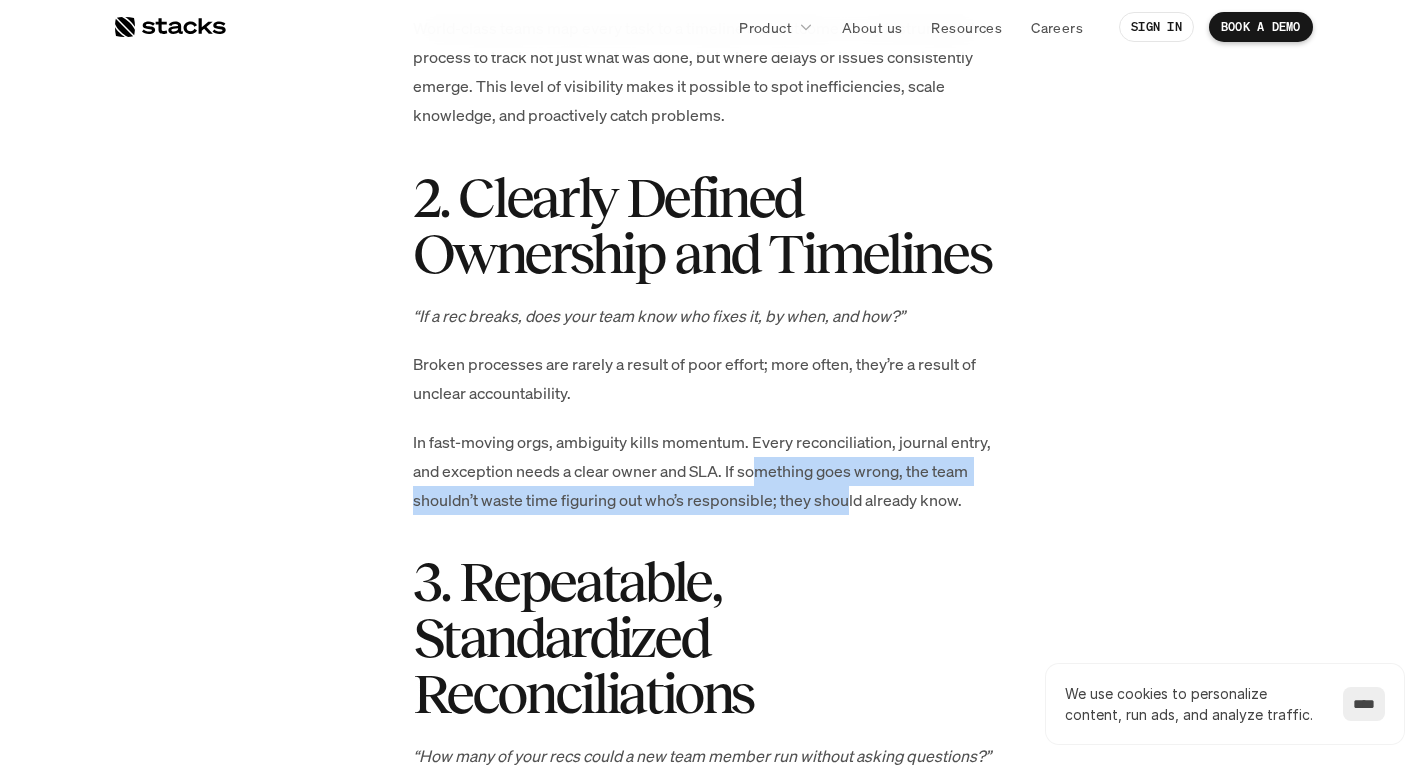 click on "In fast-moving orgs, ambiguity kills momentum. Every reconciliation, journal entry, and exception needs a clear owner and SLA. If something goes wrong, the team shouldn’t waste time figuring out who’s responsible; they should already know." at bounding box center (713, 471) 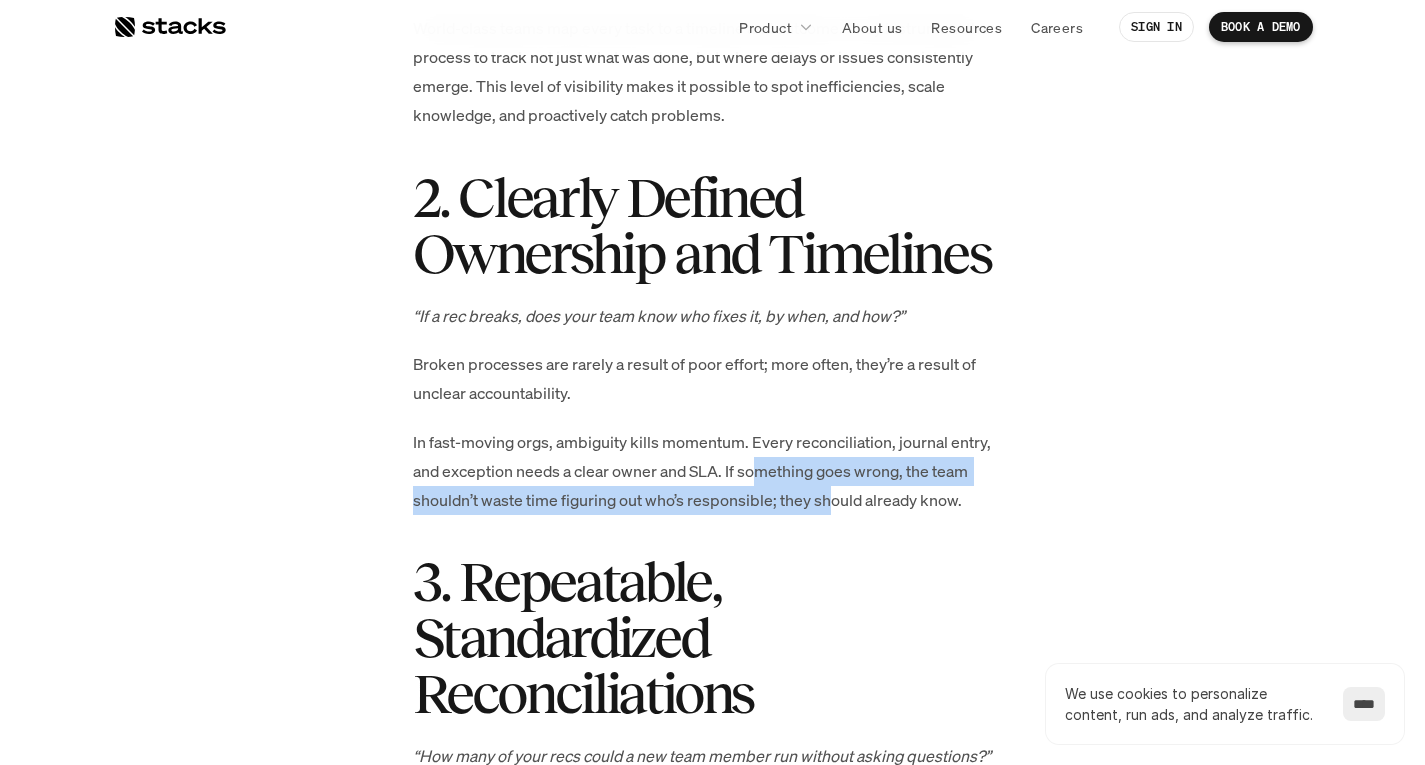 click on "Learnings from a decade of building finance teams at Uber and Miro. Month-end close is important for every business, but for the best-run companies, it’s a strategic advantage. It’s not just about ticking boxes or meeting deadlines. A strong close gives finance the control to catch issues early, the structure to scale, and the clarity to guide business decisions with confidence. When done right, it becomes the foundation for trust, insight, and speed across the entire organisation. After managing hundreds of closes at companies like Uber and Miro, I’ve seen a consistent pattern. No matter the industry, size, or complexity, five foundational elements show up in every world-class close. Here’s what they are, why they matter, and how high-performing teams are using AI to automate the grunt work. 1. Mapped and Measurable Close Process improves it . 2. Clearly Defined Ownership and Timelines current" at bounding box center [713, 993] 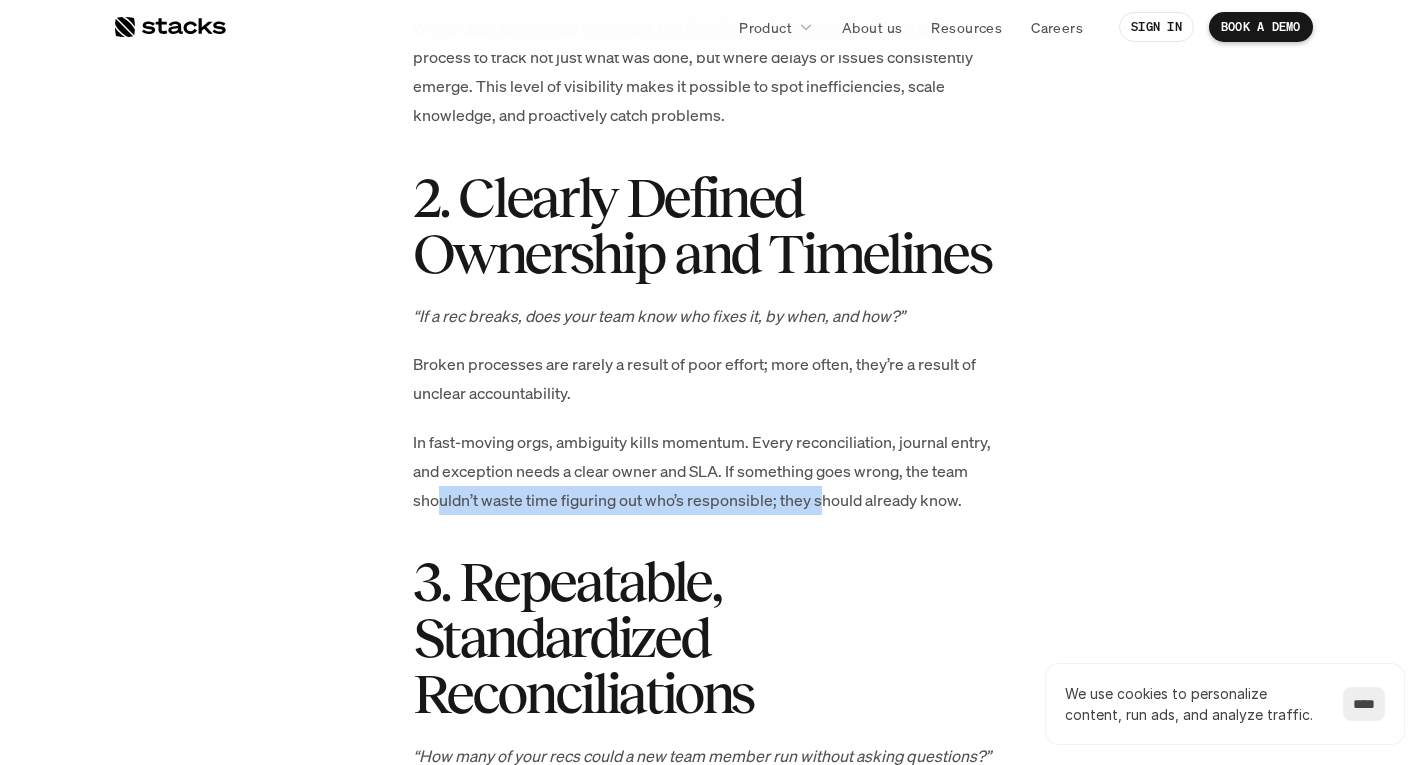 click on "In fast-moving orgs, ambiguity kills momentum. Every reconciliation, journal entry, and exception needs a clear owner and SLA. If something goes wrong, the team shouldn’t waste time figuring out who’s responsible; they should already know." at bounding box center [713, 471] 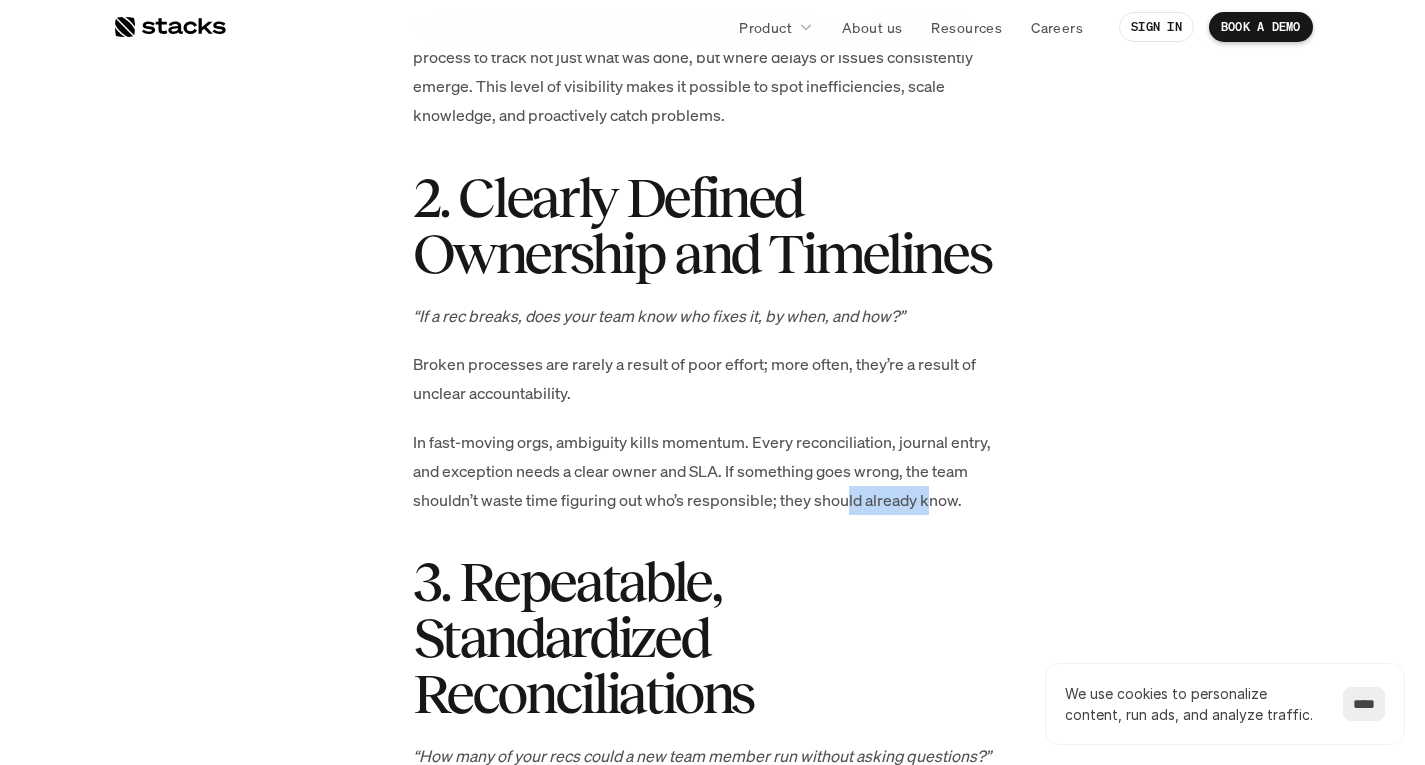 click on "In fast-moving orgs, ambiguity kills momentum. Every reconciliation, journal entry, and exception needs a clear owner and SLA. If something goes wrong, the team shouldn’t waste time figuring out who’s responsible; they should already know." at bounding box center (713, 471) 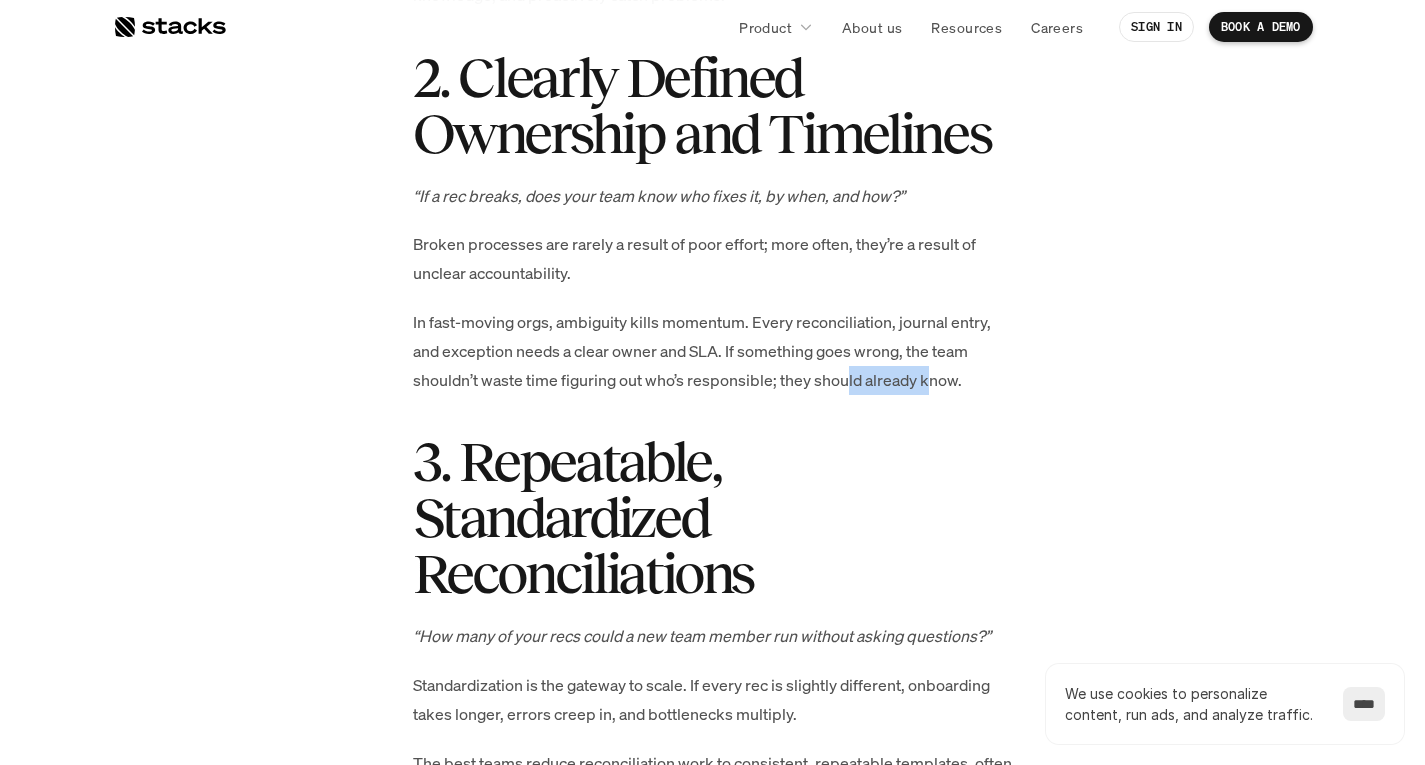 scroll, scrollTop: 2000, scrollLeft: 0, axis: vertical 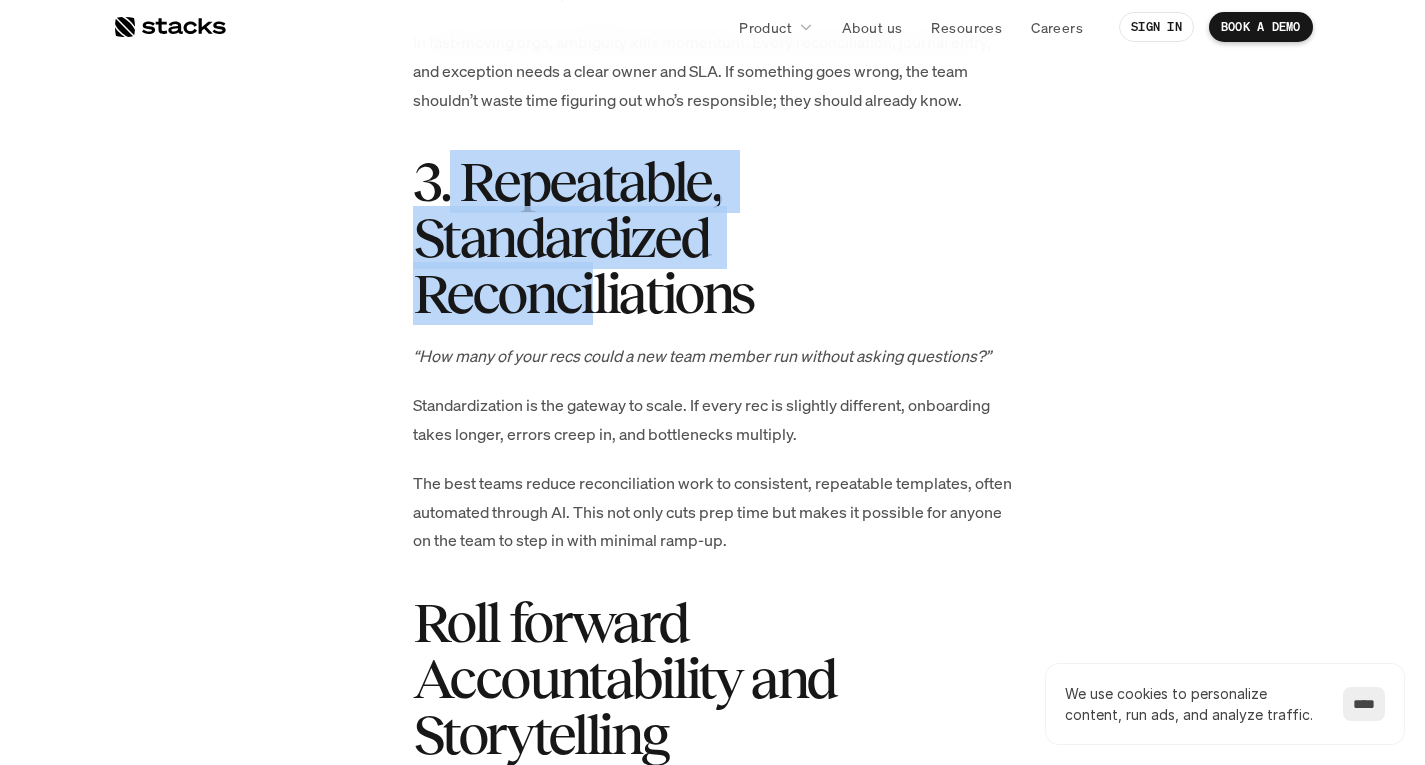 click on "3. Repeatable, Standardized Reconciliations" at bounding box center (713, 238) 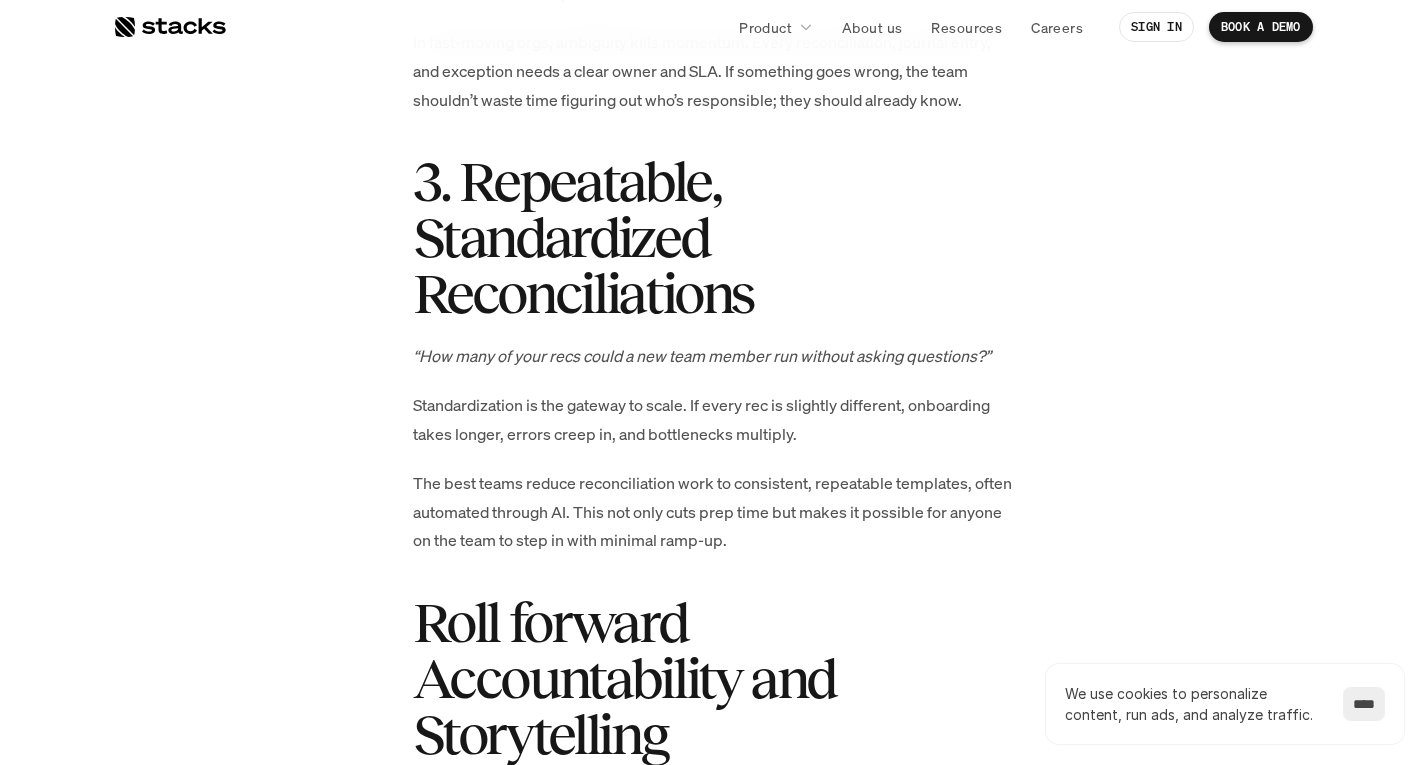click on "3. Repeatable, Standardized Reconciliations" at bounding box center [713, 238] 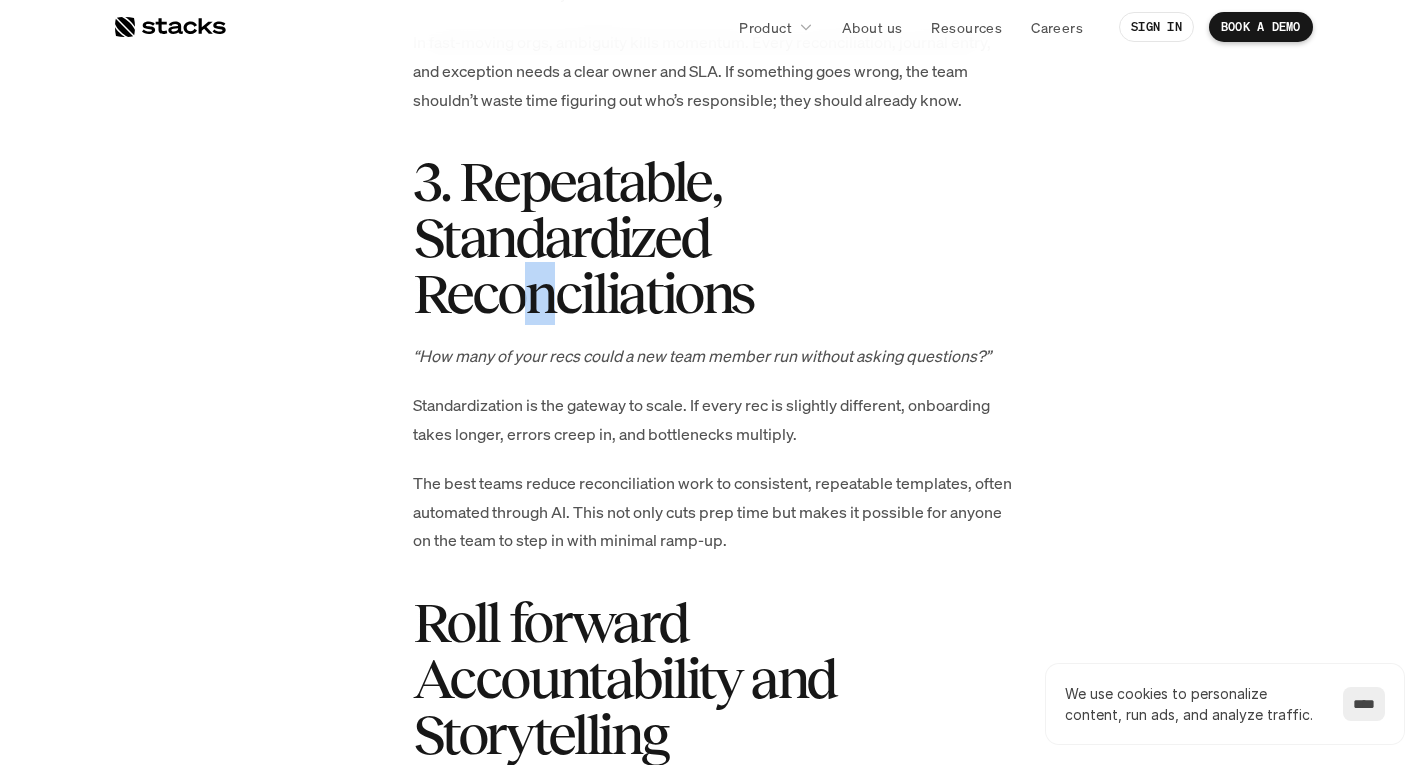 drag, startPoint x: 521, startPoint y: 286, endPoint x: 565, endPoint y: 289, distance: 44.102154 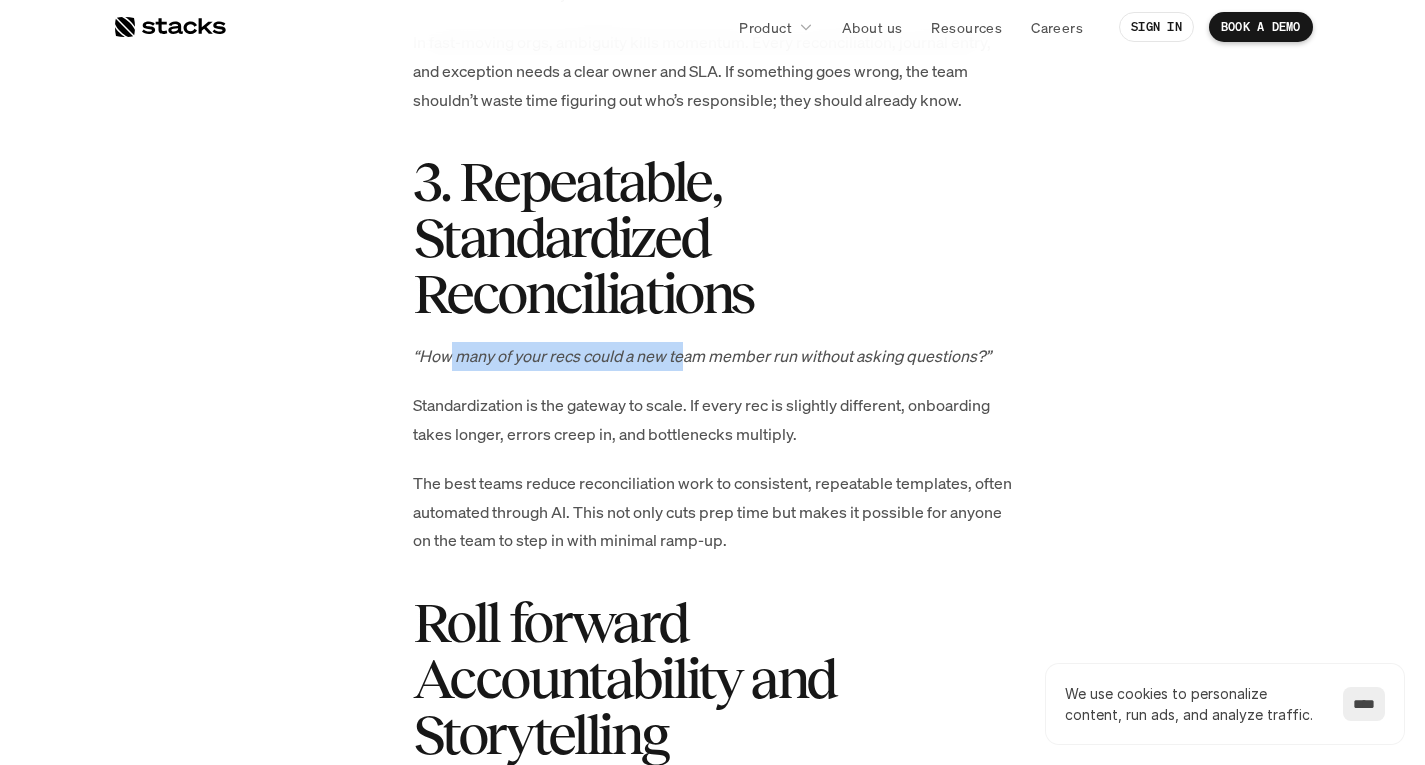 drag, startPoint x: 452, startPoint y: 352, endPoint x: 681, endPoint y: 359, distance: 229.10696 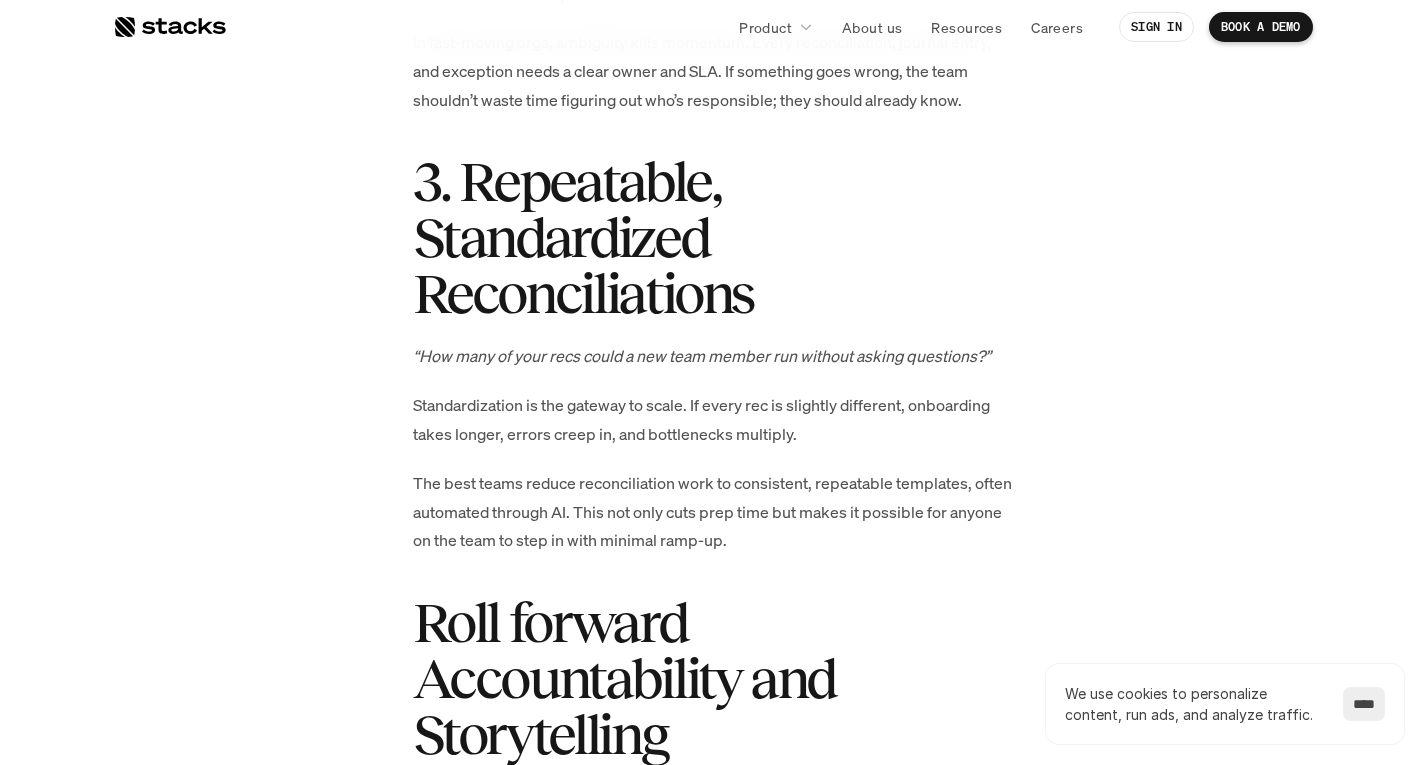 click on "Standardization is the gateway to scale. If every rec is slightly different, onboarding takes longer, errors creep in, and bottlenecks multiply." at bounding box center [713, 420] 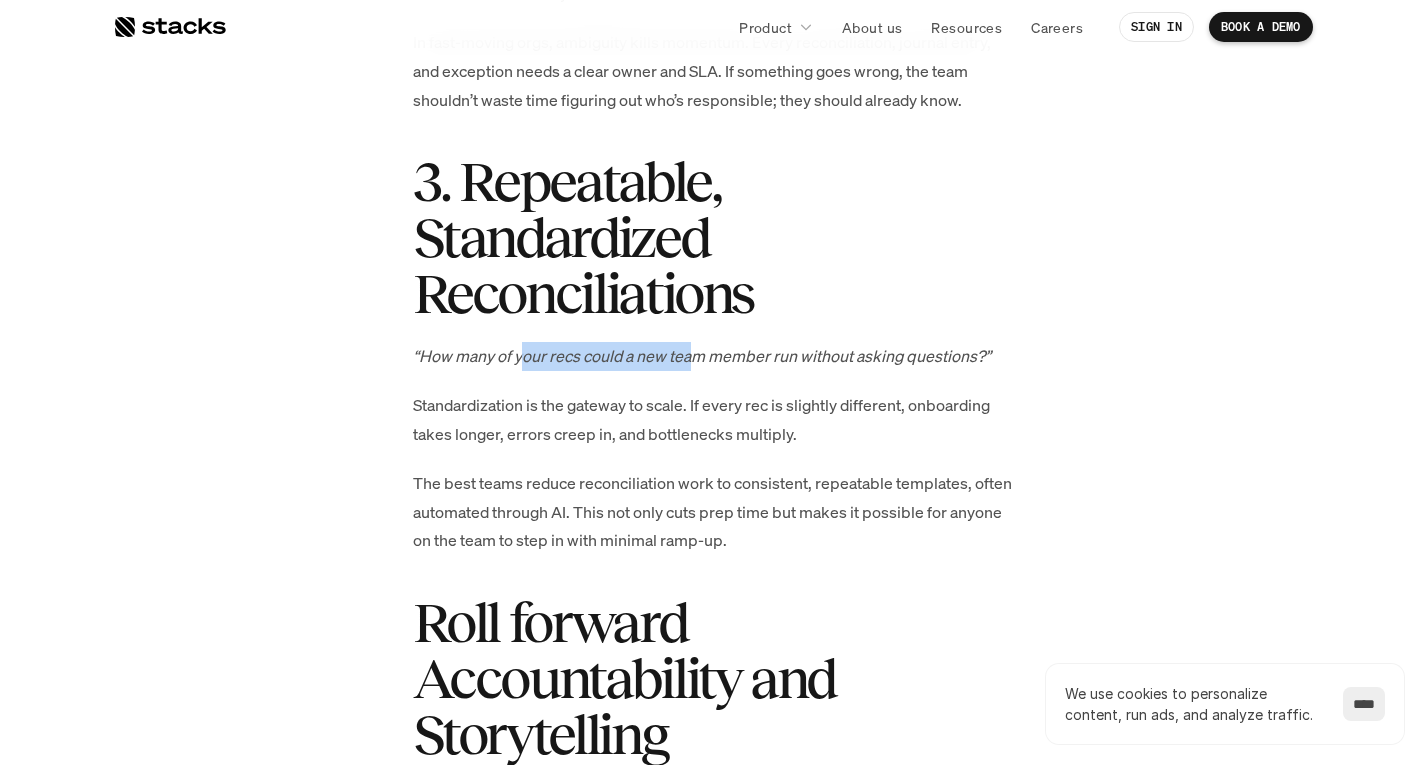 drag, startPoint x: 565, startPoint y: 351, endPoint x: 690, endPoint y: 351, distance: 125 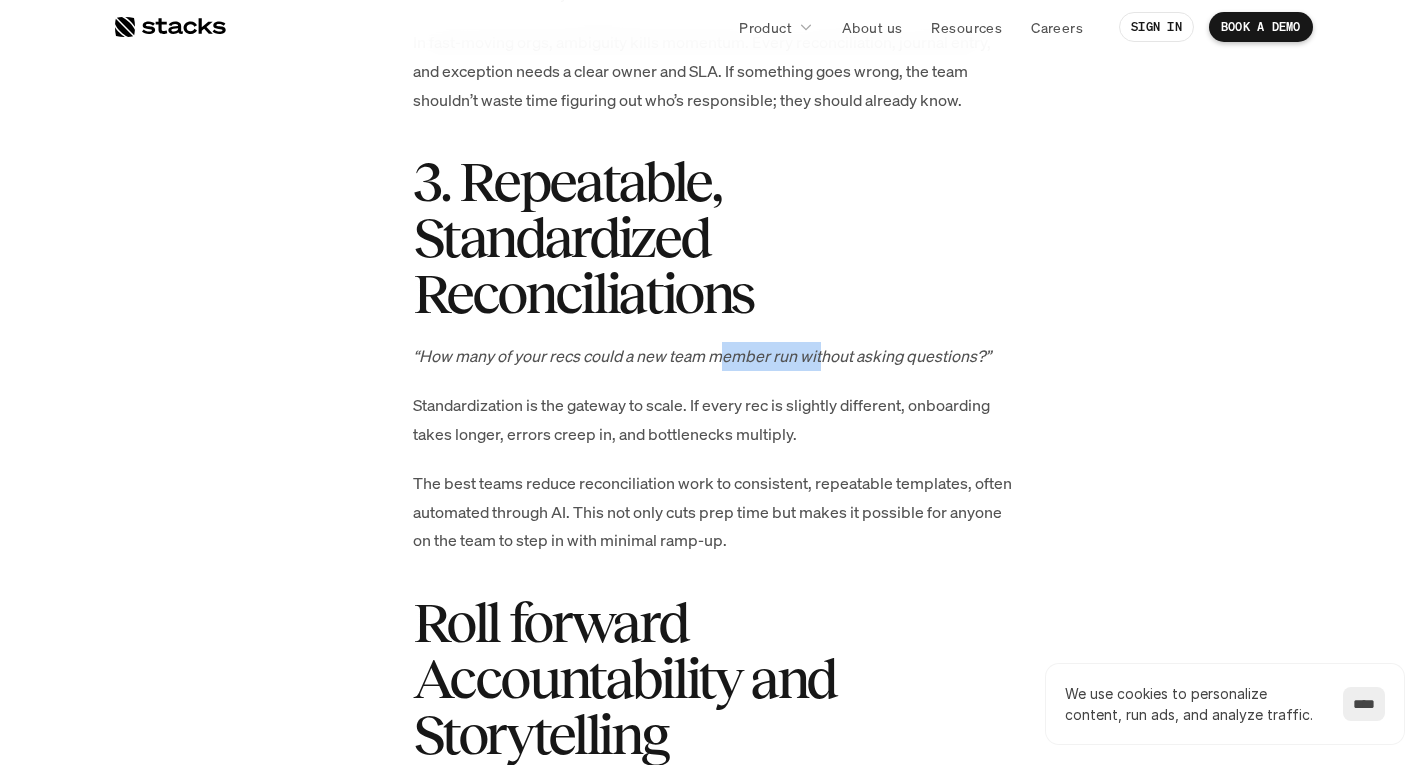 drag, startPoint x: 725, startPoint y: 351, endPoint x: 825, endPoint y: 351, distance: 100 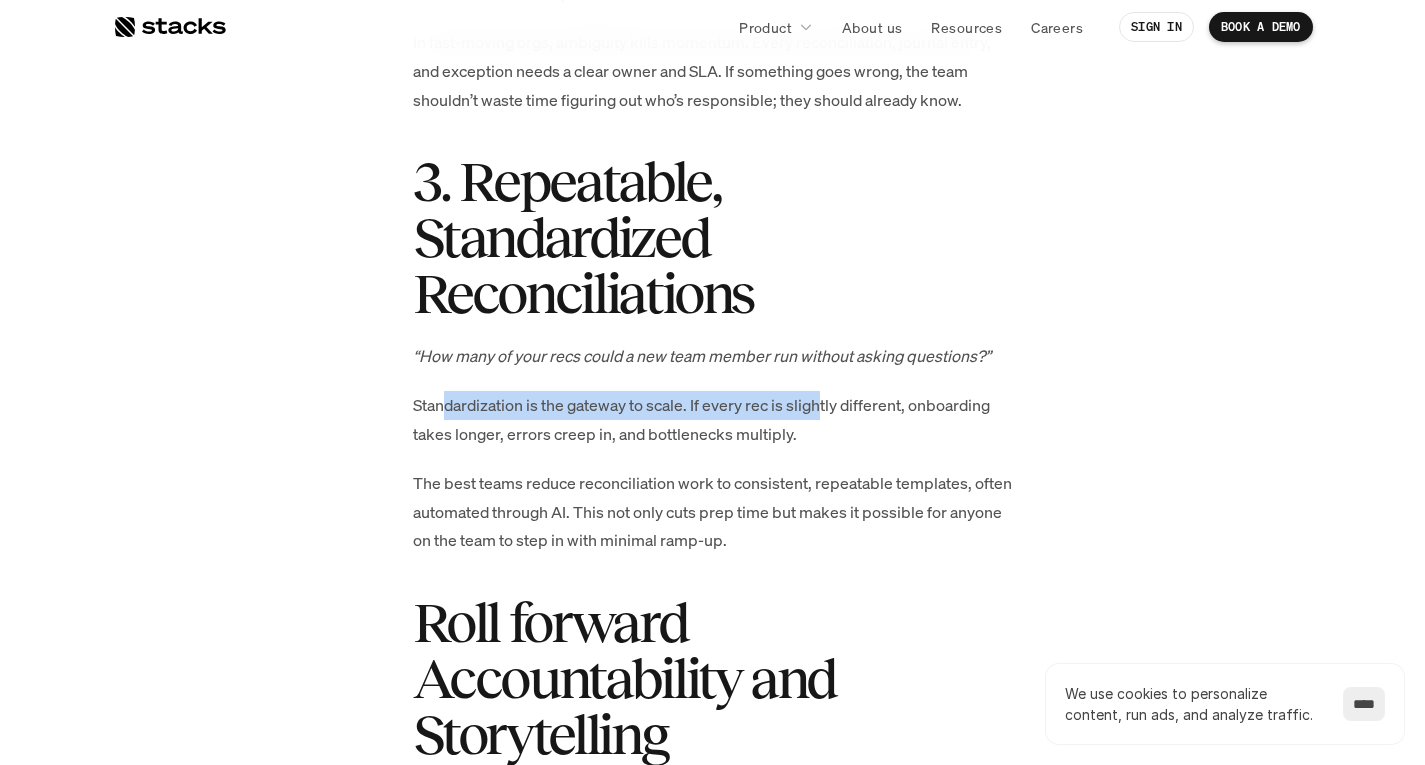 drag, startPoint x: 632, startPoint y: 409, endPoint x: 473, endPoint y: 441, distance: 162.18816 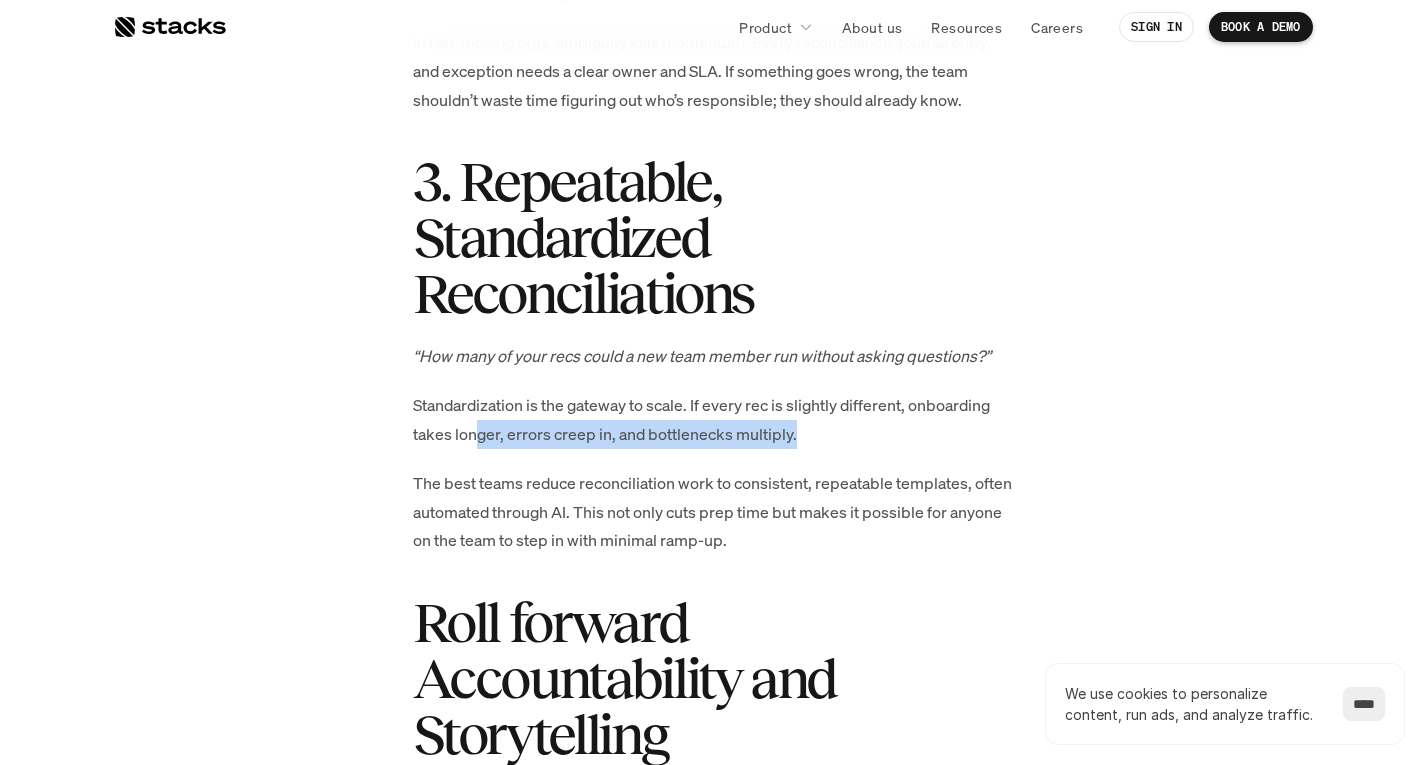 drag, startPoint x: 977, startPoint y: 435, endPoint x: 990, endPoint y: 432, distance: 13.341664 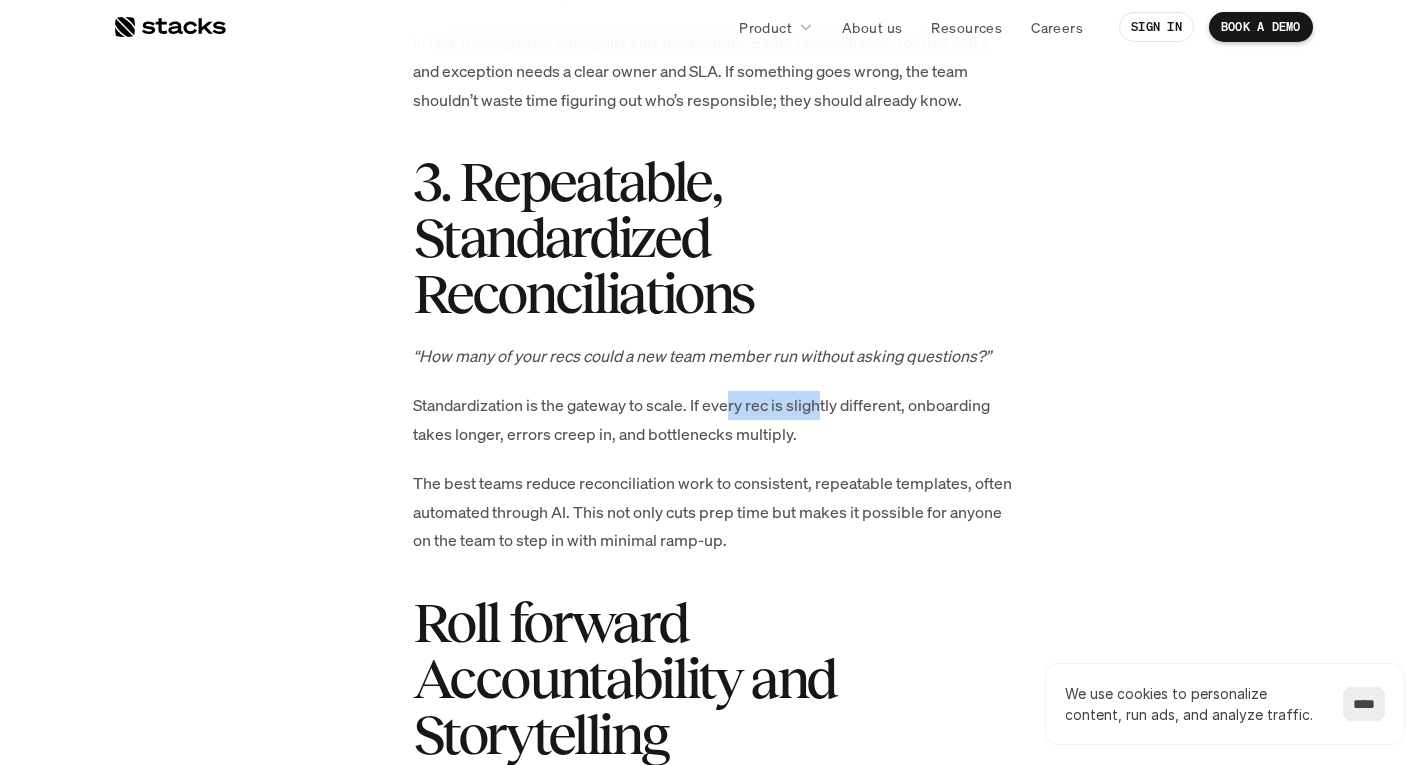 drag, startPoint x: 799, startPoint y: 407, endPoint x: 822, endPoint y: 408, distance: 23.021729 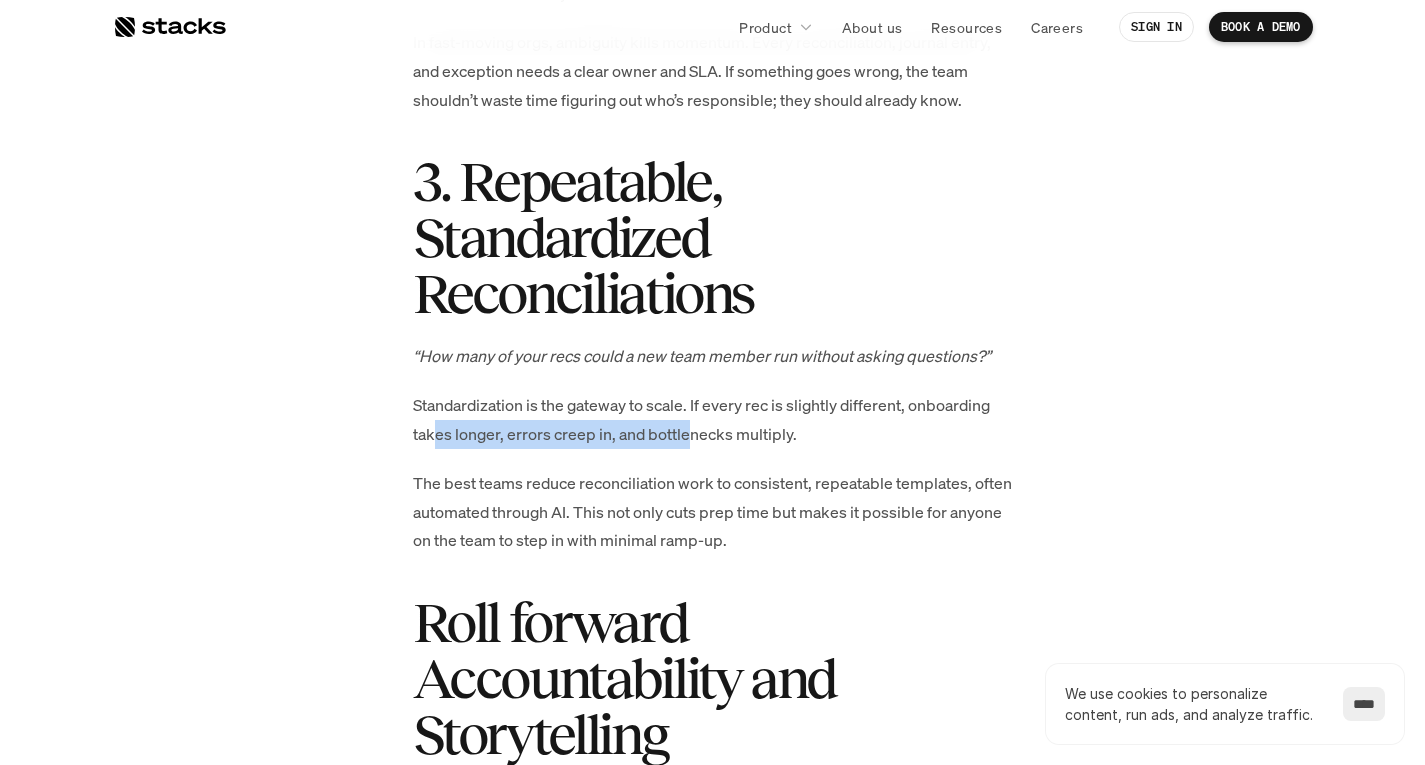drag, startPoint x: 613, startPoint y: 433, endPoint x: 688, endPoint y: 433, distance: 75 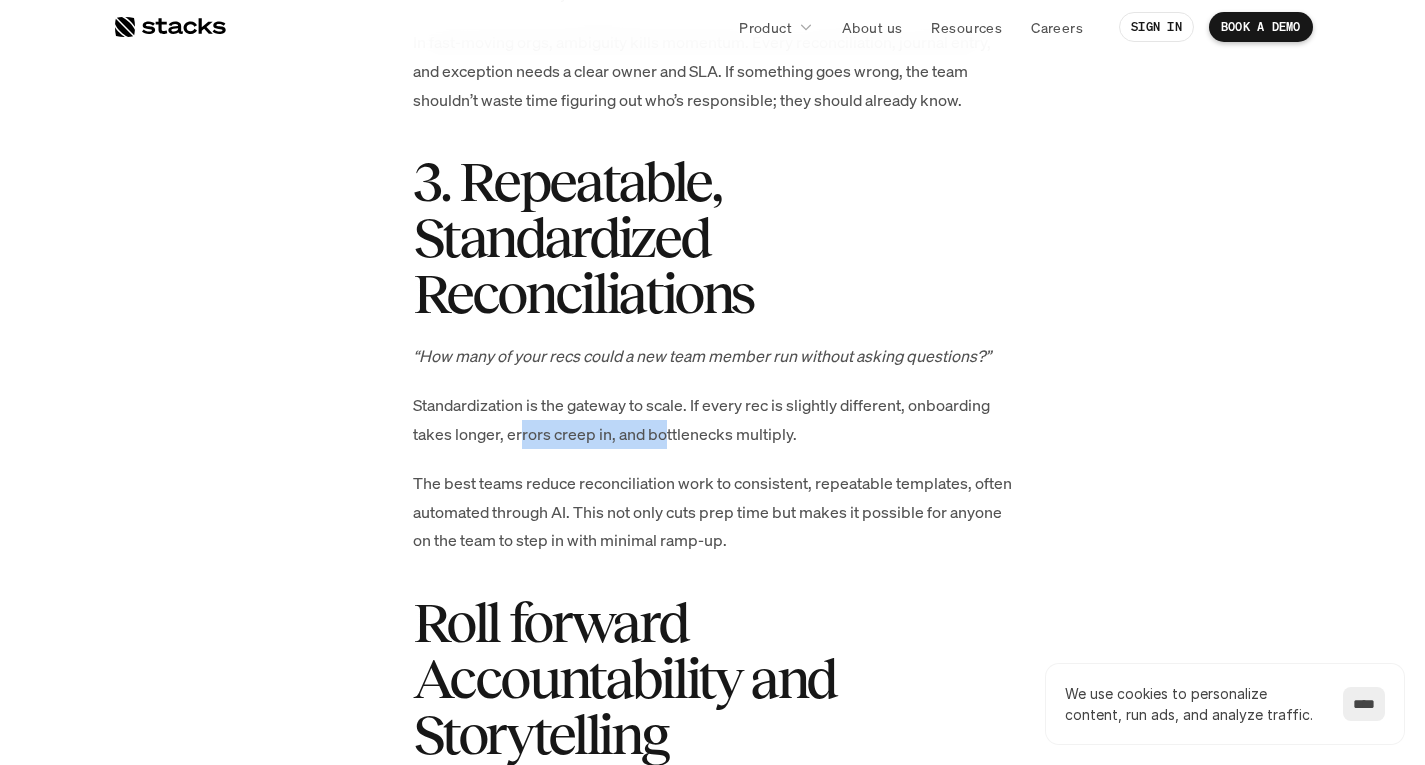 click on "Standardization is the gateway to scale. If every rec is slightly different, onboarding takes longer, errors creep in, and bottlenecks multiply." at bounding box center (713, 420) 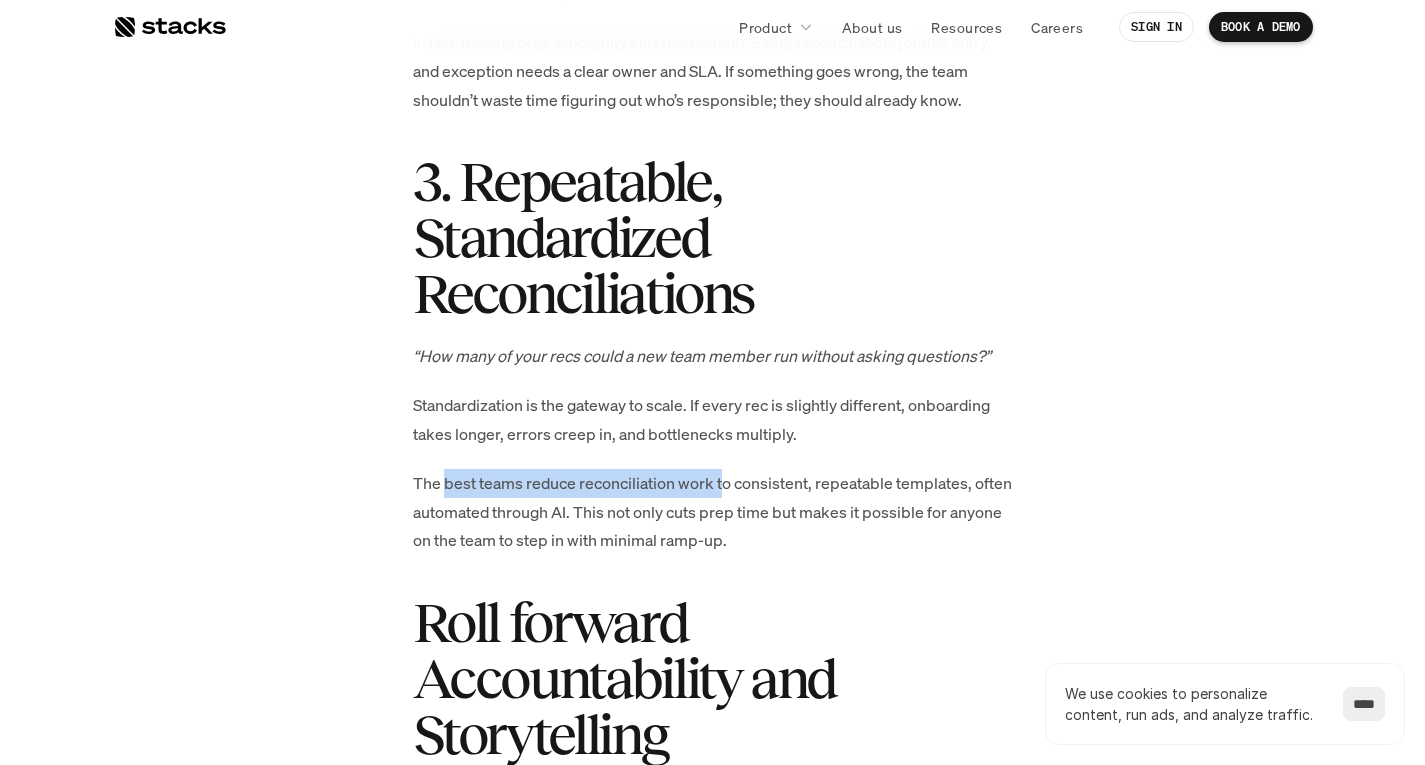 drag, startPoint x: 686, startPoint y: 479, endPoint x: 719, endPoint y: 479, distance: 33 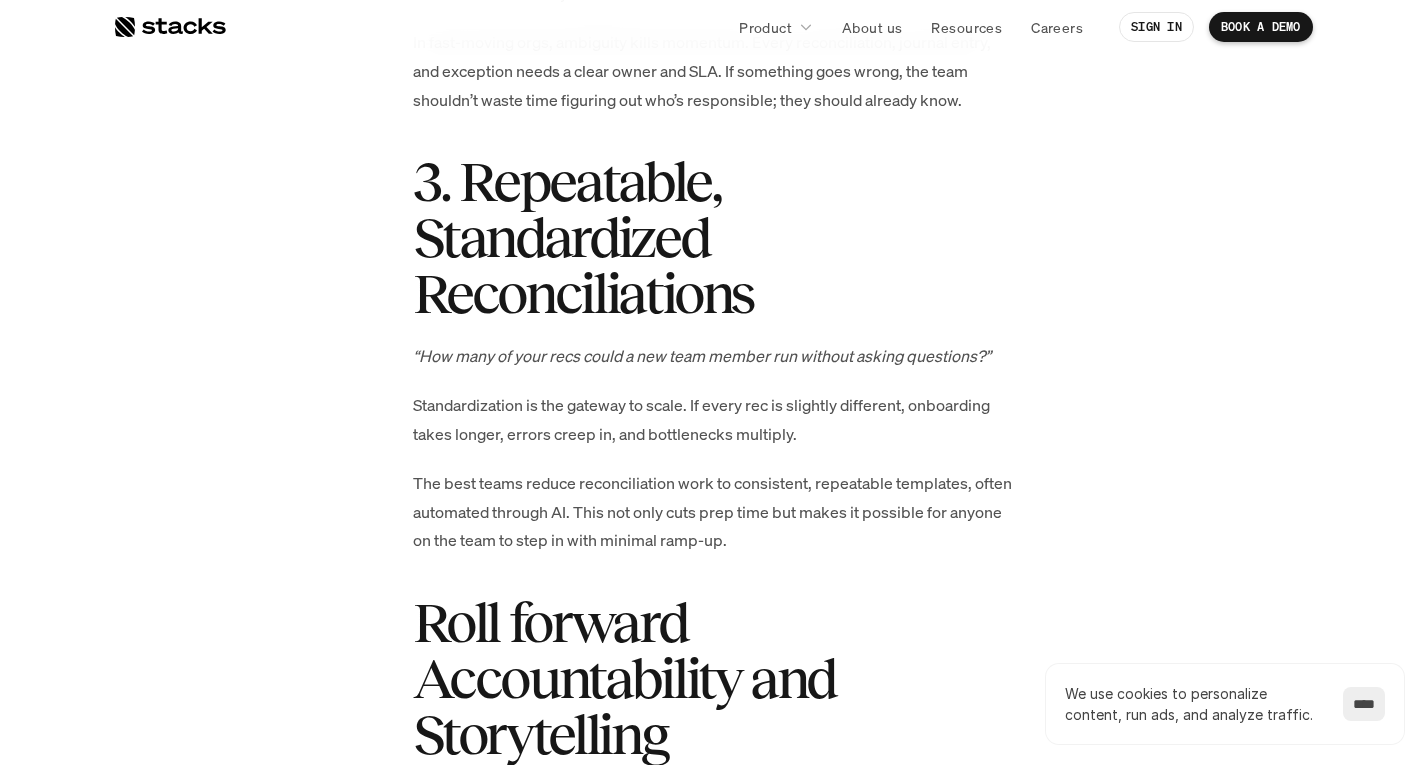 click on "The best teams reduce reconciliation work to consistent, repeatable templates, often automated through AI. This not only cuts prep time but makes it possible for anyone on the team to step in with minimal ramp-up." at bounding box center [713, 512] 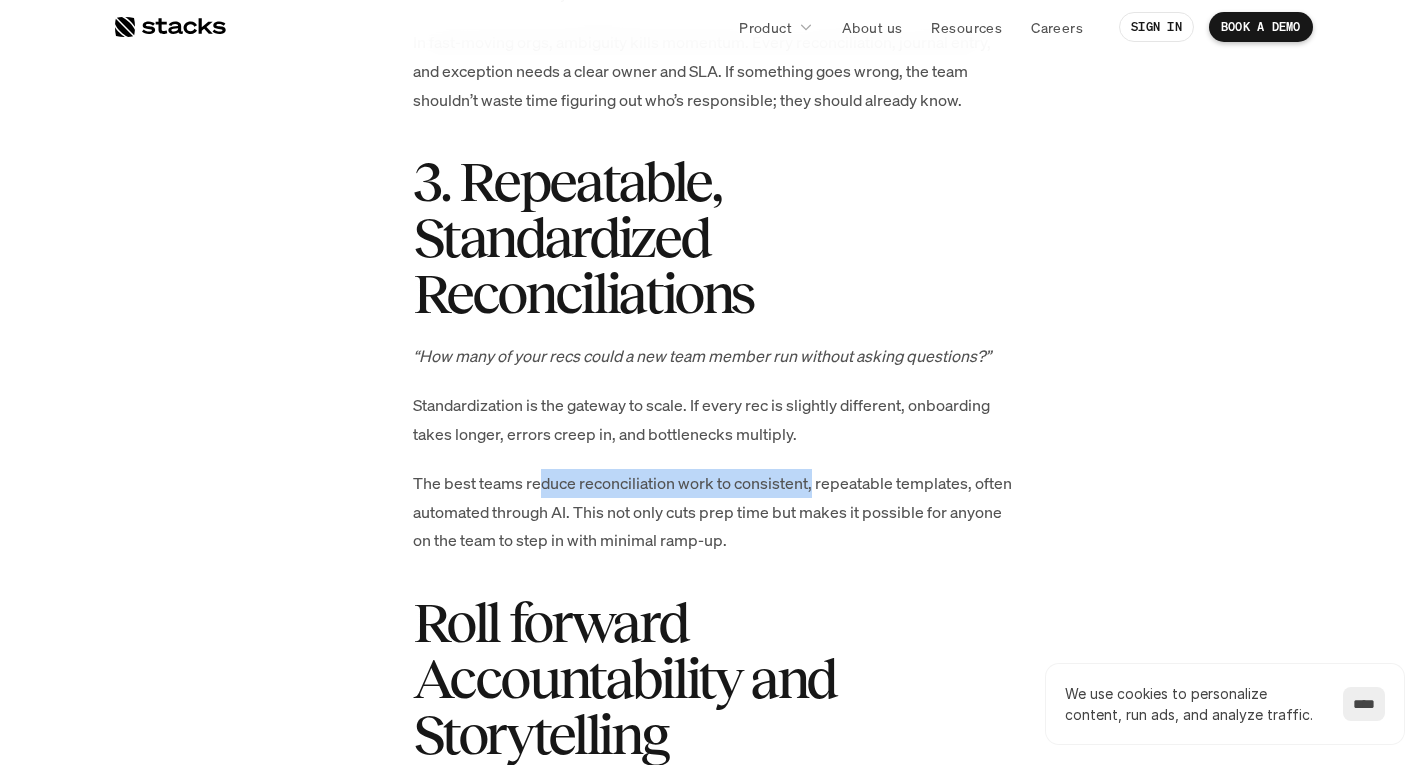 drag, startPoint x: 543, startPoint y: 483, endPoint x: 631, endPoint y: 519, distance: 95.07891 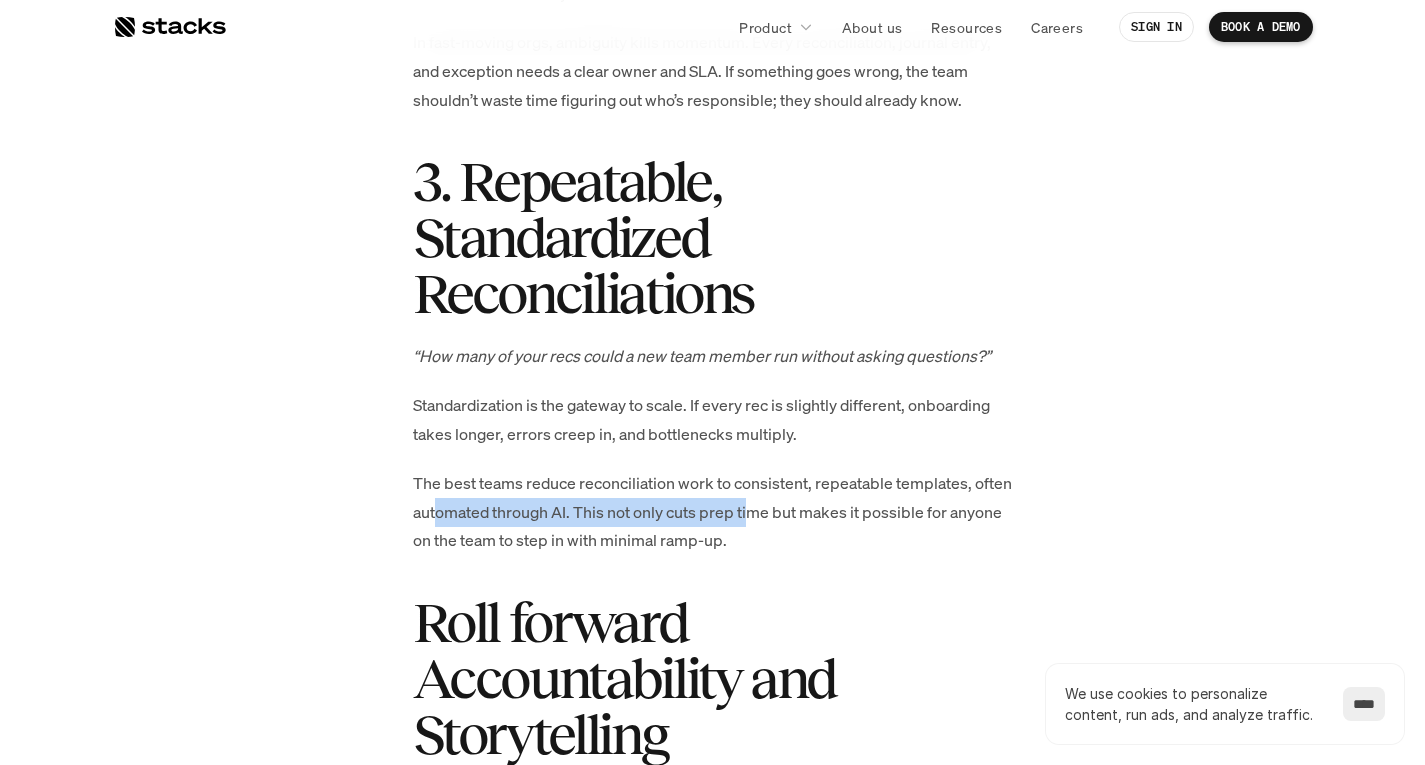drag, startPoint x: 629, startPoint y: 507, endPoint x: 754, endPoint y: 507, distance: 125 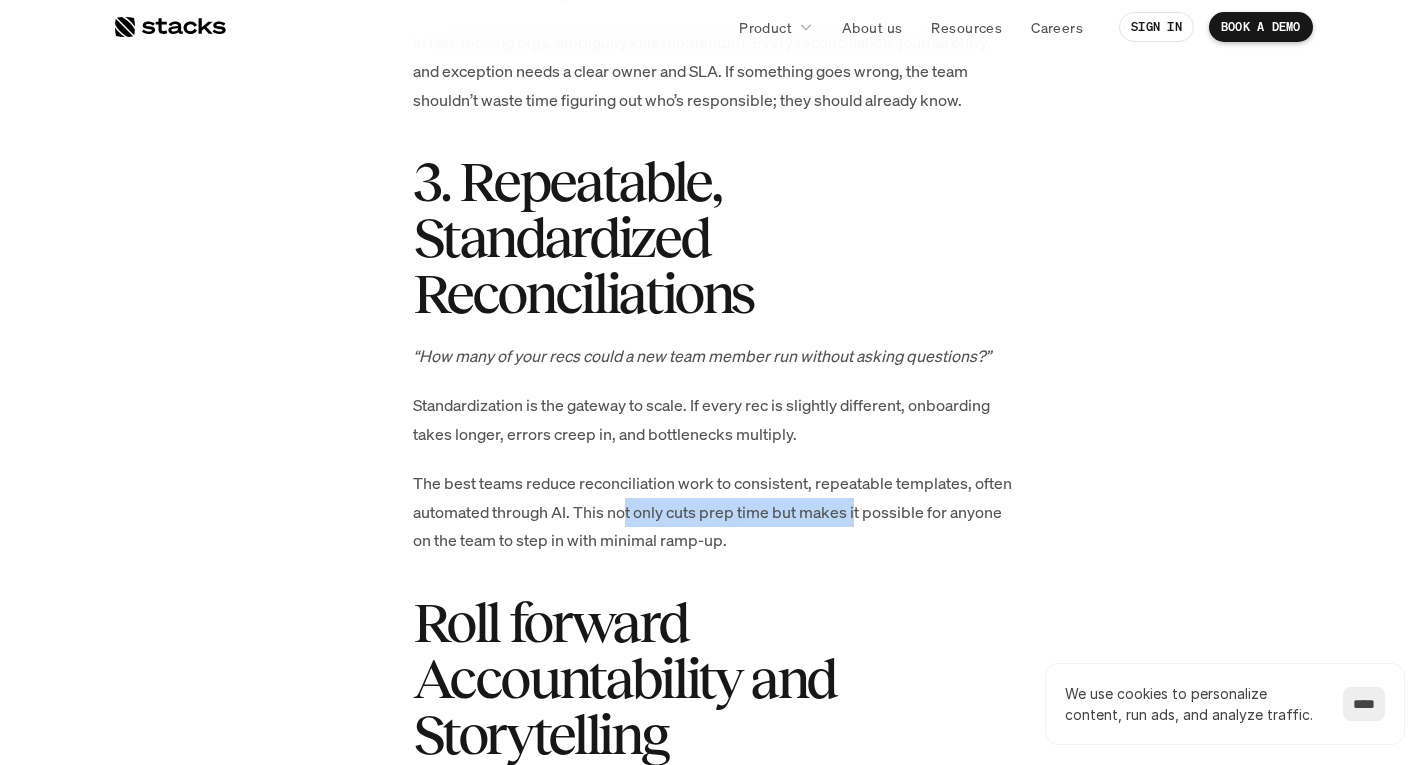 click on "The best teams reduce reconciliation work to consistent, repeatable templates, often automated through AI. This not only cuts prep time but makes it possible for anyone on the team to step in with minimal ramp-up." at bounding box center (713, 512) 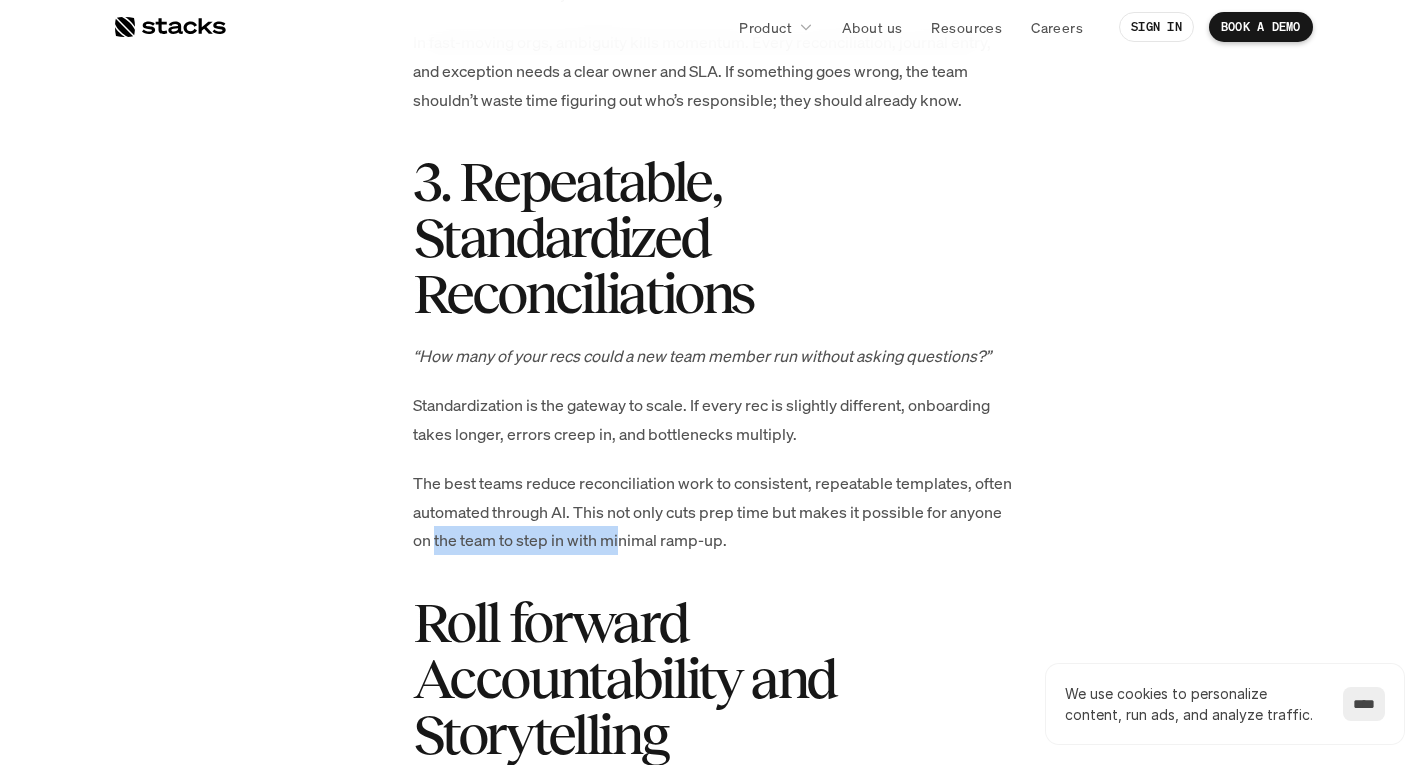 drag, startPoint x: 543, startPoint y: 547, endPoint x: 624, endPoint y: 542, distance: 81.154175 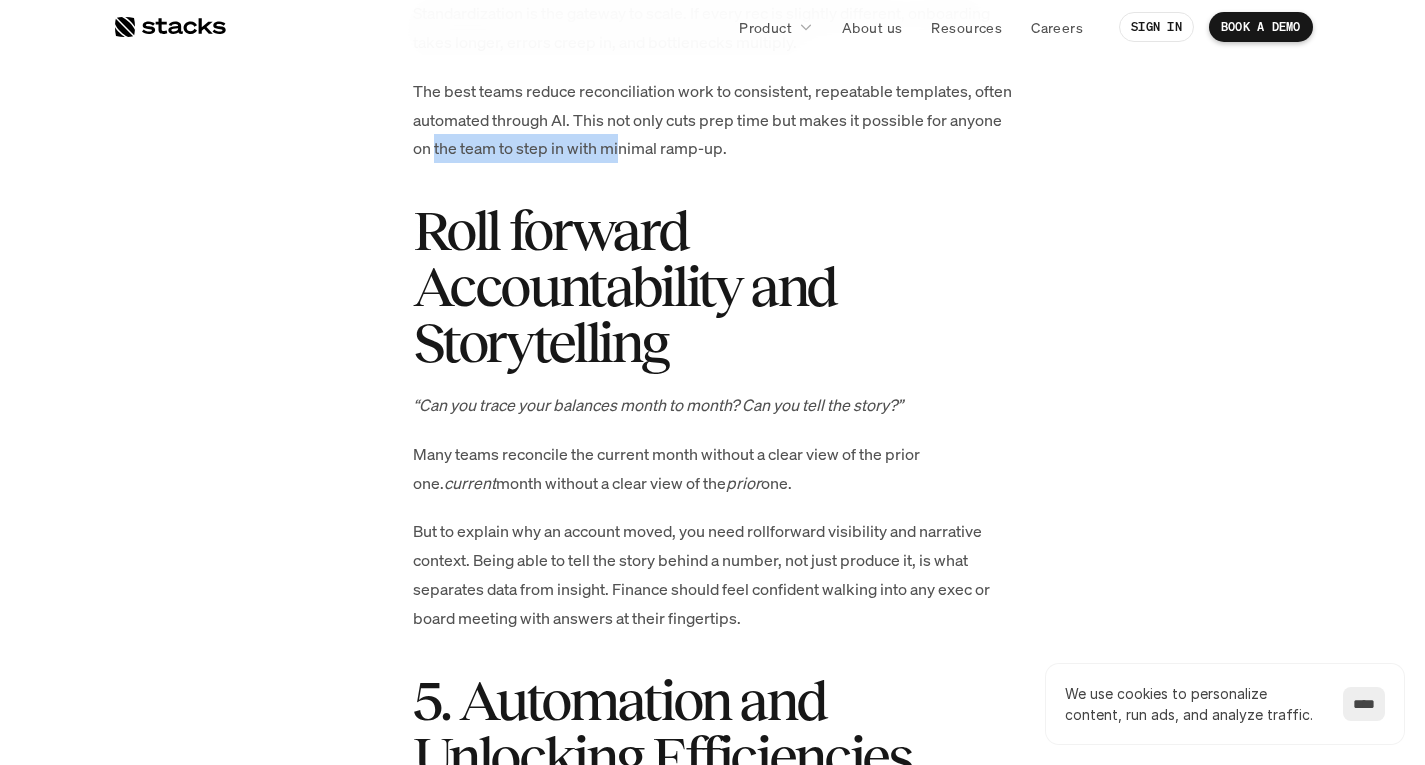scroll, scrollTop: 2400, scrollLeft: 0, axis: vertical 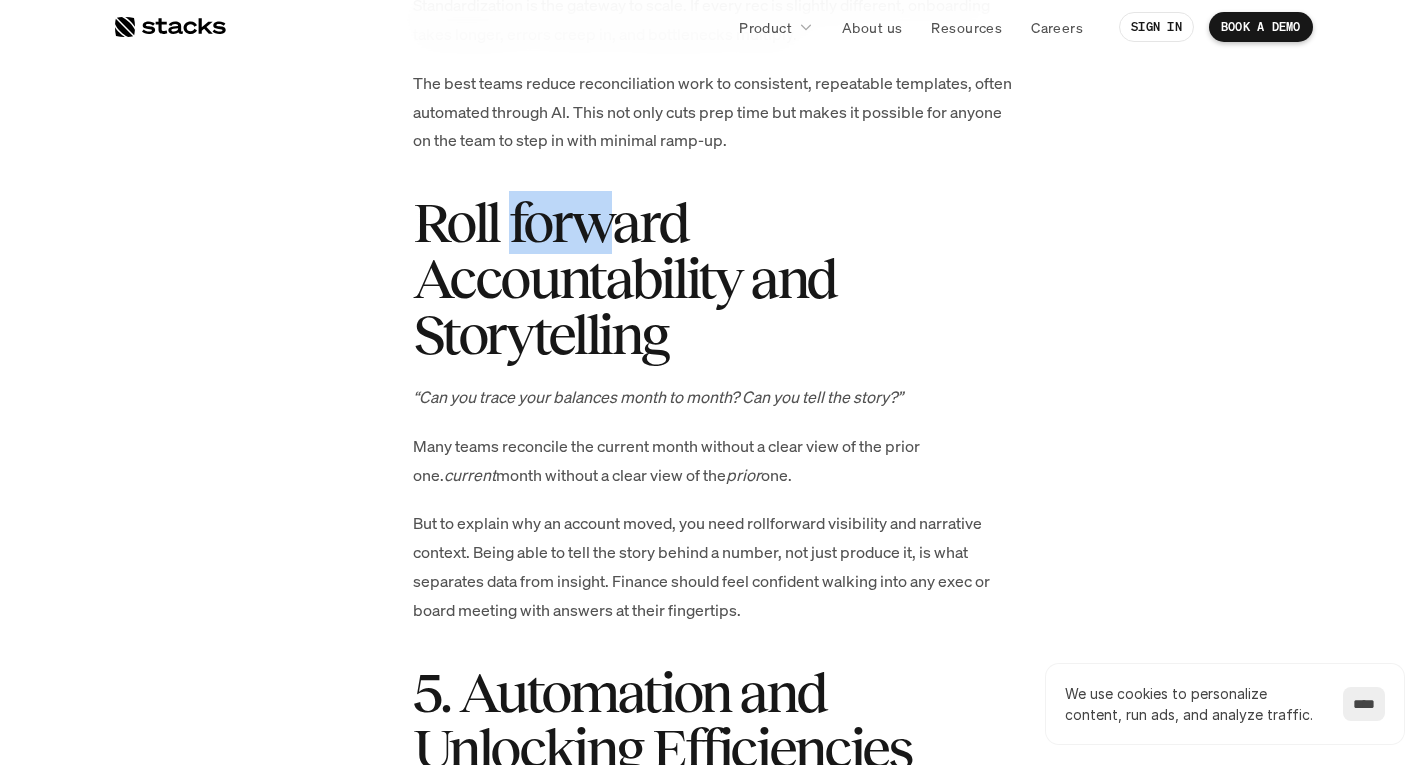 drag, startPoint x: 510, startPoint y: 235, endPoint x: 581, endPoint y: 252, distance: 73.00685 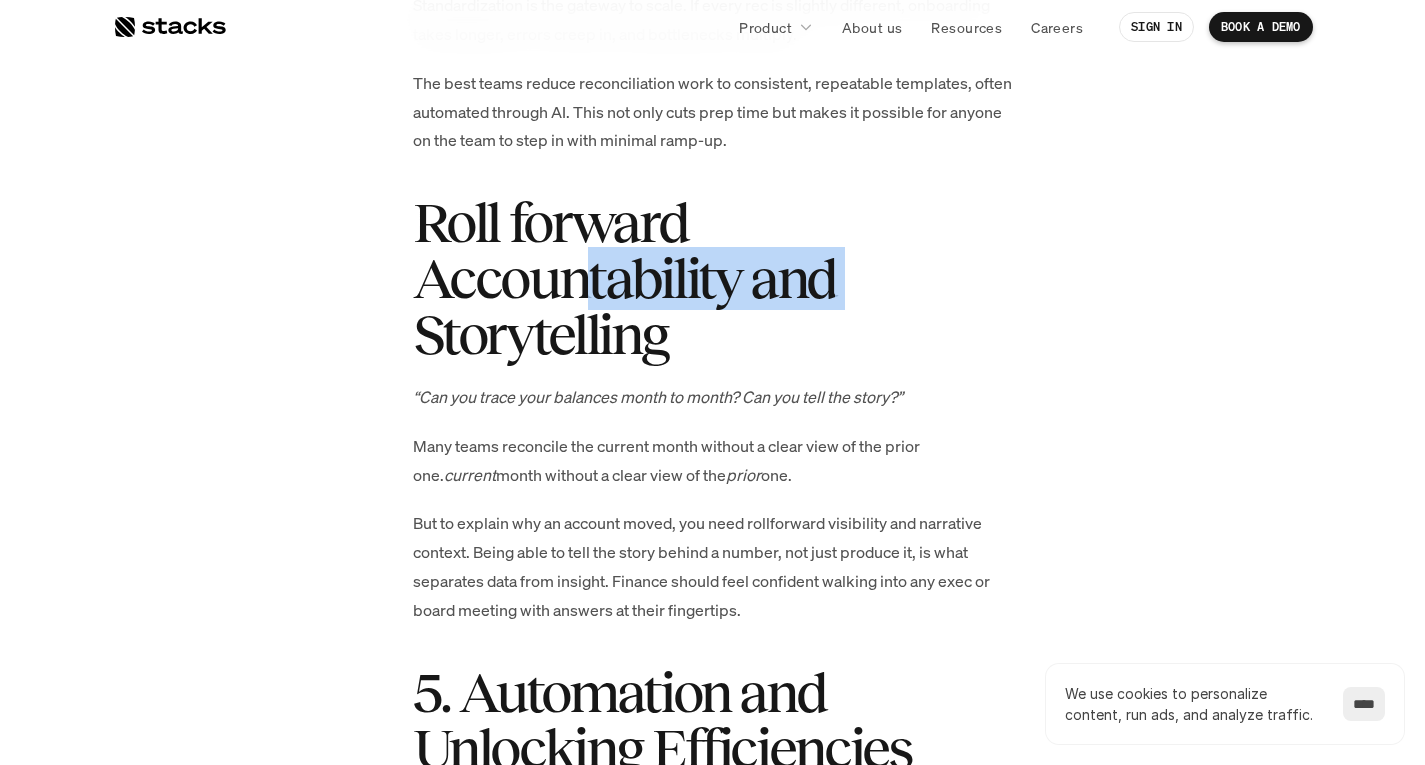 drag, startPoint x: 473, startPoint y: 348, endPoint x: 559, endPoint y: 368, distance: 88.29496 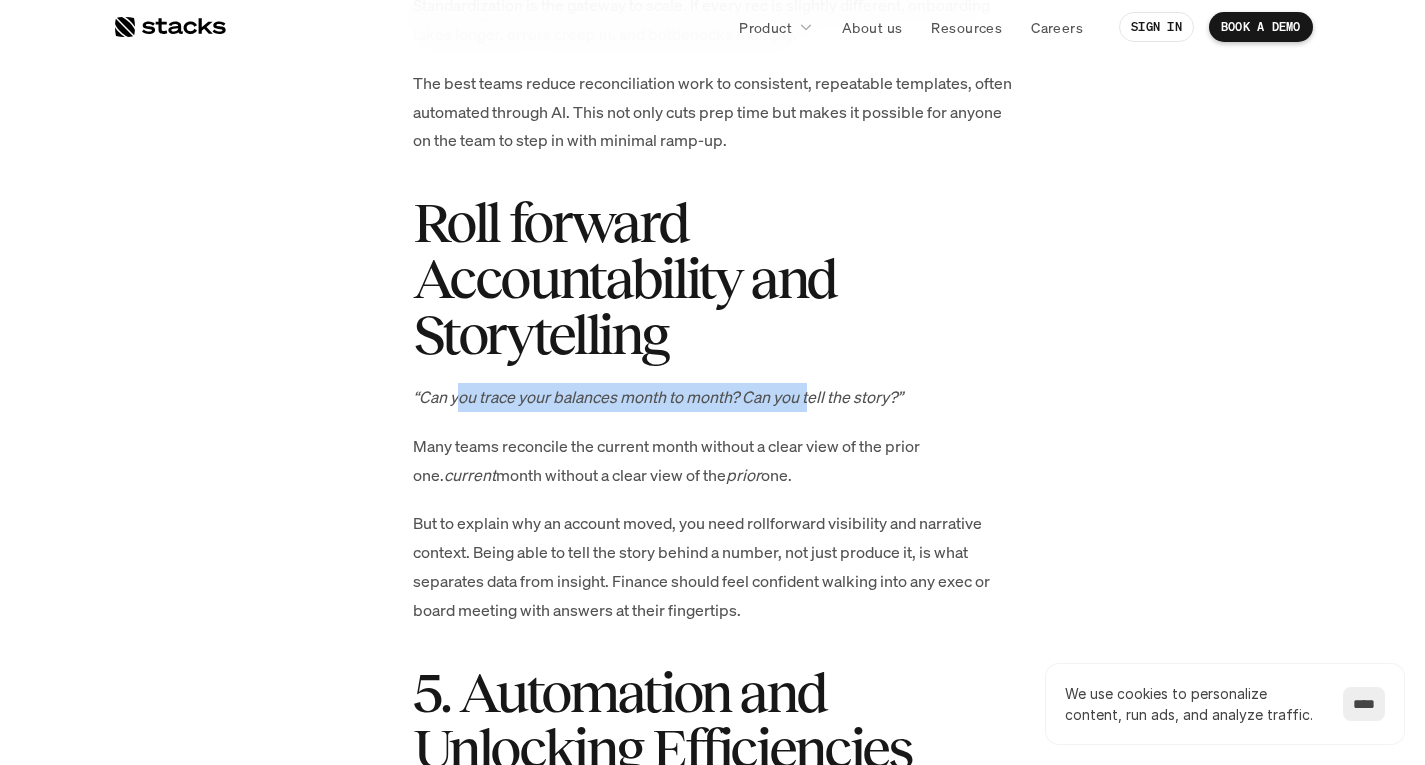 drag, startPoint x: 504, startPoint y: 403, endPoint x: 814, endPoint y: 403, distance: 310 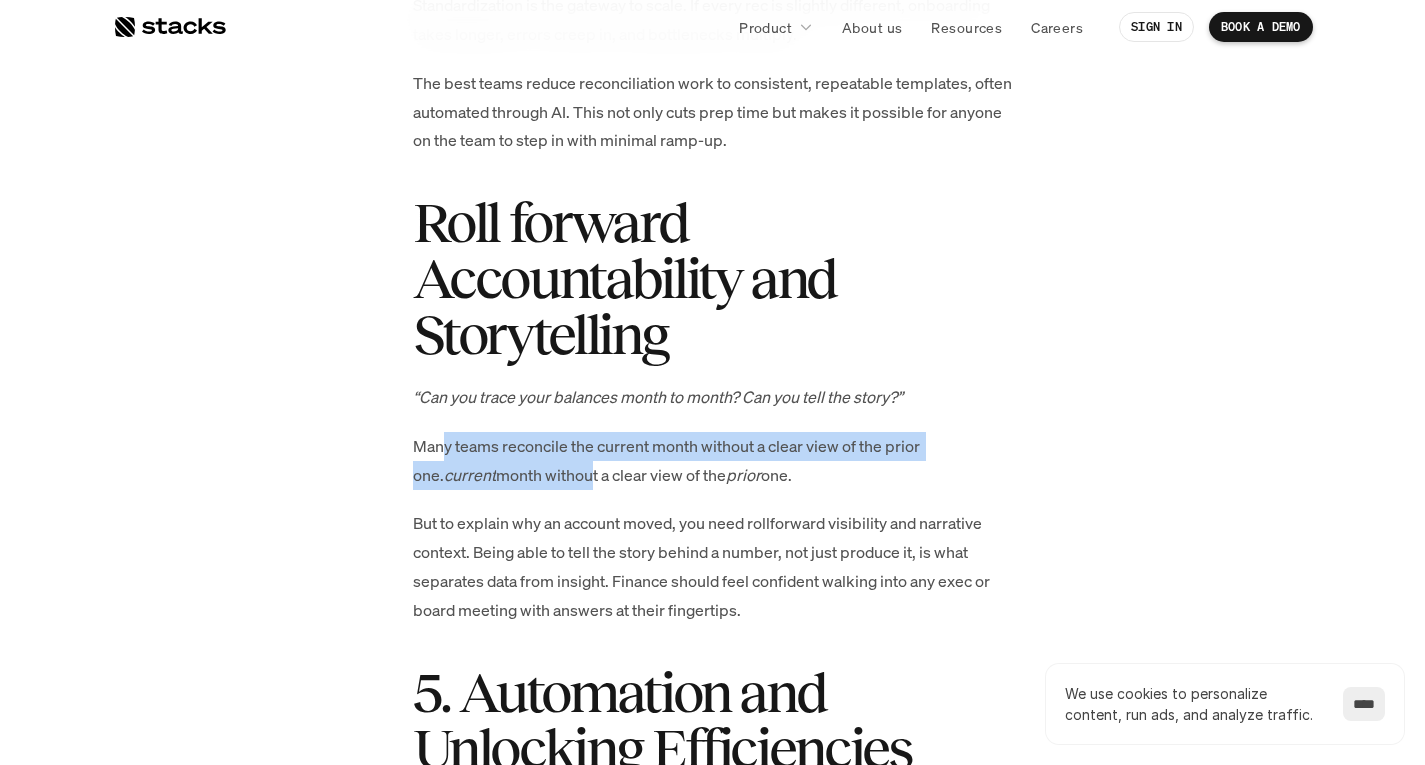 click on "Many teams reconcile the current month without a clear view of the prior one." at bounding box center (713, 461) 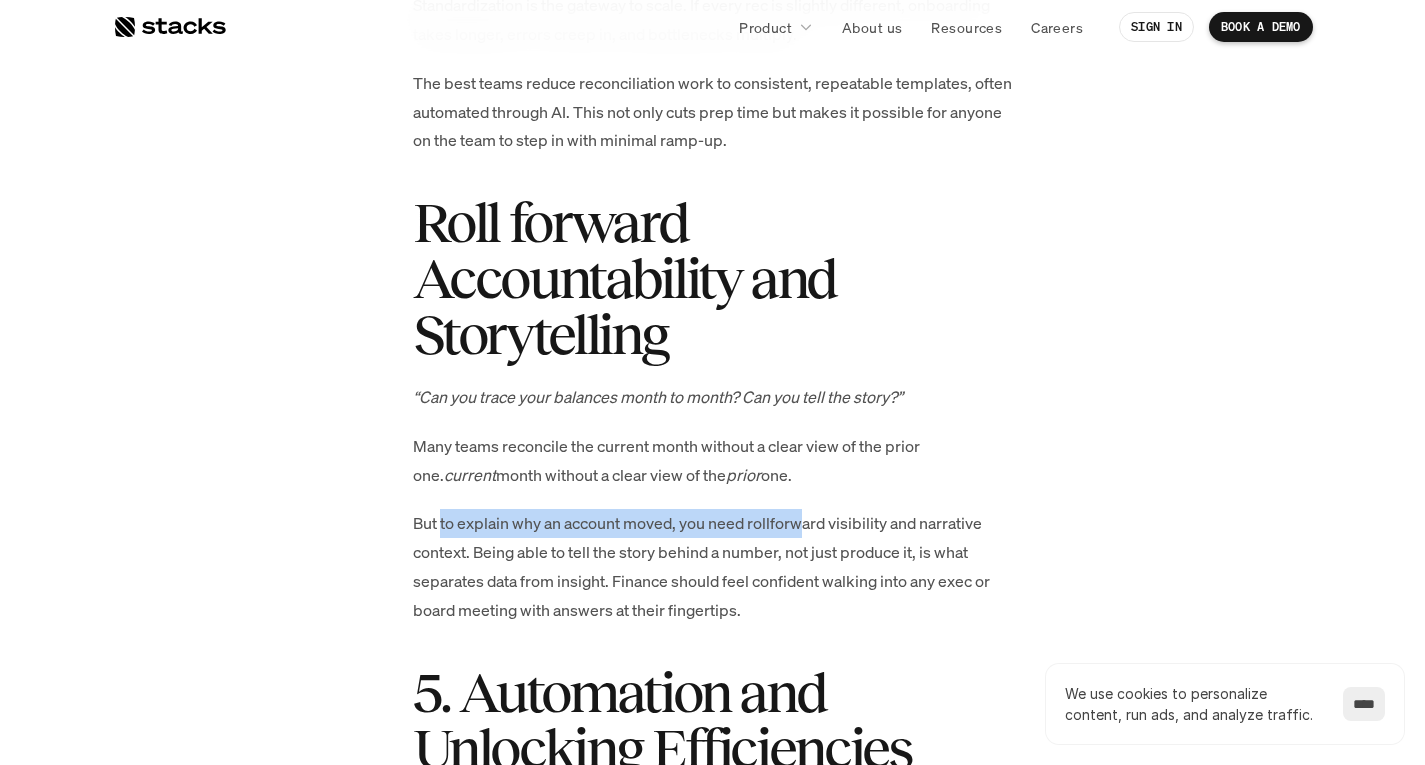 drag, startPoint x: 442, startPoint y: 493, endPoint x: 804, endPoint y: 495, distance: 362.00552 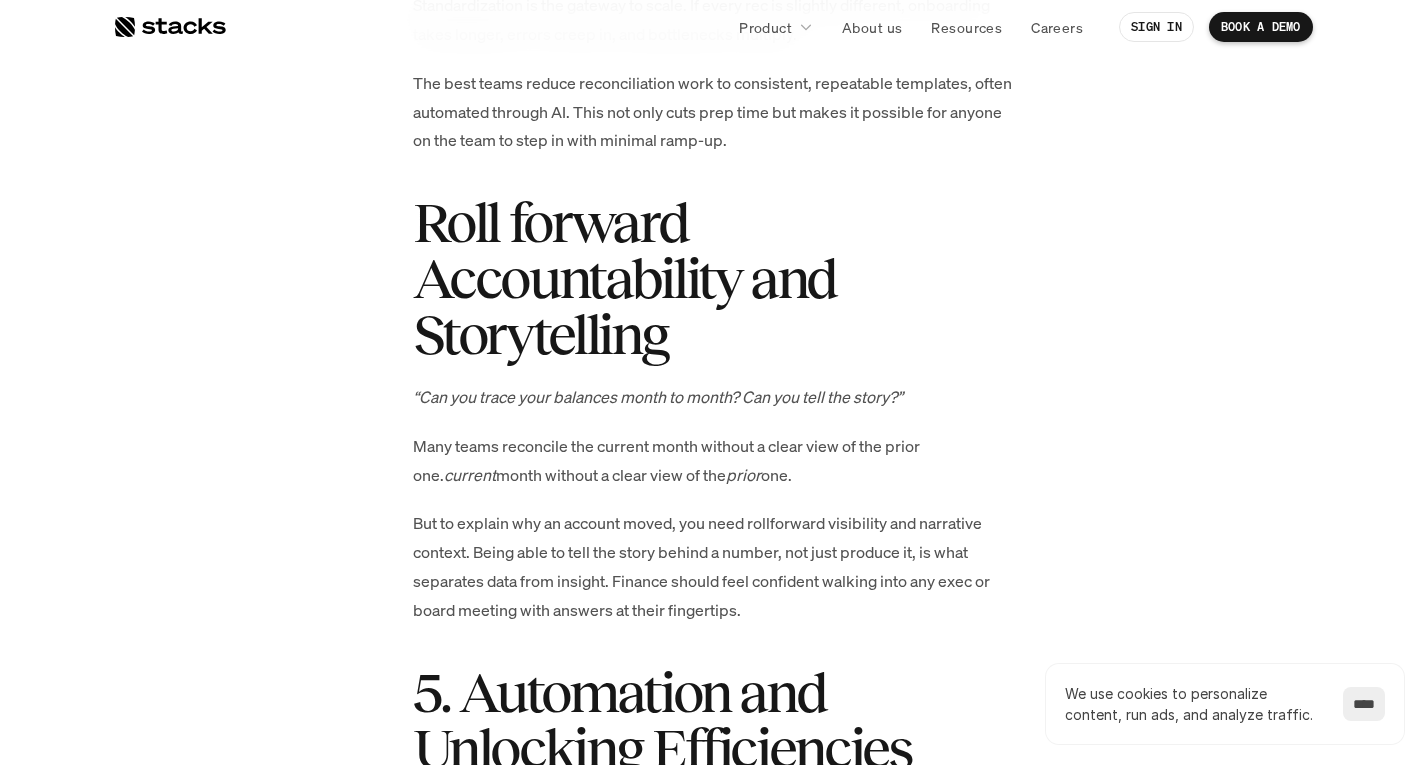 click on "But to explain why an account moved, you need rollforward visibility and narrative context. Being able to tell the story behind a number, not just produce it, is what separates data from insight. Finance should feel confident walking into any exec or board meeting with answers at their fingertips." at bounding box center [713, 566] 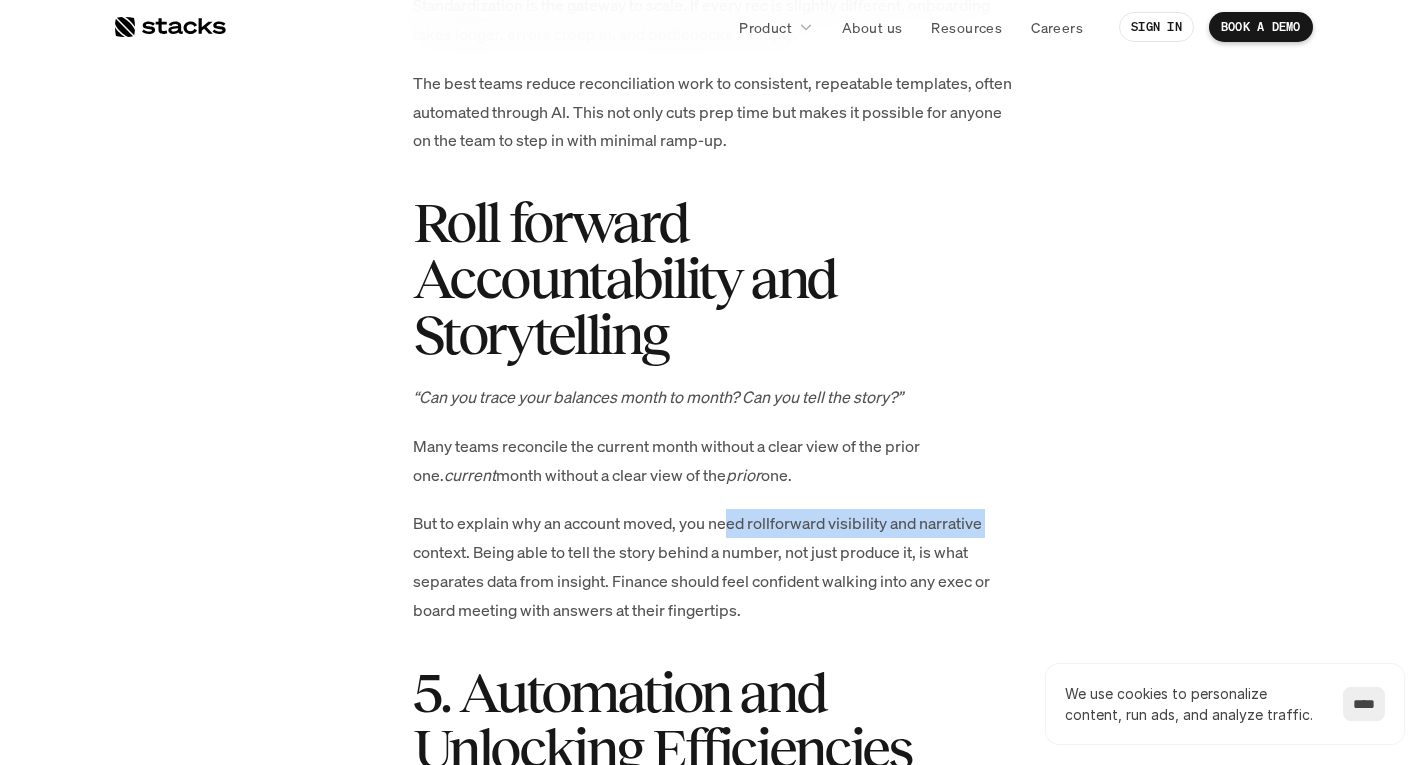 drag, startPoint x: 1157, startPoint y: 500, endPoint x: 1173, endPoint y: 500, distance: 16 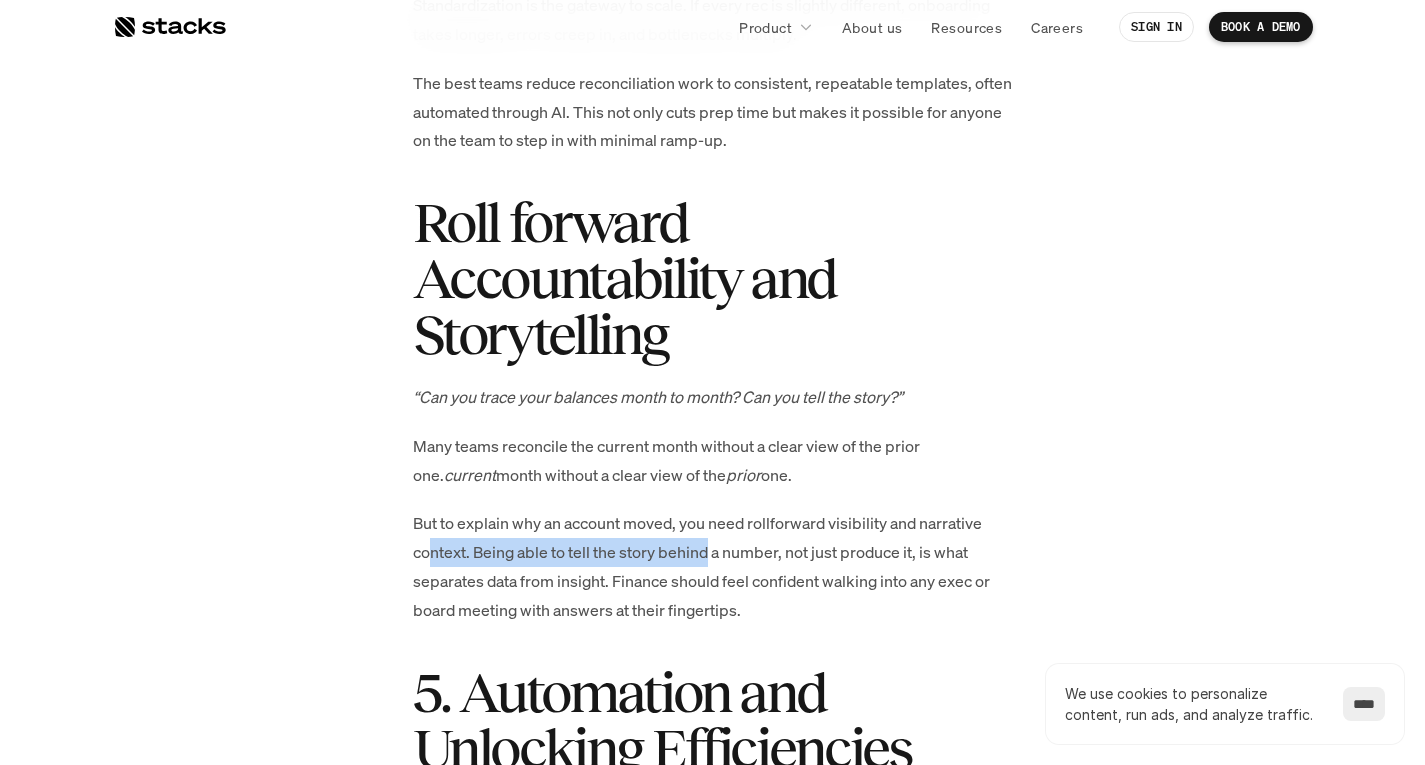 drag, startPoint x: 427, startPoint y: 520, endPoint x: 709, endPoint y: 529, distance: 282.1436 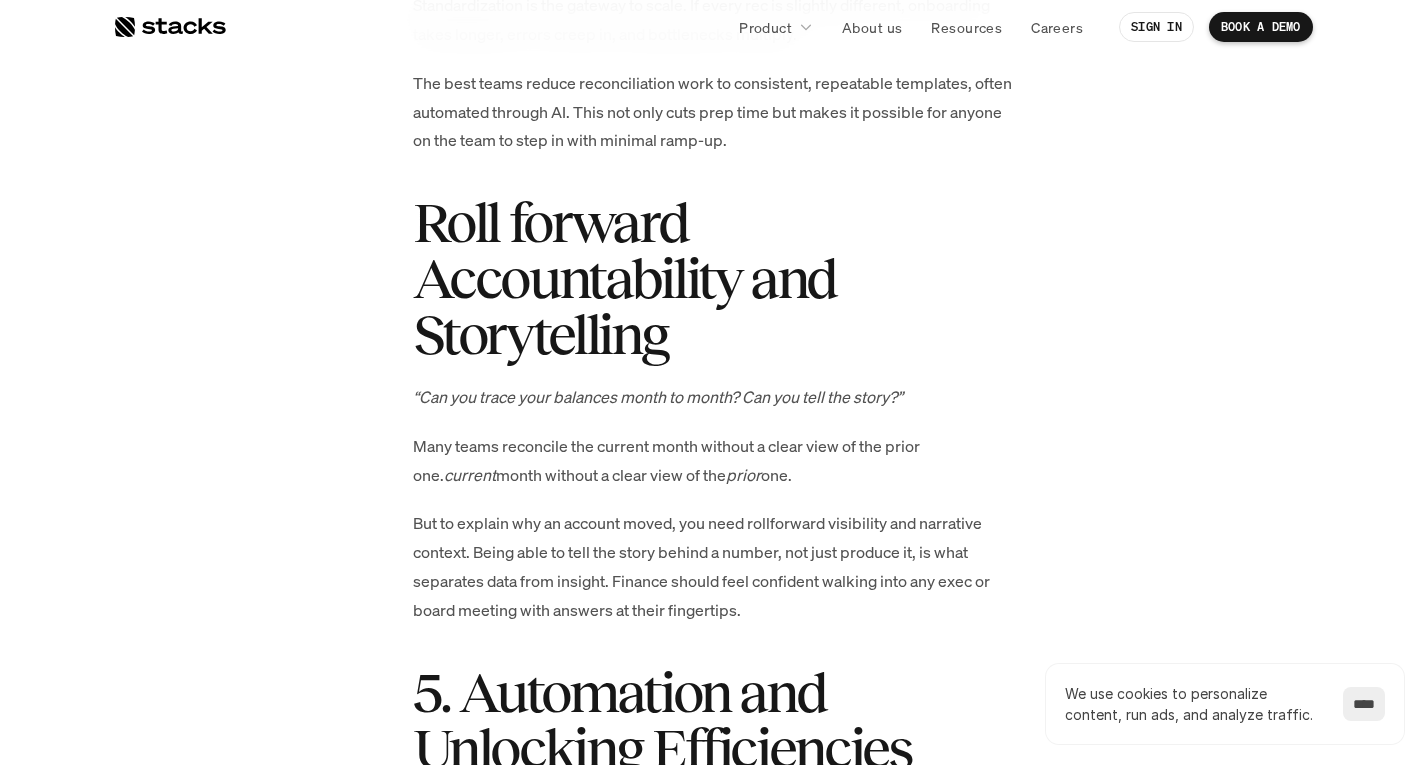 click on "But to explain why an account moved, you need rollforward visibility and narrative context. Being able to tell the story behind a number, not just produce it, is what separates data from insight. Finance should feel confident walking into any exec or board meeting with answers at their fingertips." at bounding box center (713, 566) 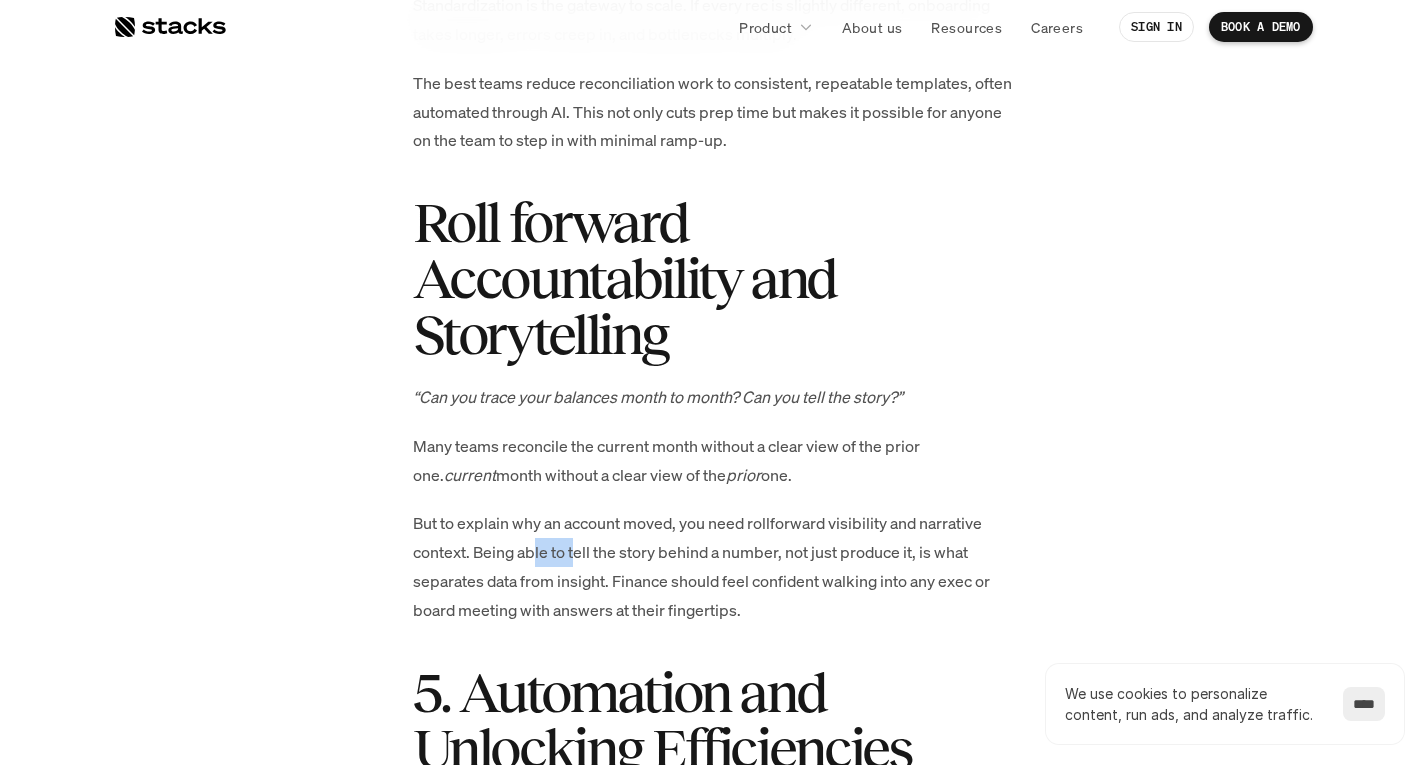drag, startPoint x: 535, startPoint y: 517, endPoint x: 709, endPoint y: 541, distance: 175.64737 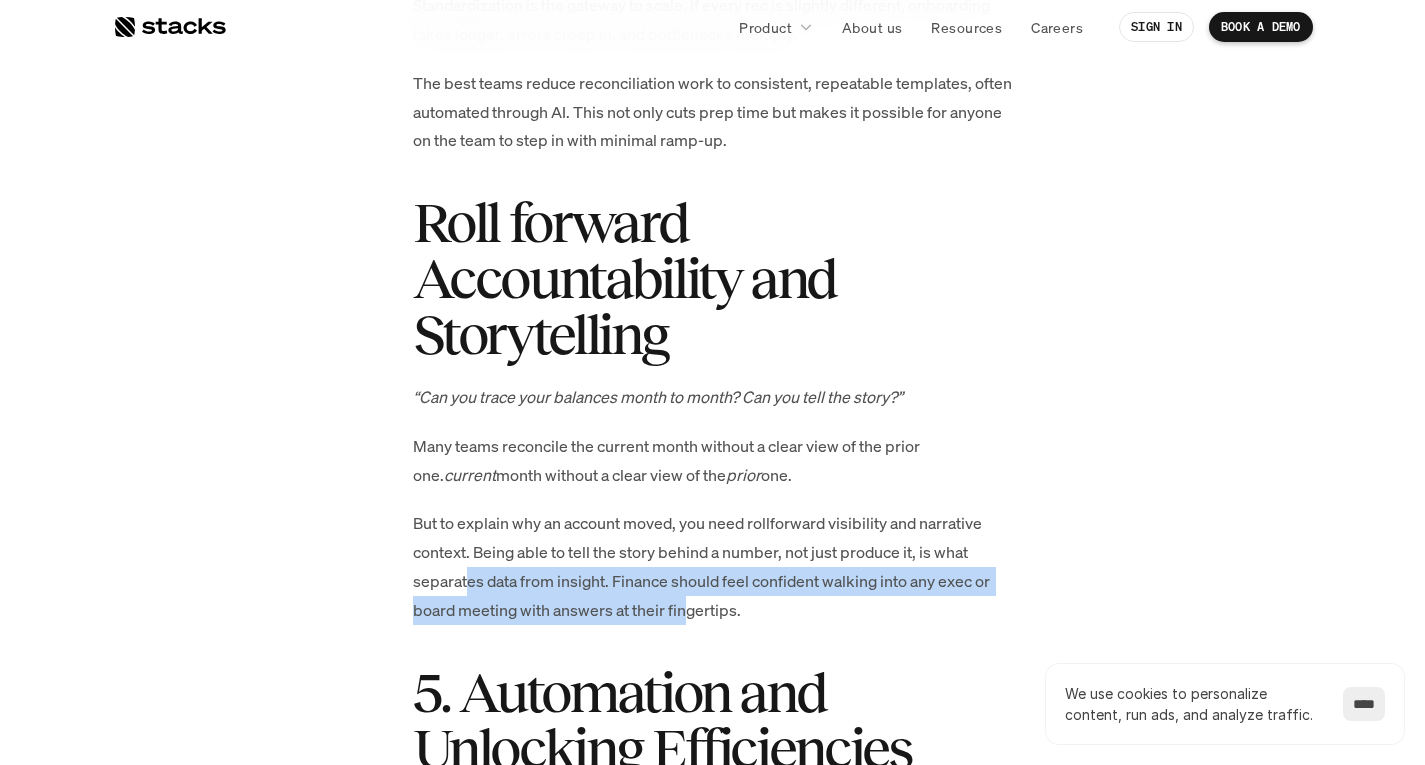 drag, startPoint x: 469, startPoint y: 556, endPoint x: 688, endPoint y: 577, distance: 220.00455 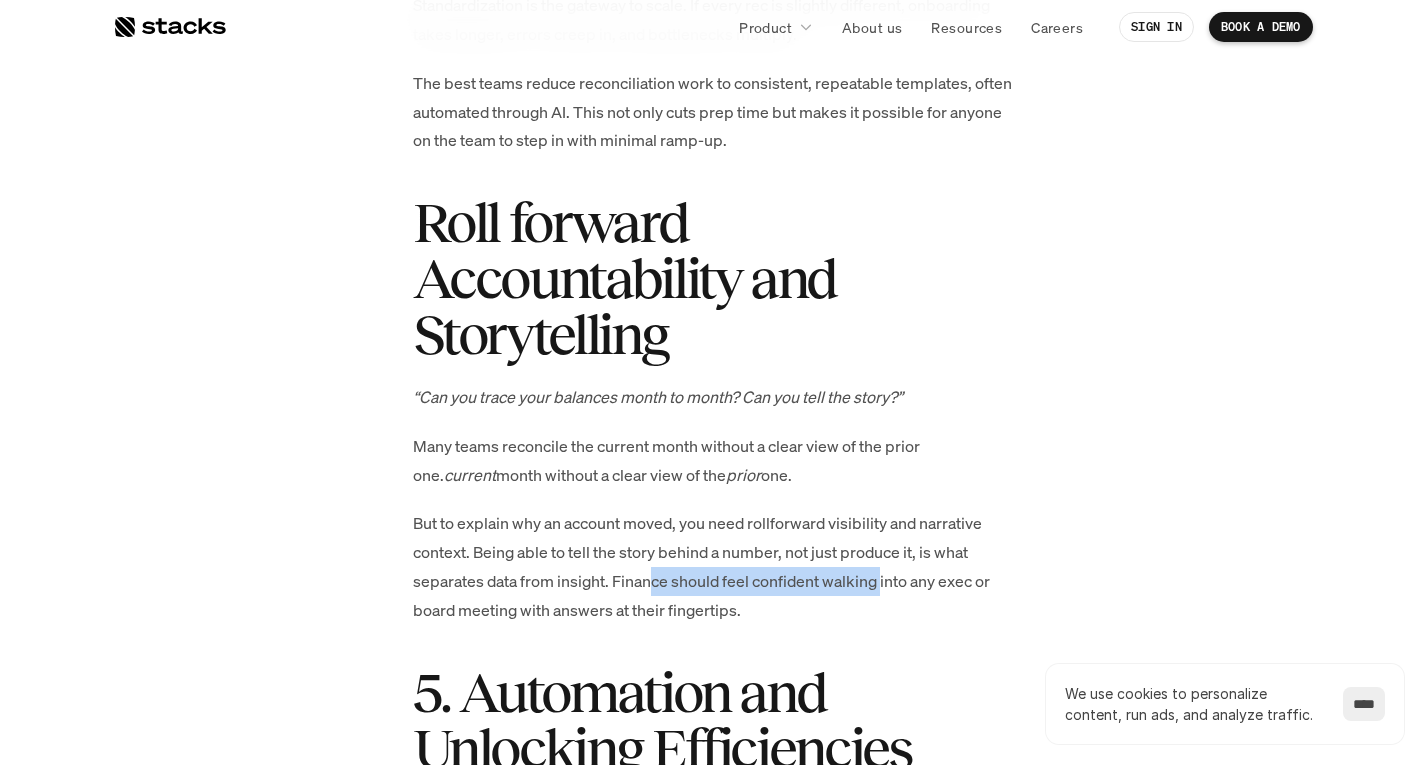 drag, startPoint x: 855, startPoint y: 561, endPoint x: 872, endPoint y: 570, distance: 19.235384 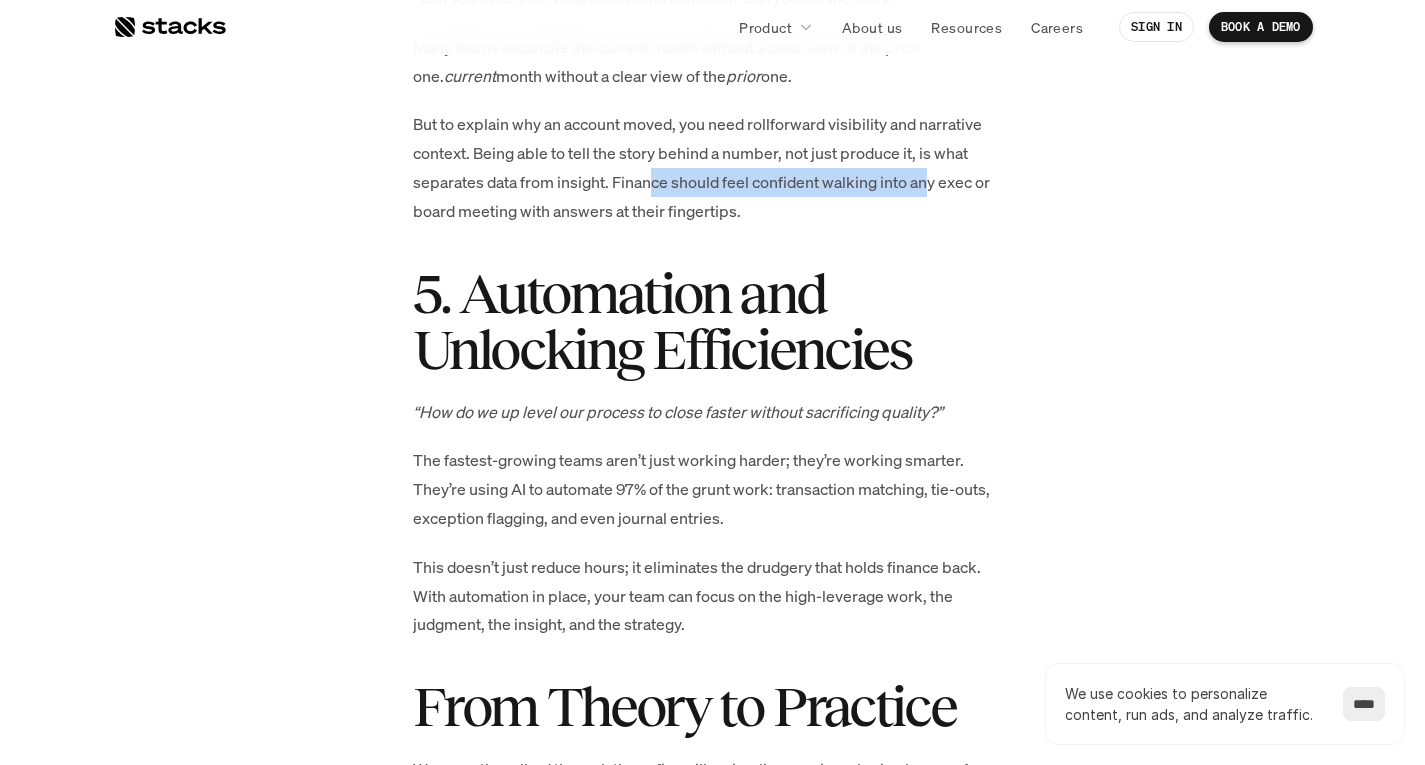 scroll, scrollTop: 2800, scrollLeft: 0, axis: vertical 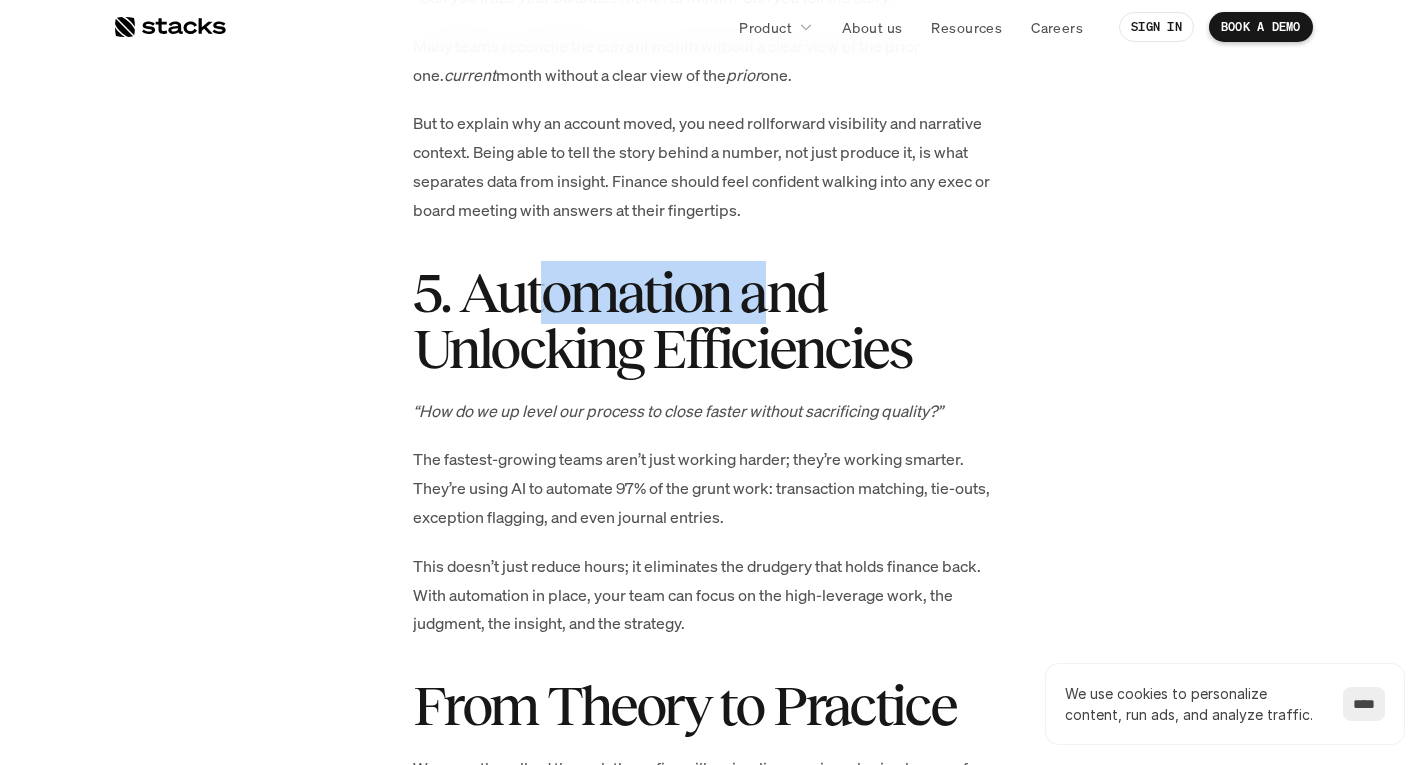 drag, startPoint x: 679, startPoint y: 283, endPoint x: 755, endPoint y: 283, distance: 76 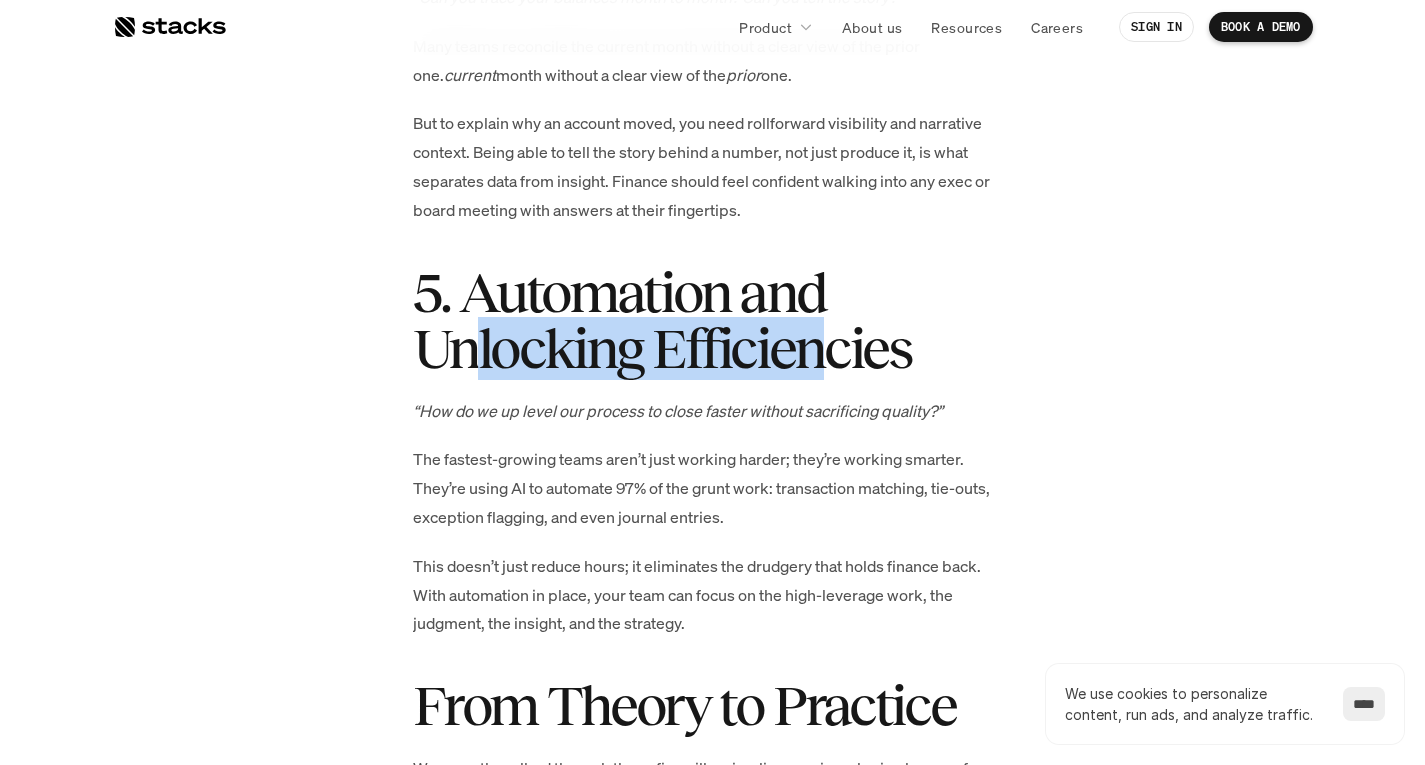 drag, startPoint x: 484, startPoint y: 324, endPoint x: 821, endPoint y: 326, distance: 337.00592 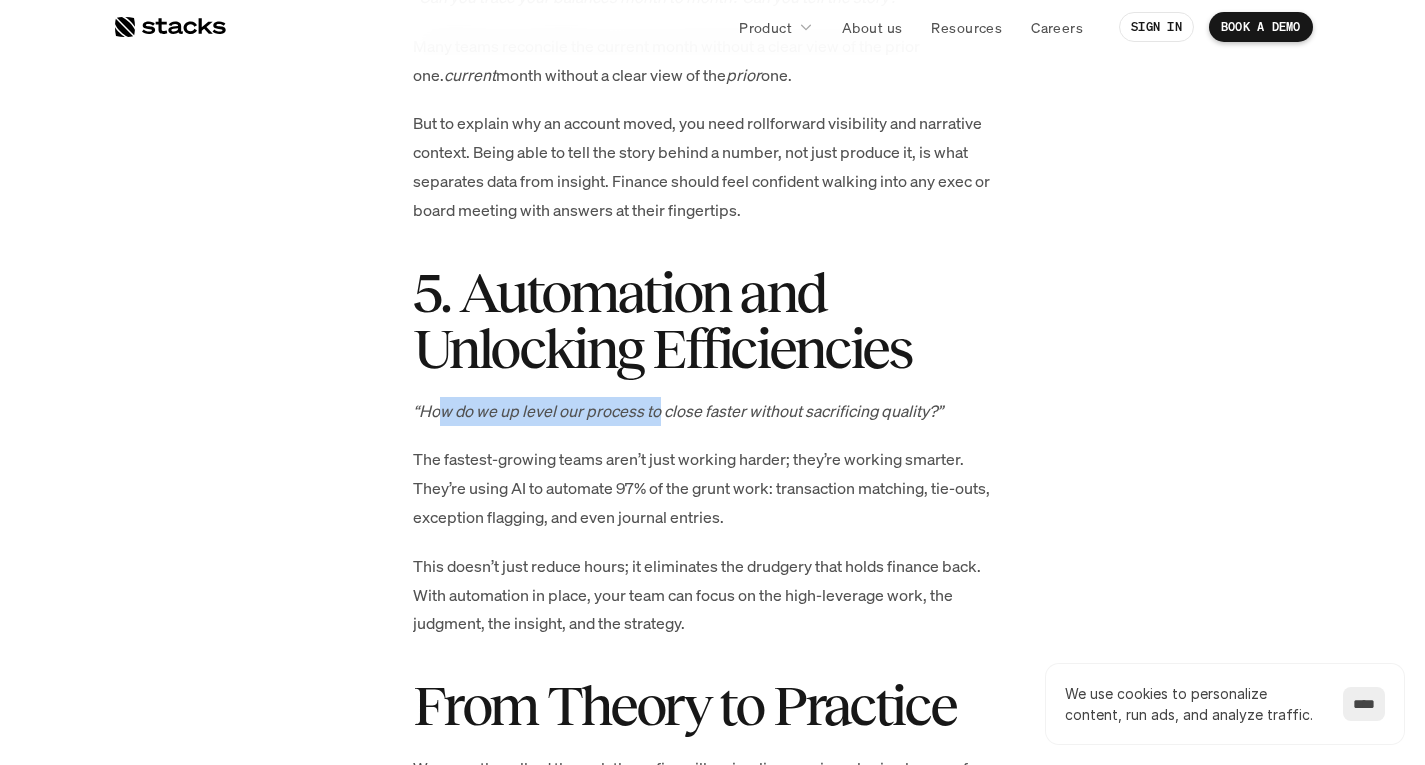 drag, startPoint x: 440, startPoint y: 382, endPoint x: 655, endPoint y: 383, distance: 215.00232 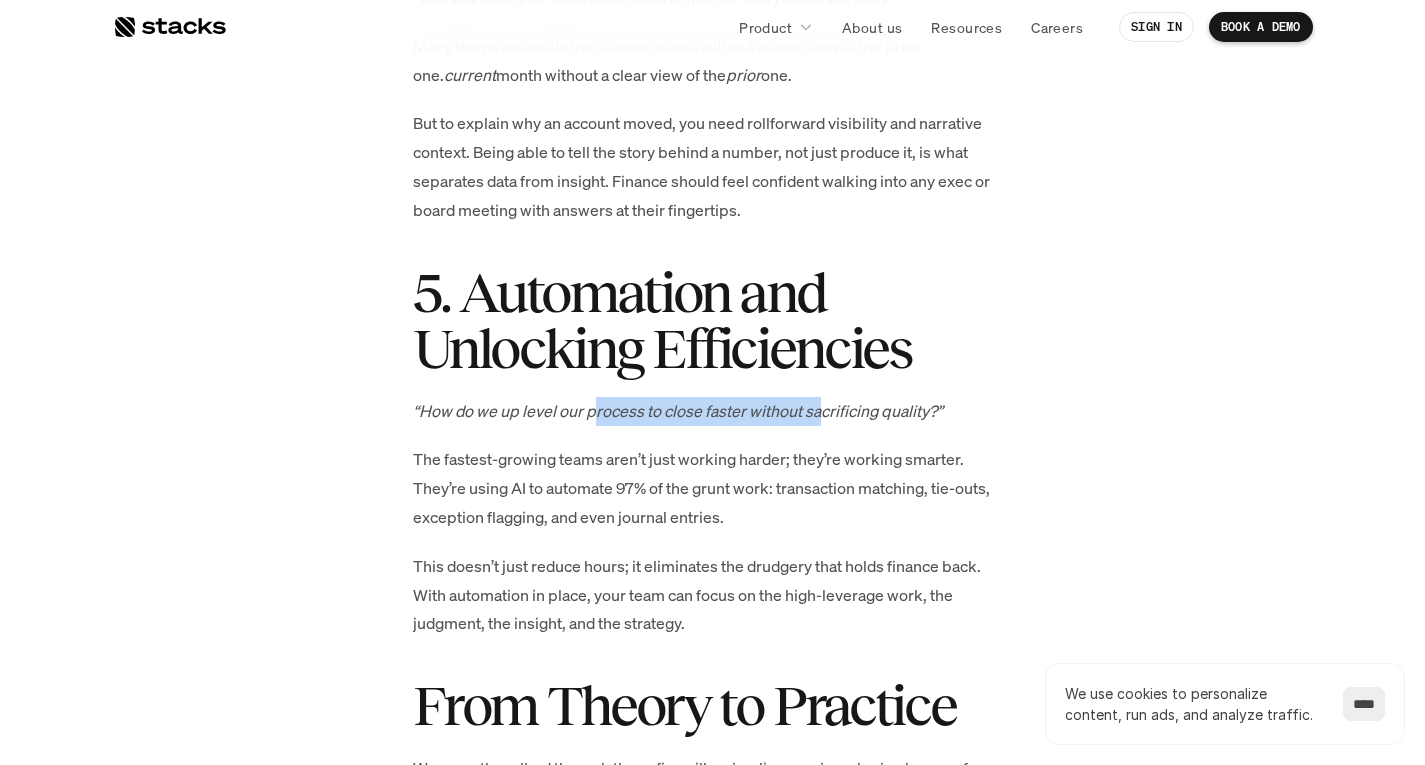 drag, startPoint x: 630, startPoint y: 383, endPoint x: 819, endPoint y: 383, distance: 189 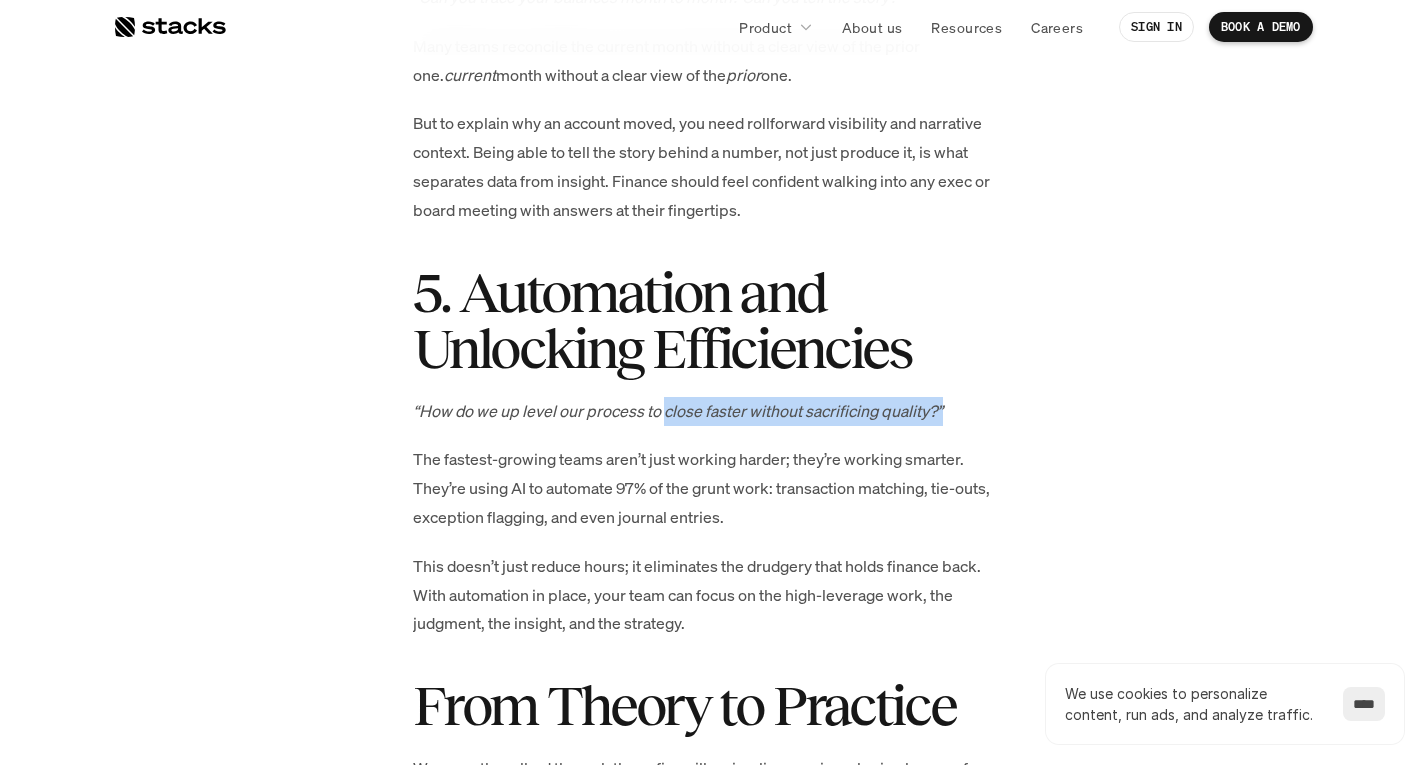 drag, startPoint x: 665, startPoint y: 381, endPoint x: 1054, endPoint y: 380, distance: 389.00128 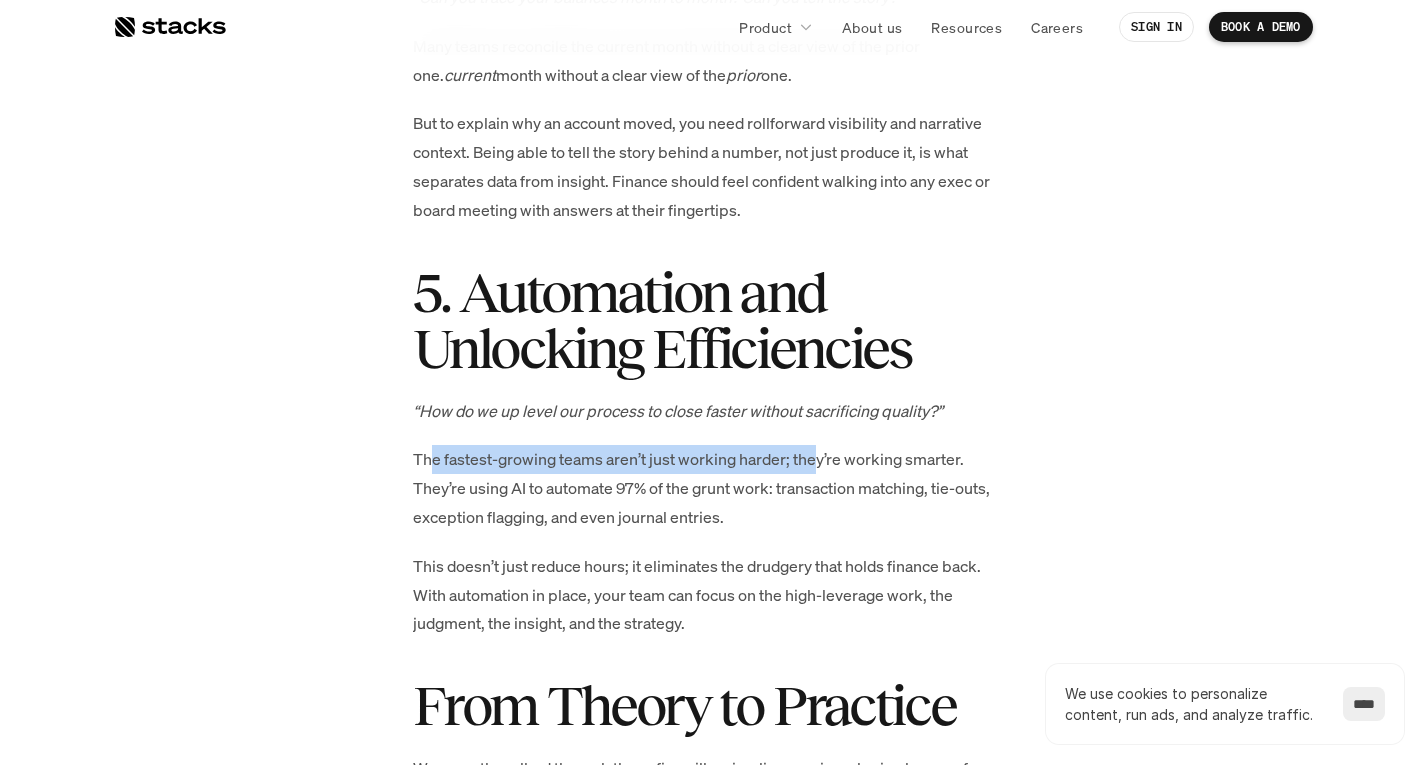drag, startPoint x: 431, startPoint y: 433, endPoint x: 820, endPoint y: 435, distance: 389.00513 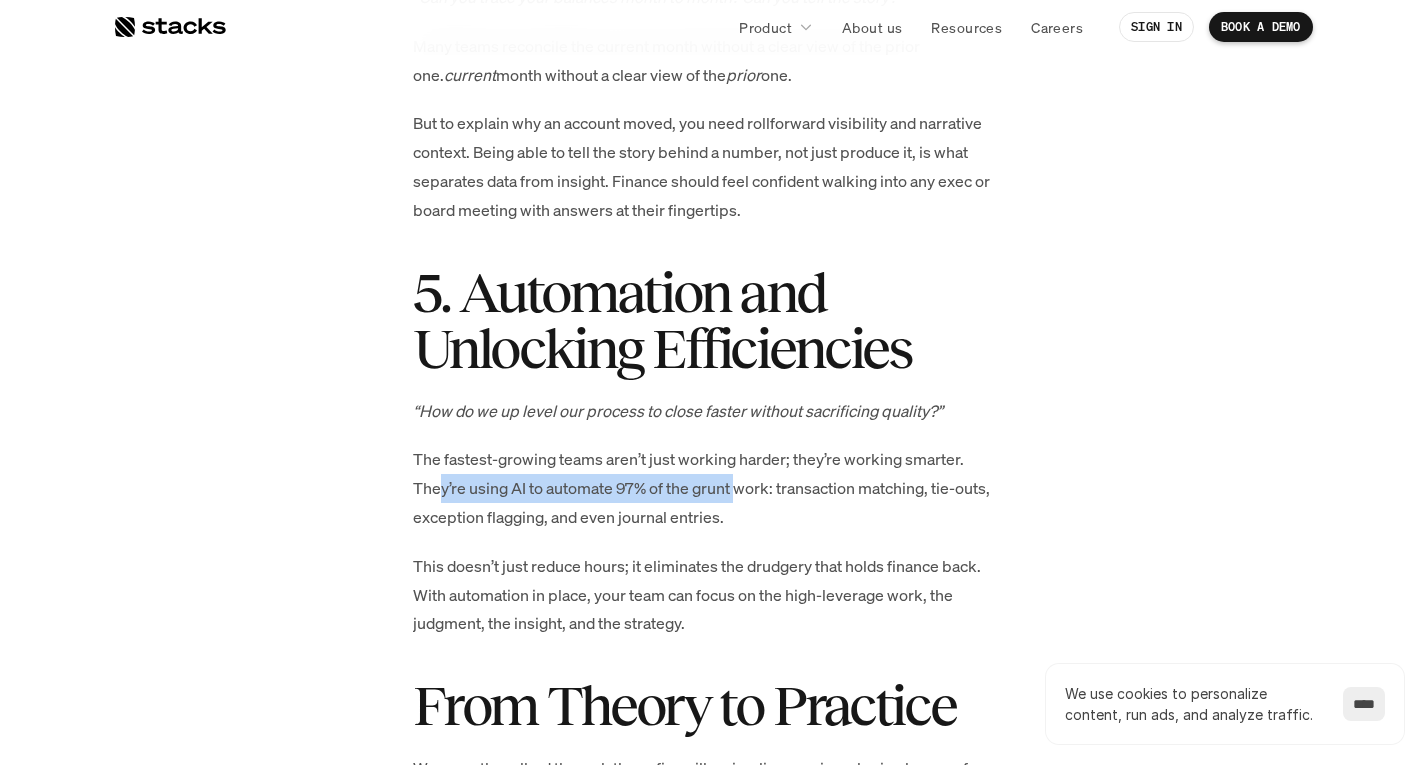 drag, startPoint x: 442, startPoint y: 464, endPoint x: 731, endPoint y: 471, distance: 289.08478 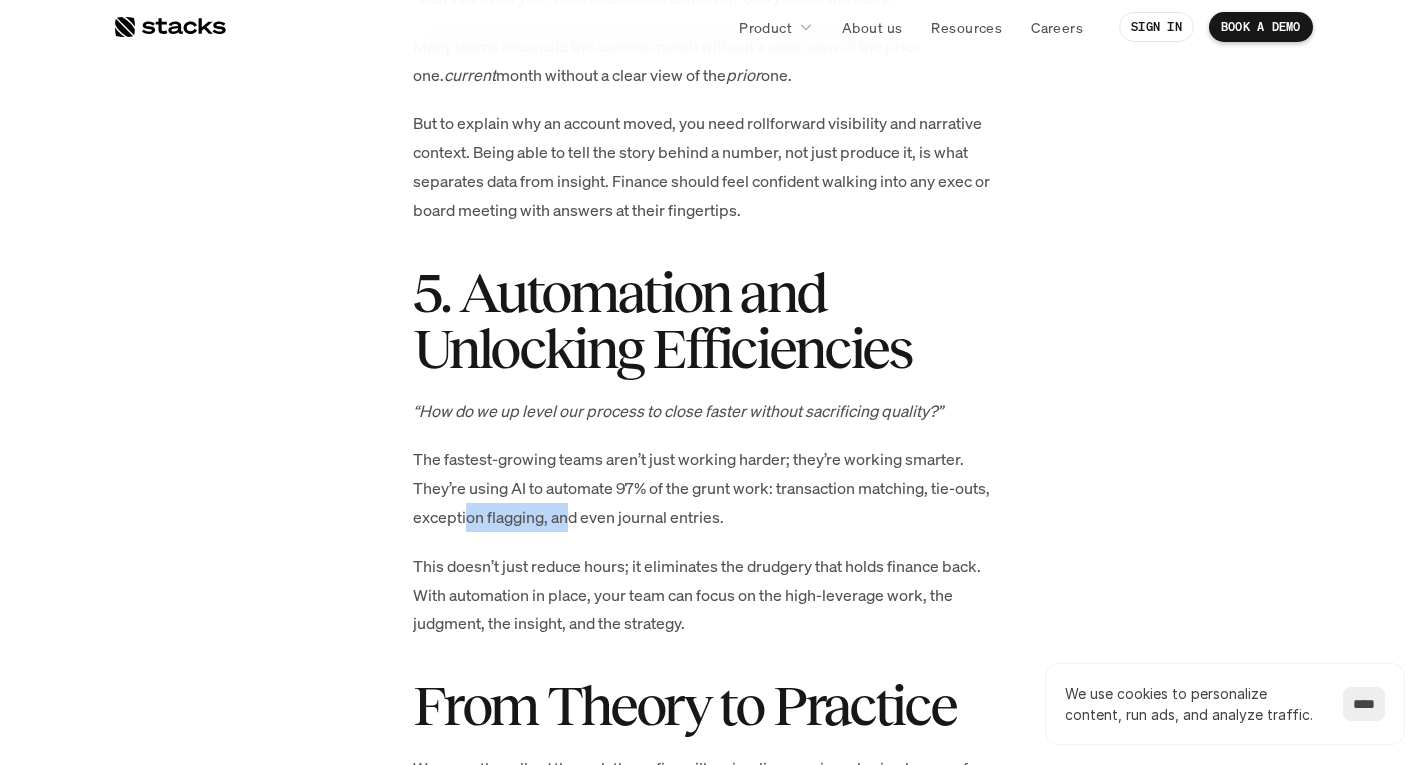 click on "The fastest-growing teams aren’t just working harder; they’re working smarter. They’re using AI to automate 97% of the grunt work: transaction matching, tie-outs, exception flagging, and even journal entries." at bounding box center (713, 488) 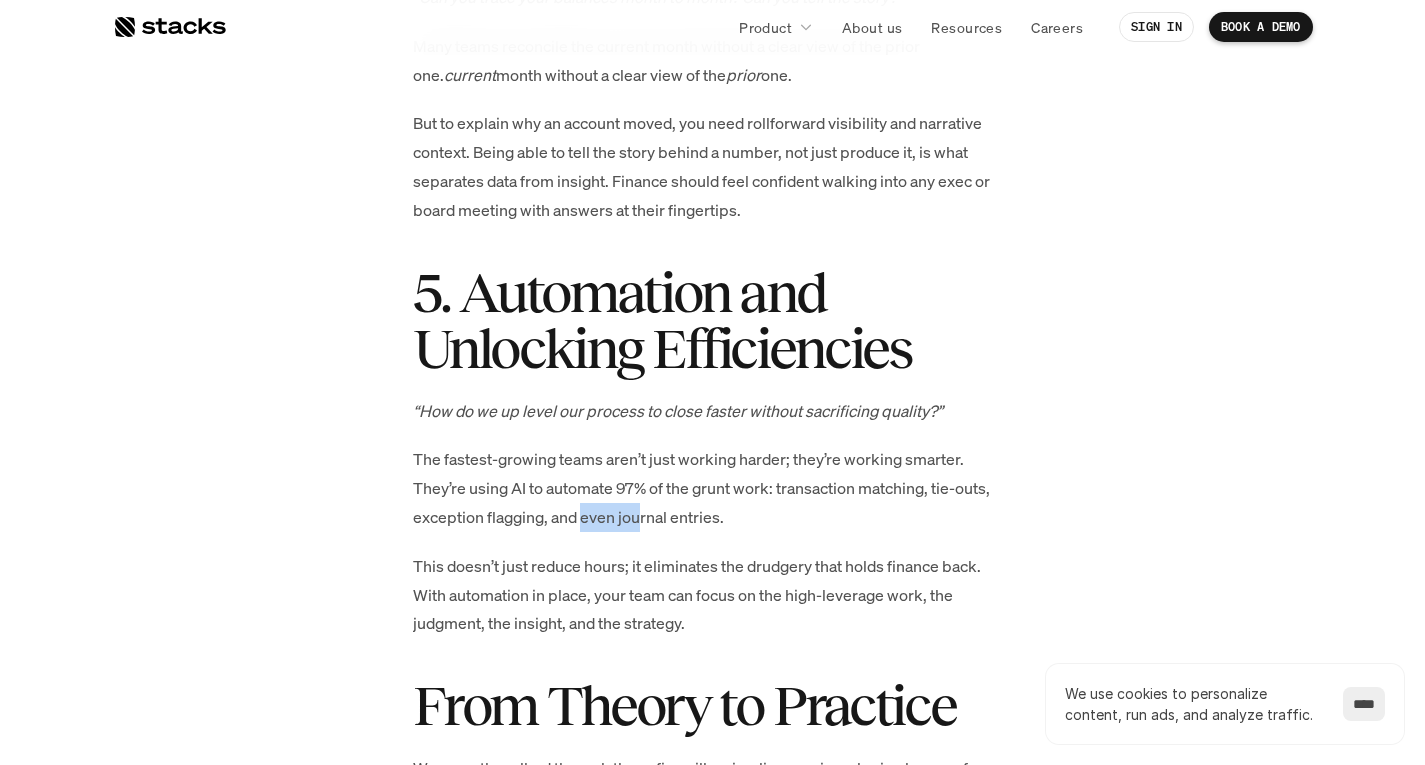 drag, startPoint x: 582, startPoint y: 486, endPoint x: 642, endPoint y: 486, distance: 60 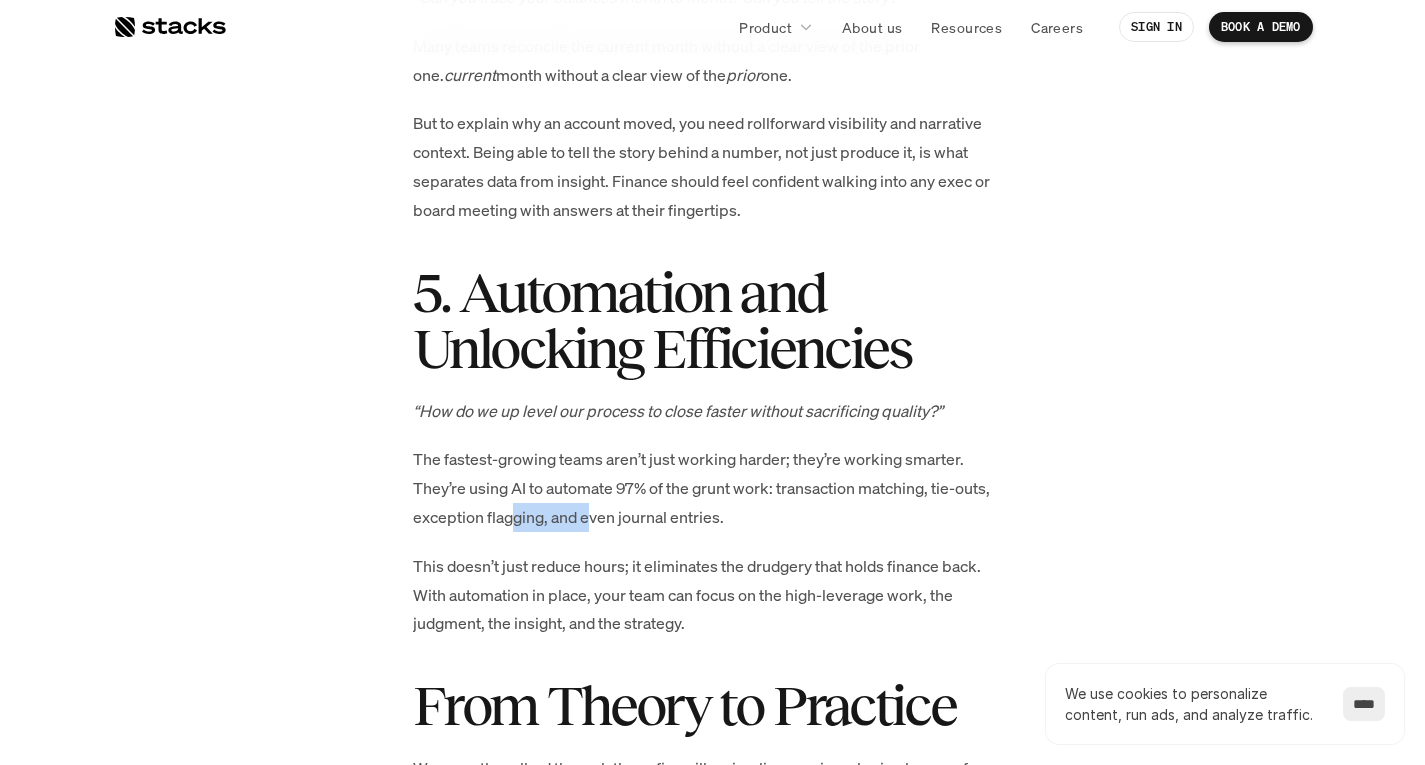 drag, startPoint x: 593, startPoint y: 491, endPoint x: 580, endPoint y: 493, distance: 13.152946 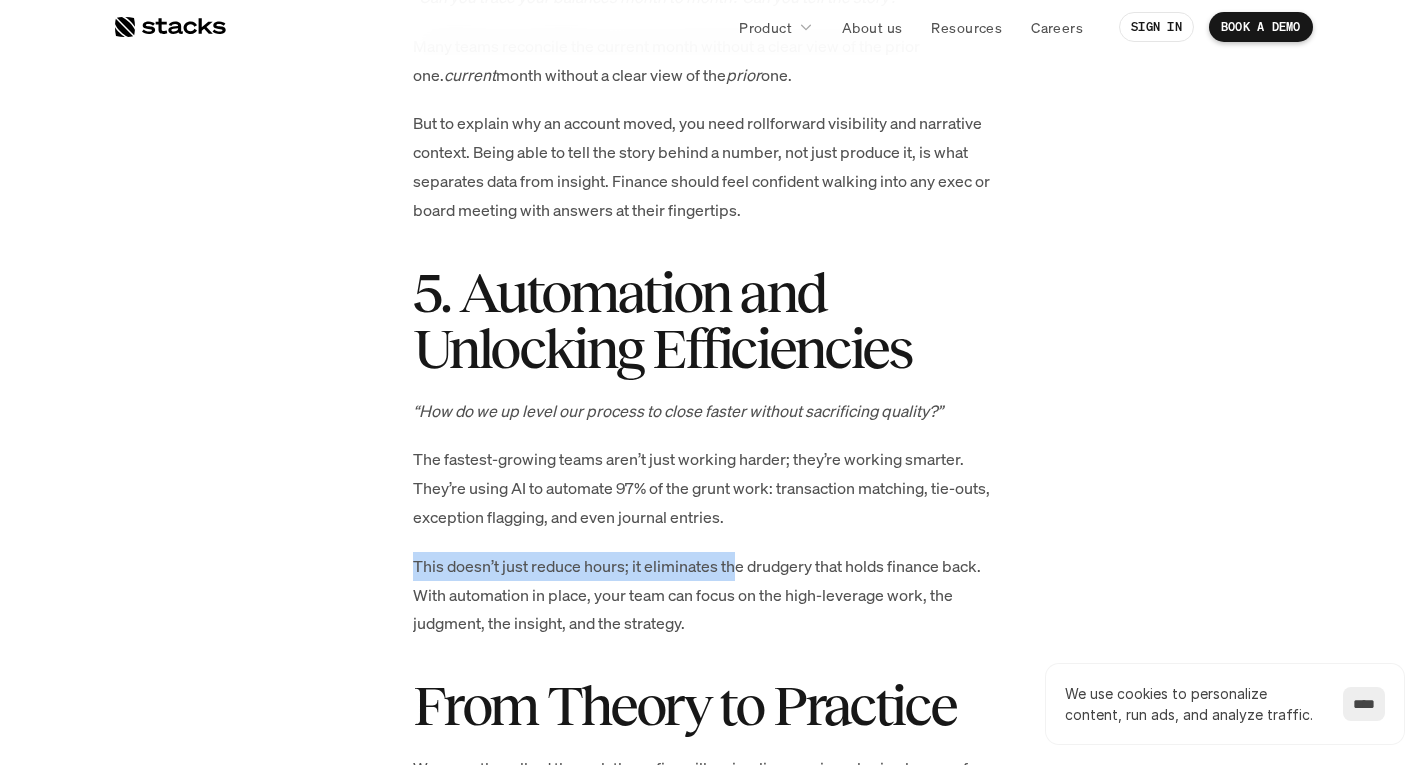 drag, startPoint x: 484, startPoint y: 543, endPoint x: 735, endPoint y: 546, distance: 251.01793 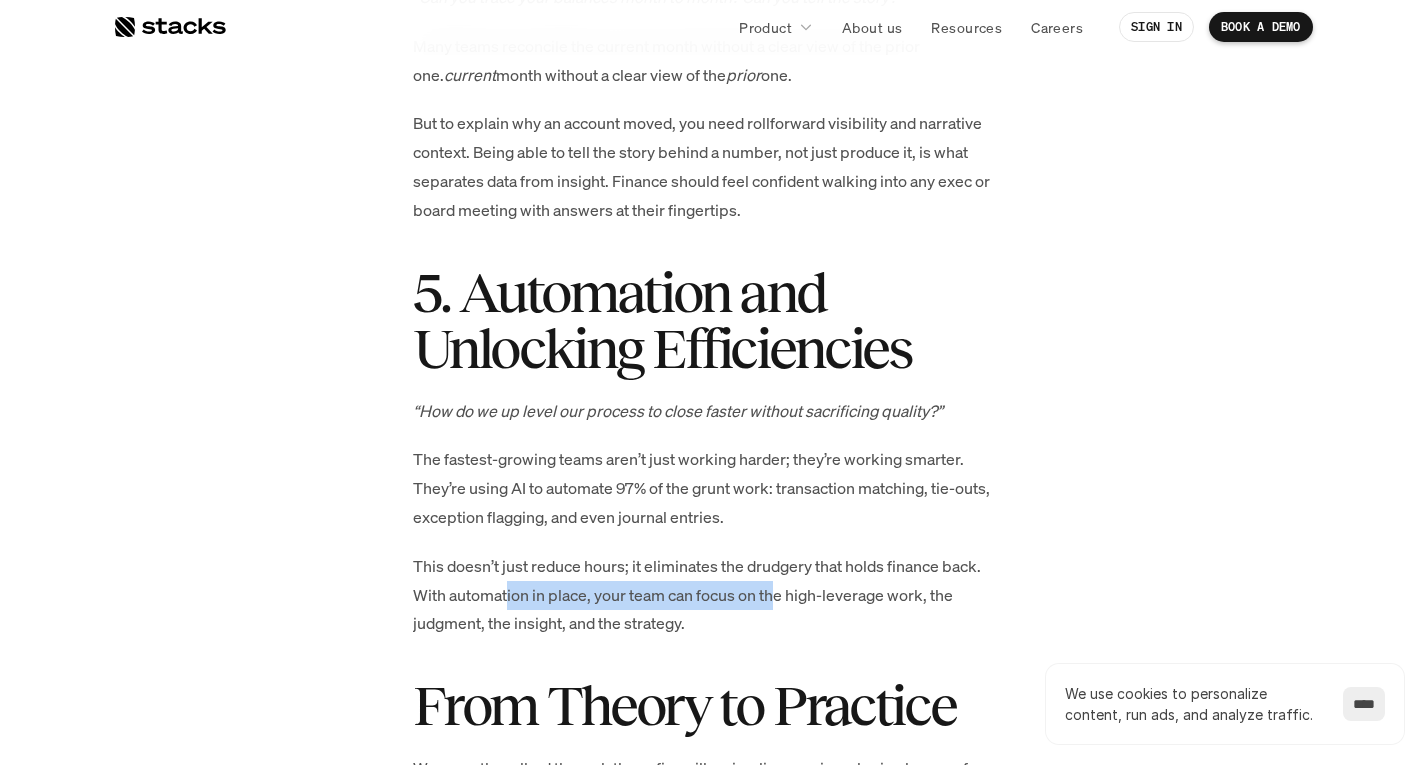 drag, startPoint x: 639, startPoint y: 568, endPoint x: 782, endPoint y: 565, distance: 143.03146 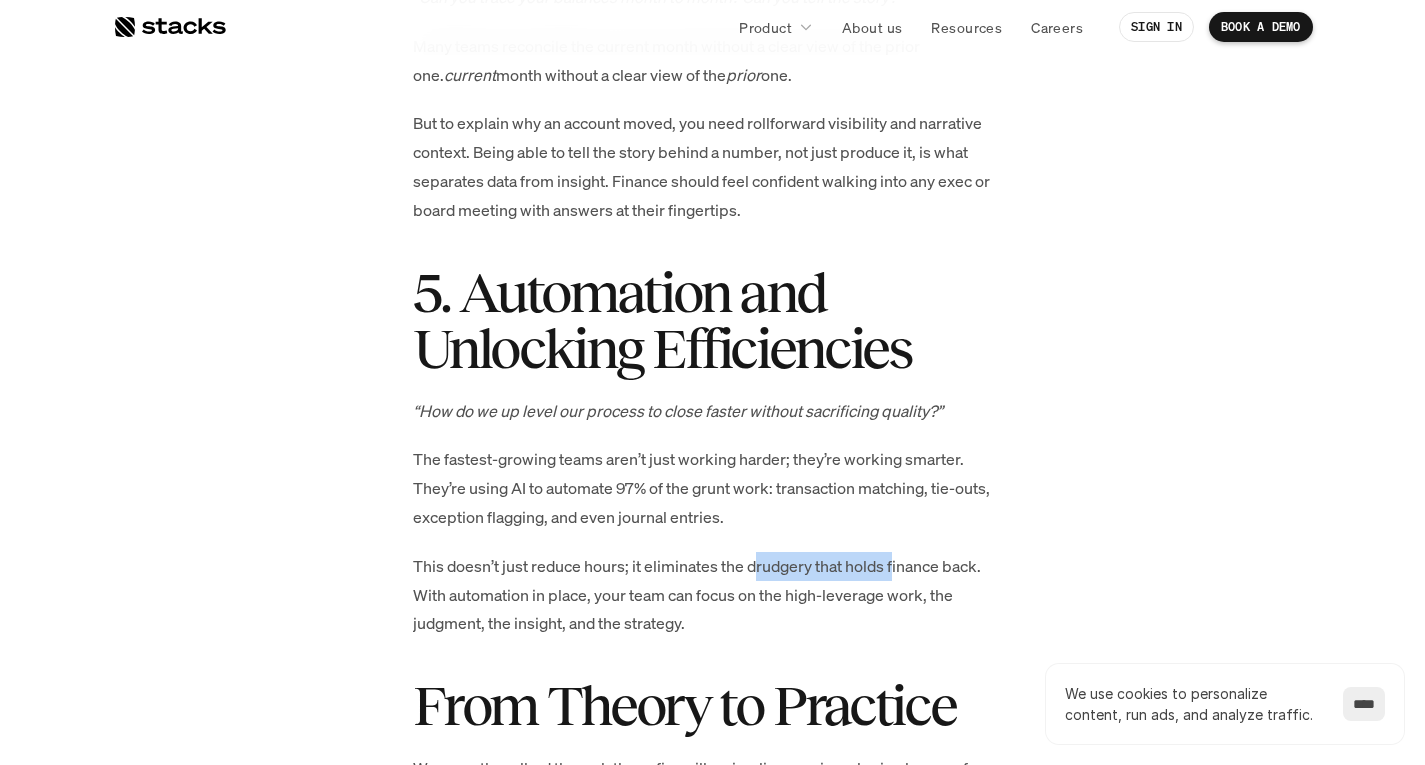 drag, startPoint x: 759, startPoint y: 534, endPoint x: 676, endPoint y: 541, distance: 83.294655 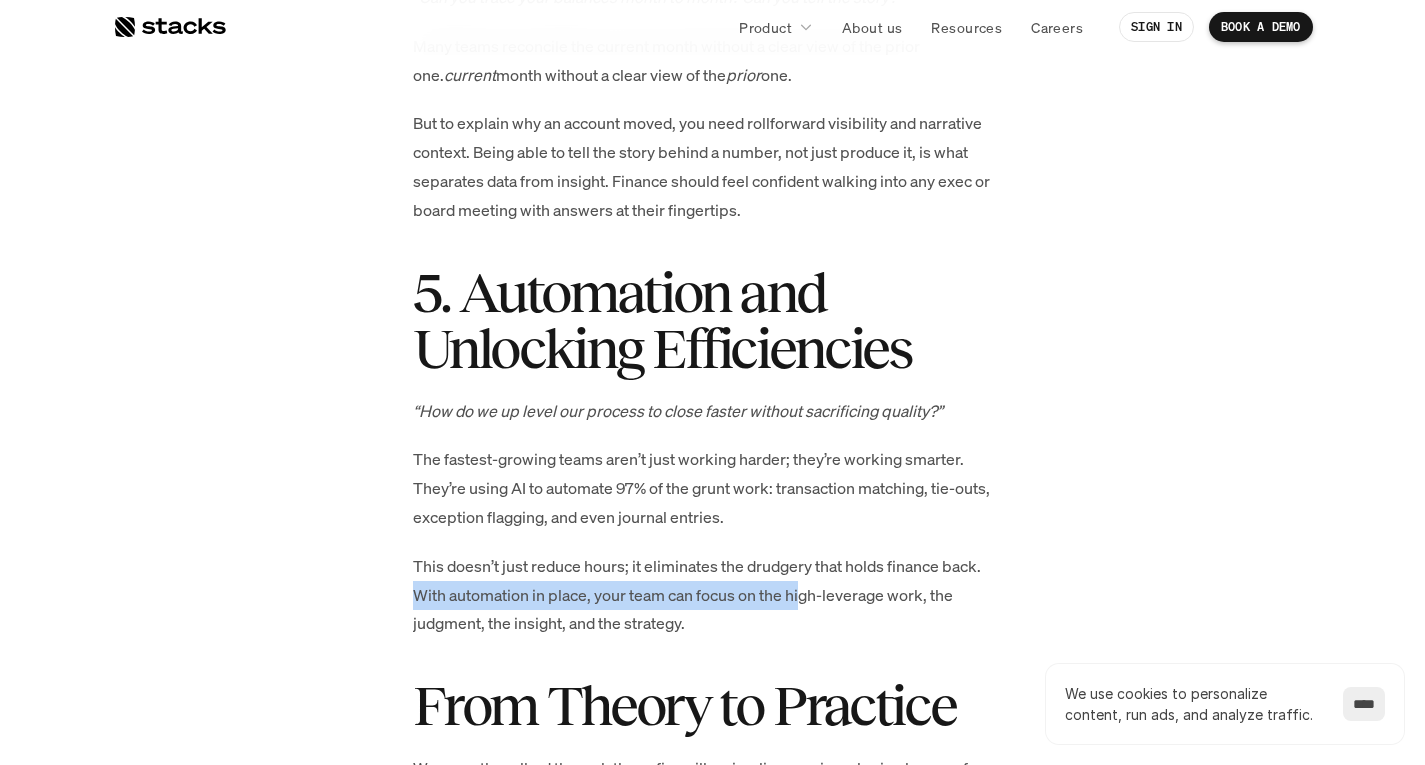 drag, startPoint x: 415, startPoint y: 563, endPoint x: 808, endPoint y: 564, distance: 393.00128 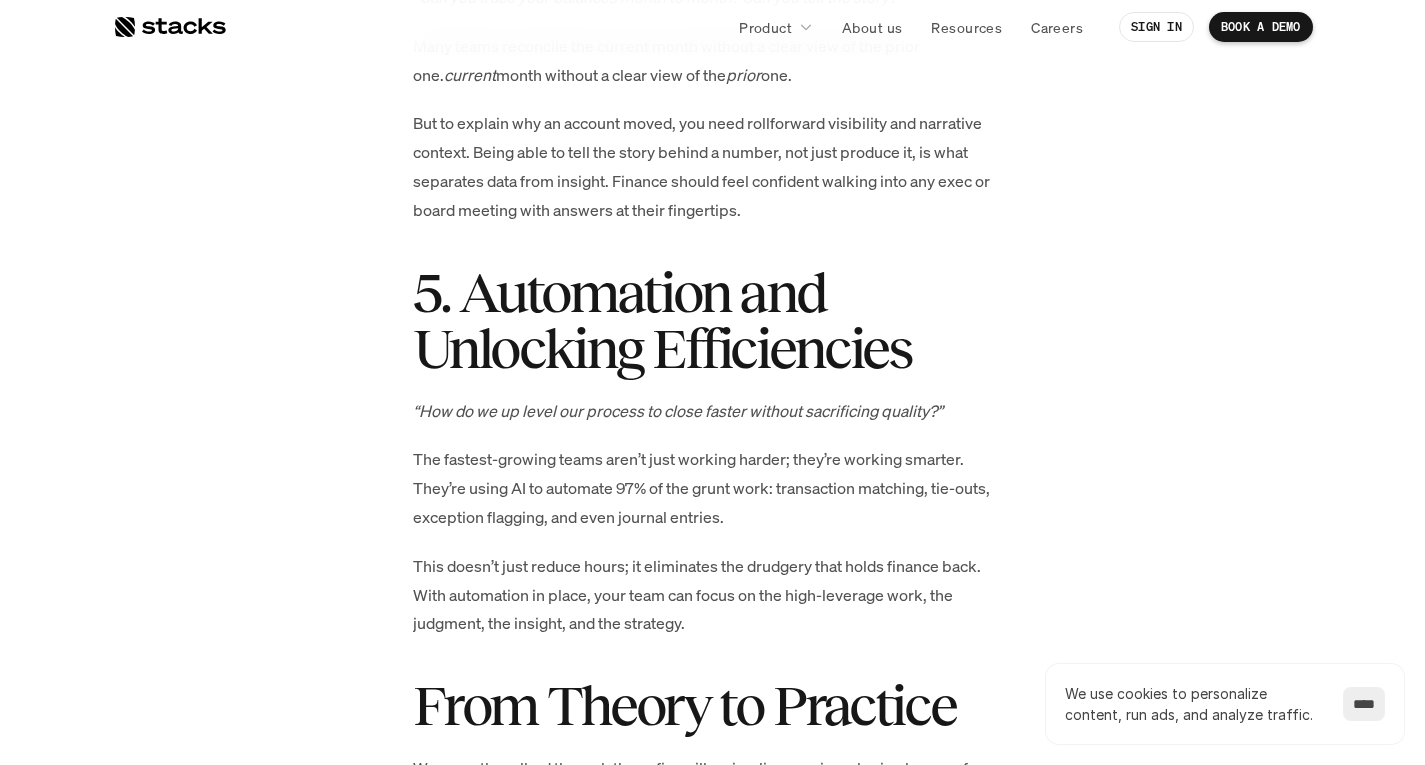 click on "This doesn’t just reduce hours; it eliminates the drudgery that holds finance back. With automation in place, your team can focus on the high-leverage work, the judgment, the insight, and the strategy." at bounding box center (713, 595) 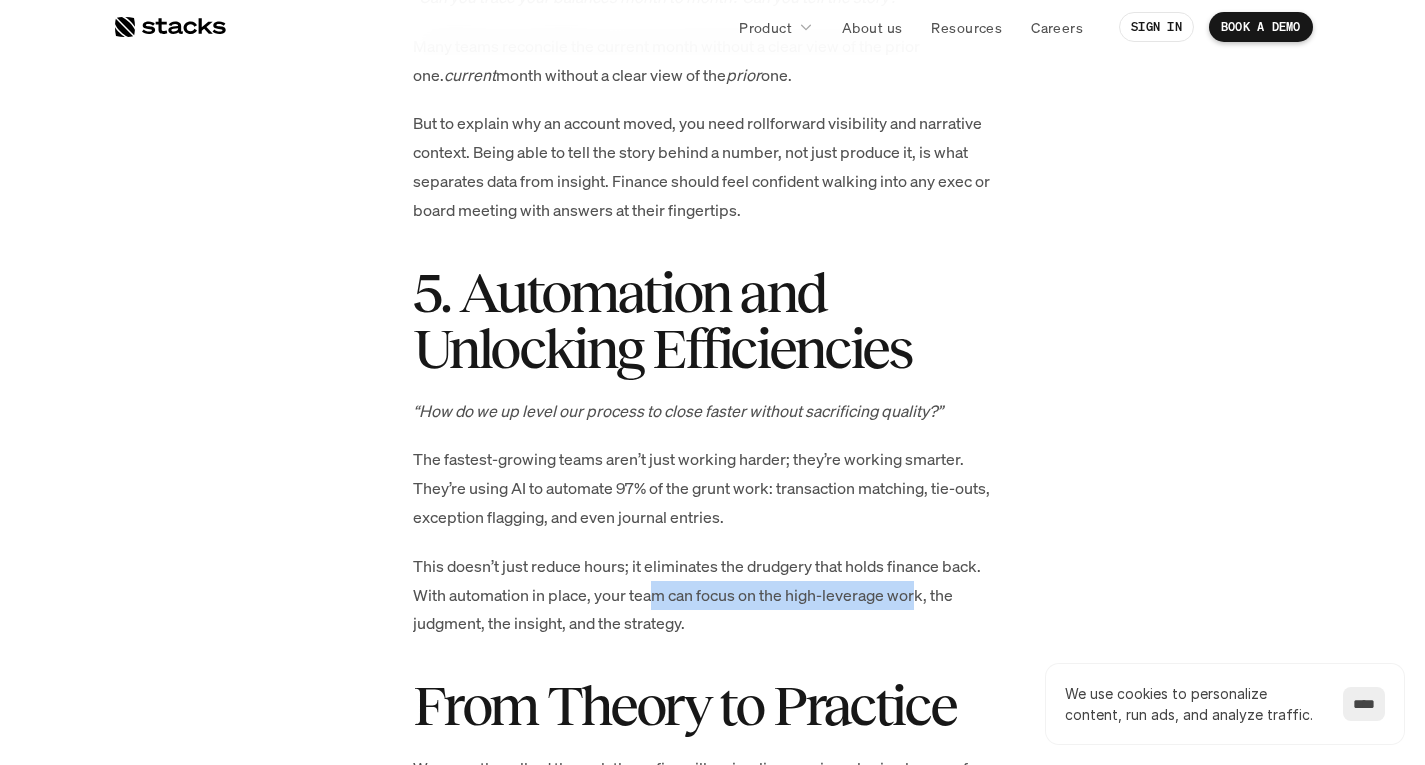 drag, startPoint x: 731, startPoint y: 569, endPoint x: 917, endPoint y: 569, distance: 186 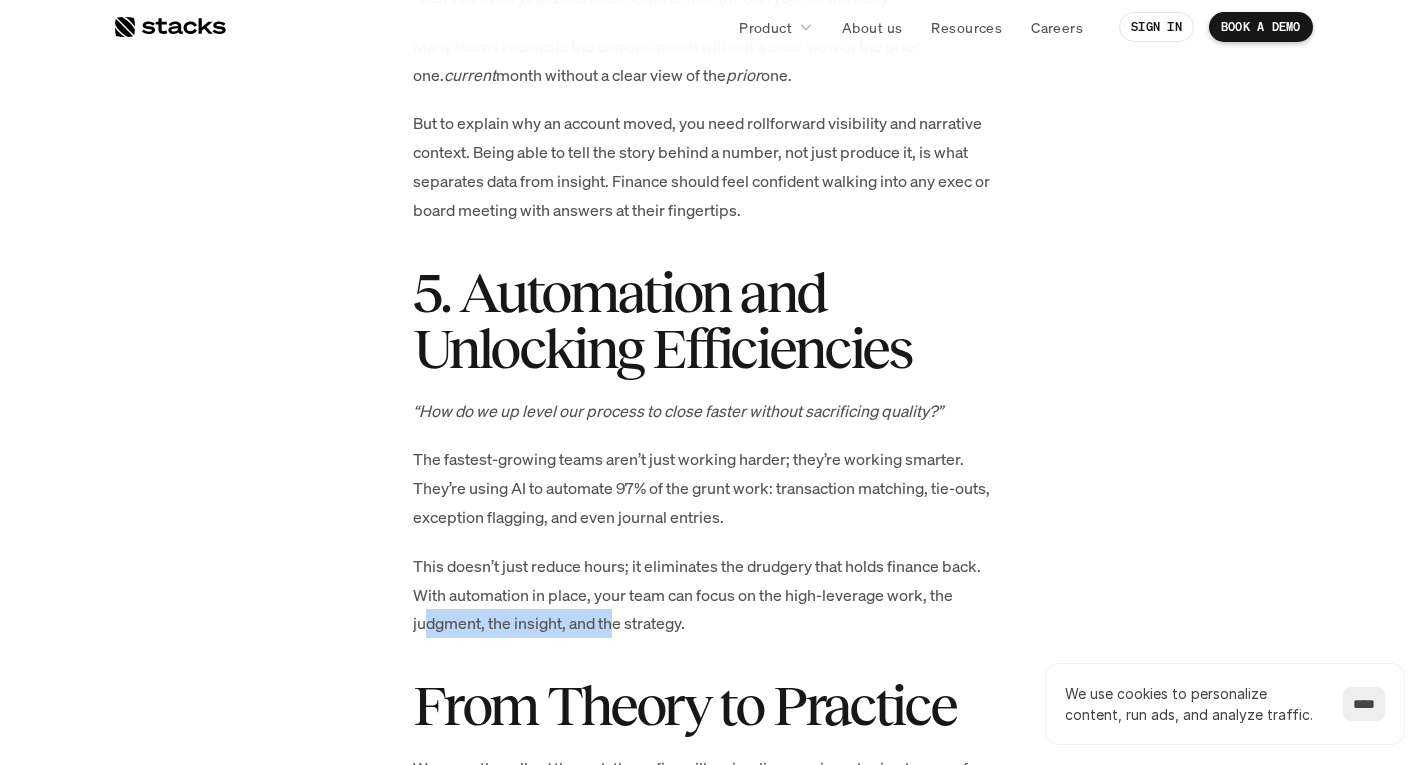 drag, startPoint x: 614, startPoint y: 591, endPoint x: 625, endPoint y: 584, distance: 13.038404 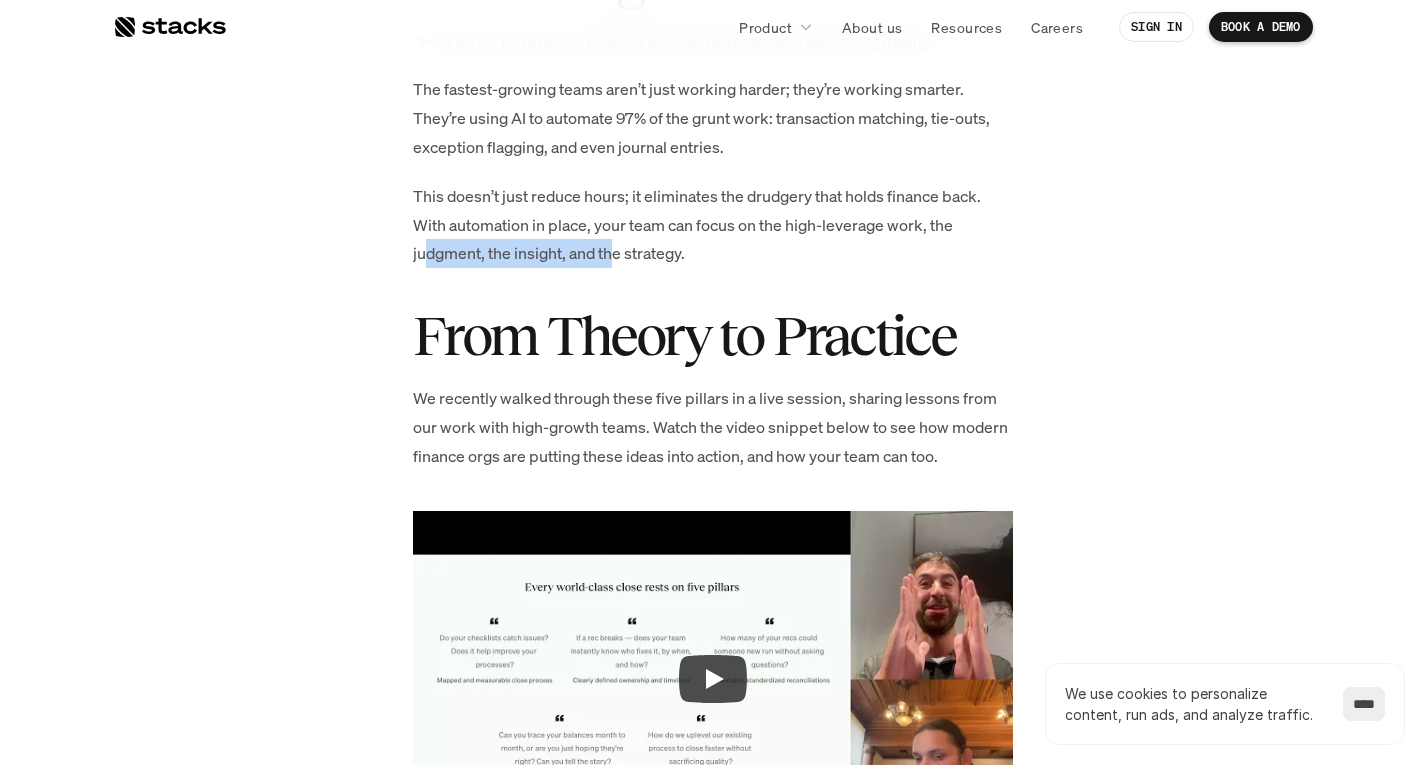 scroll, scrollTop: 3400, scrollLeft: 0, axis: vertical 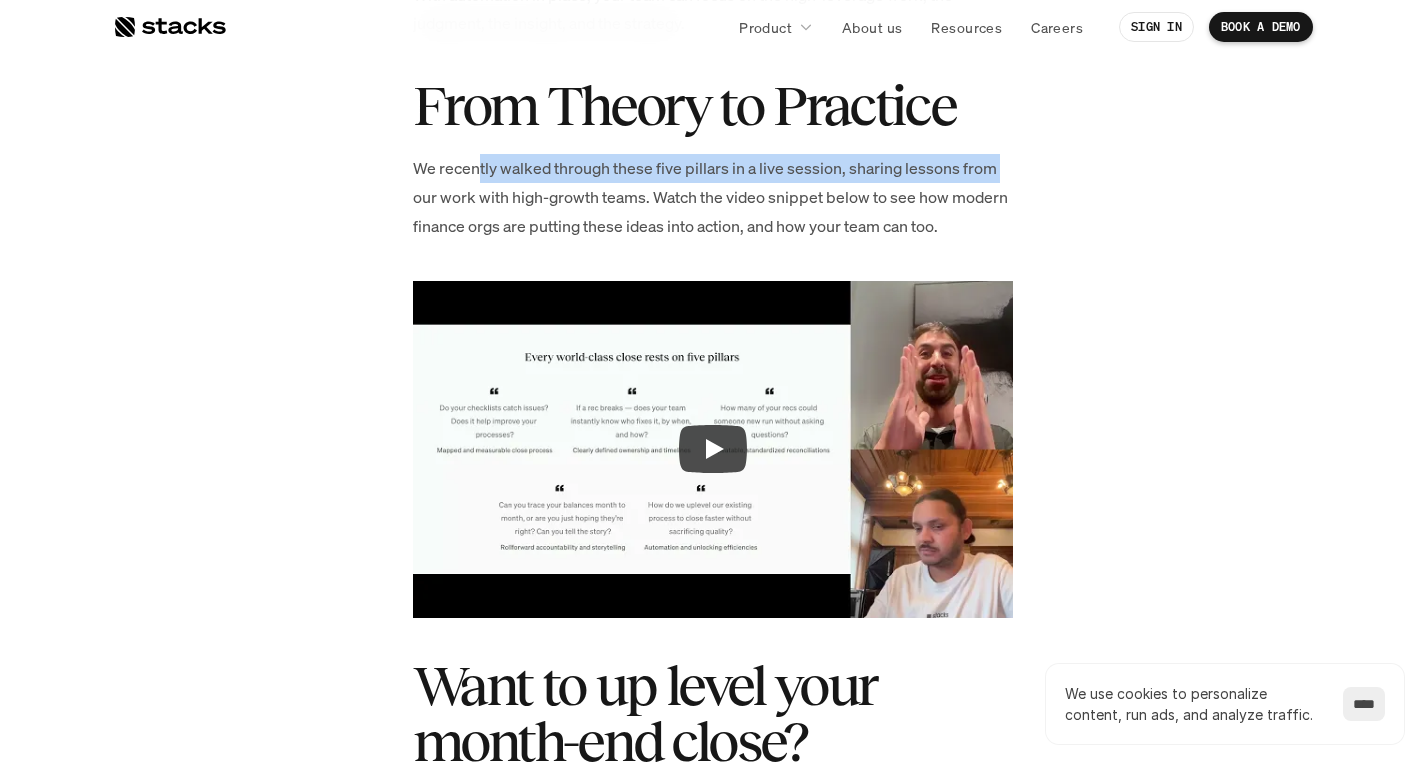 drag, startPoint x: 580, startPoint y: 146, endPoint x: 1033, endPoint y: 153, distance: 453.05408 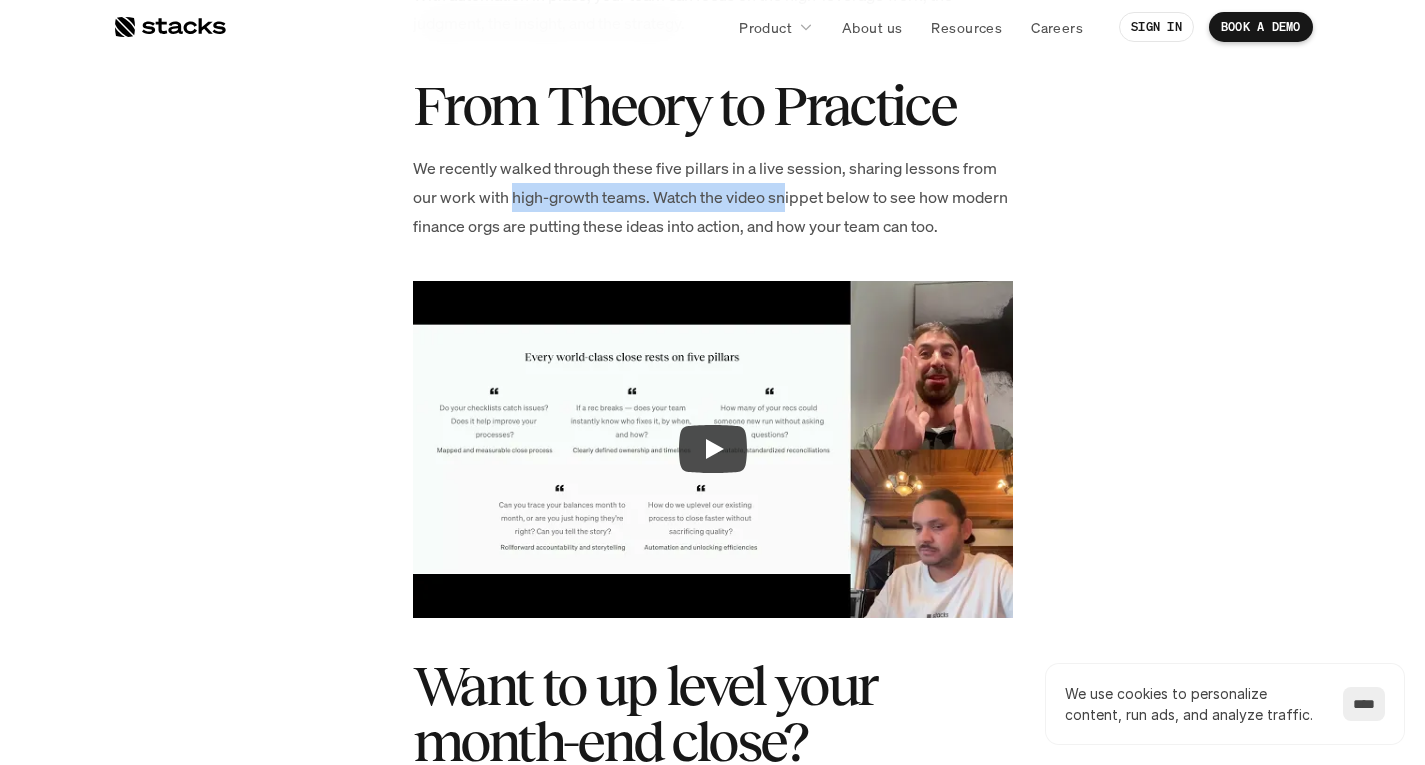 drag, startPoint x: 510, startPoint y: 166, endPoint x: 786, endPoint y: 170, distance: 276.029 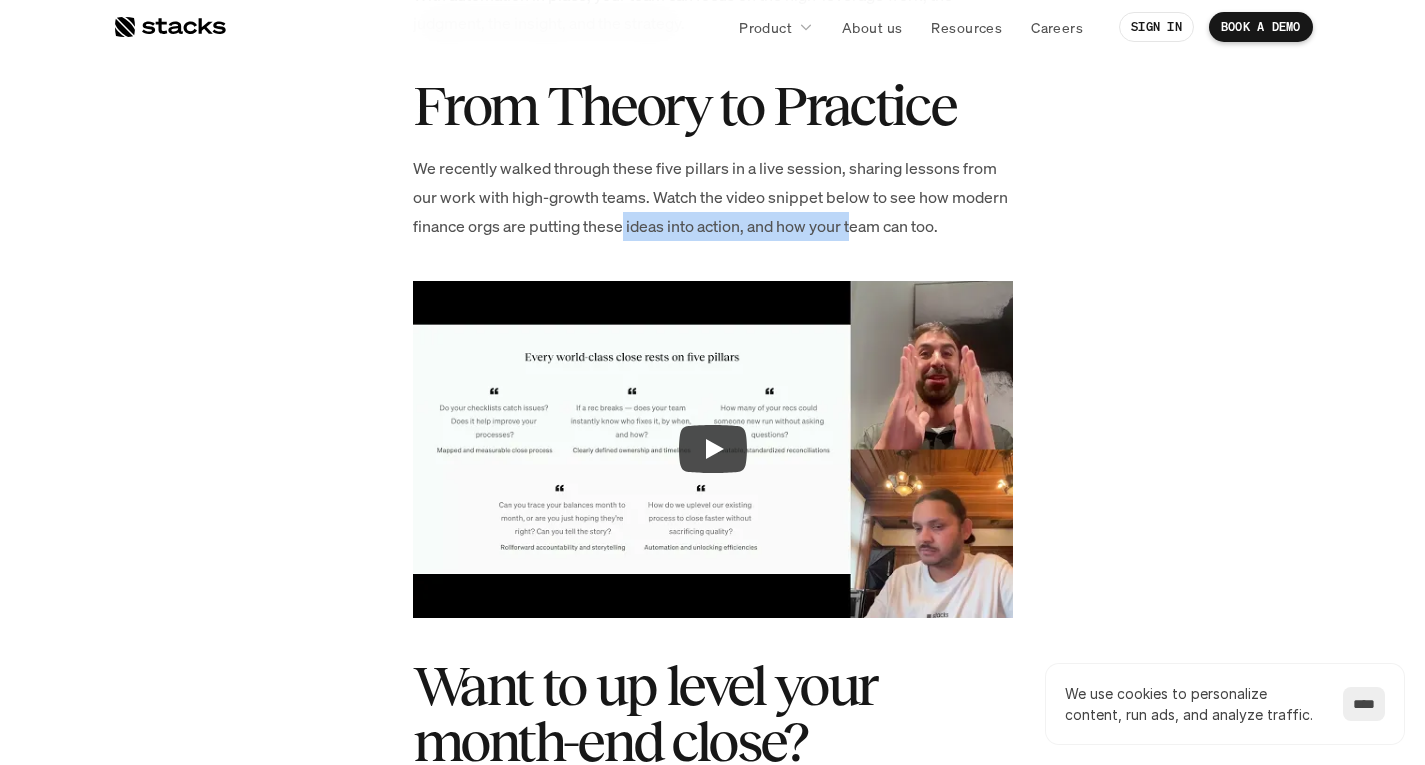 drag, startPoint x: 723, startPoint y: 198, endPoint x: 858, endPoint y: 198, distance: 135 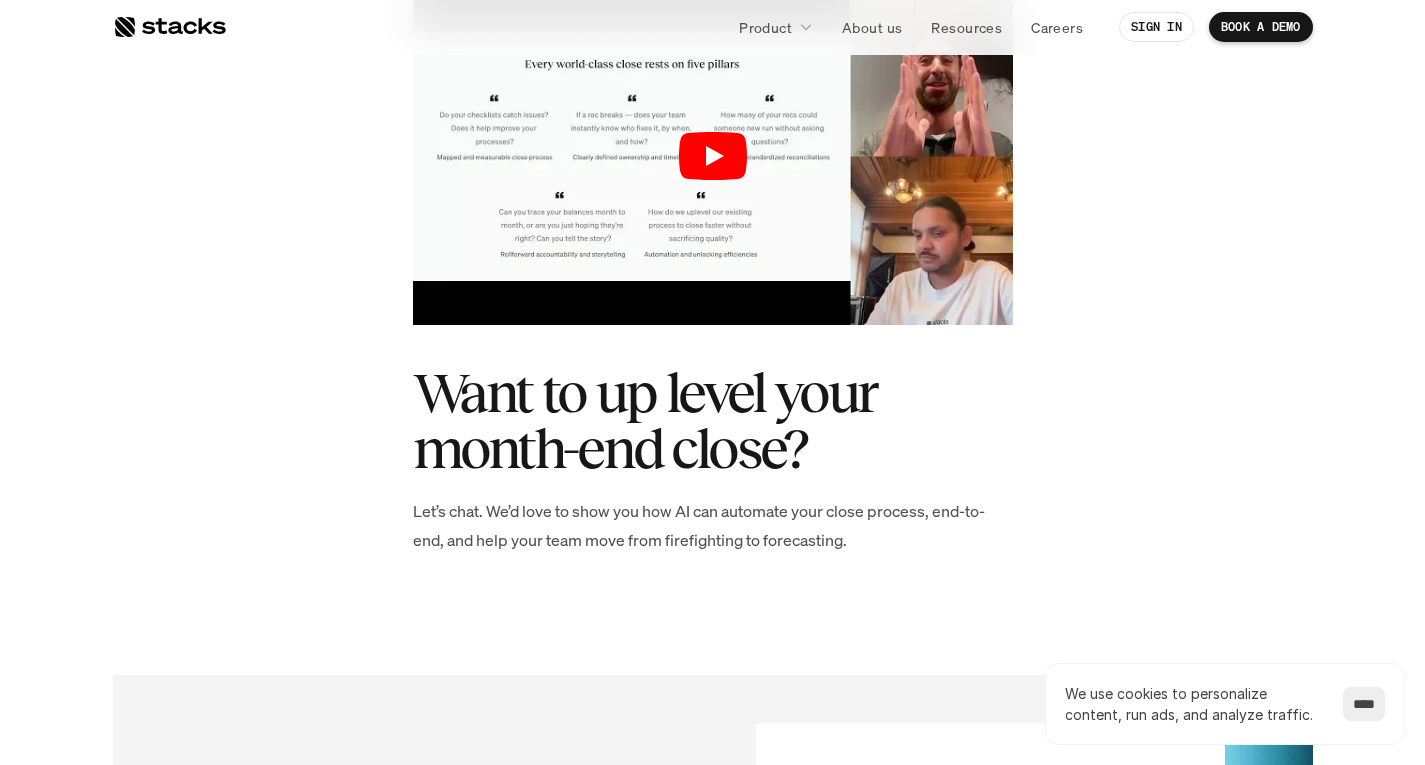 scroll, scrollTop: 3800, scrollLeft: 0, axis: vertical 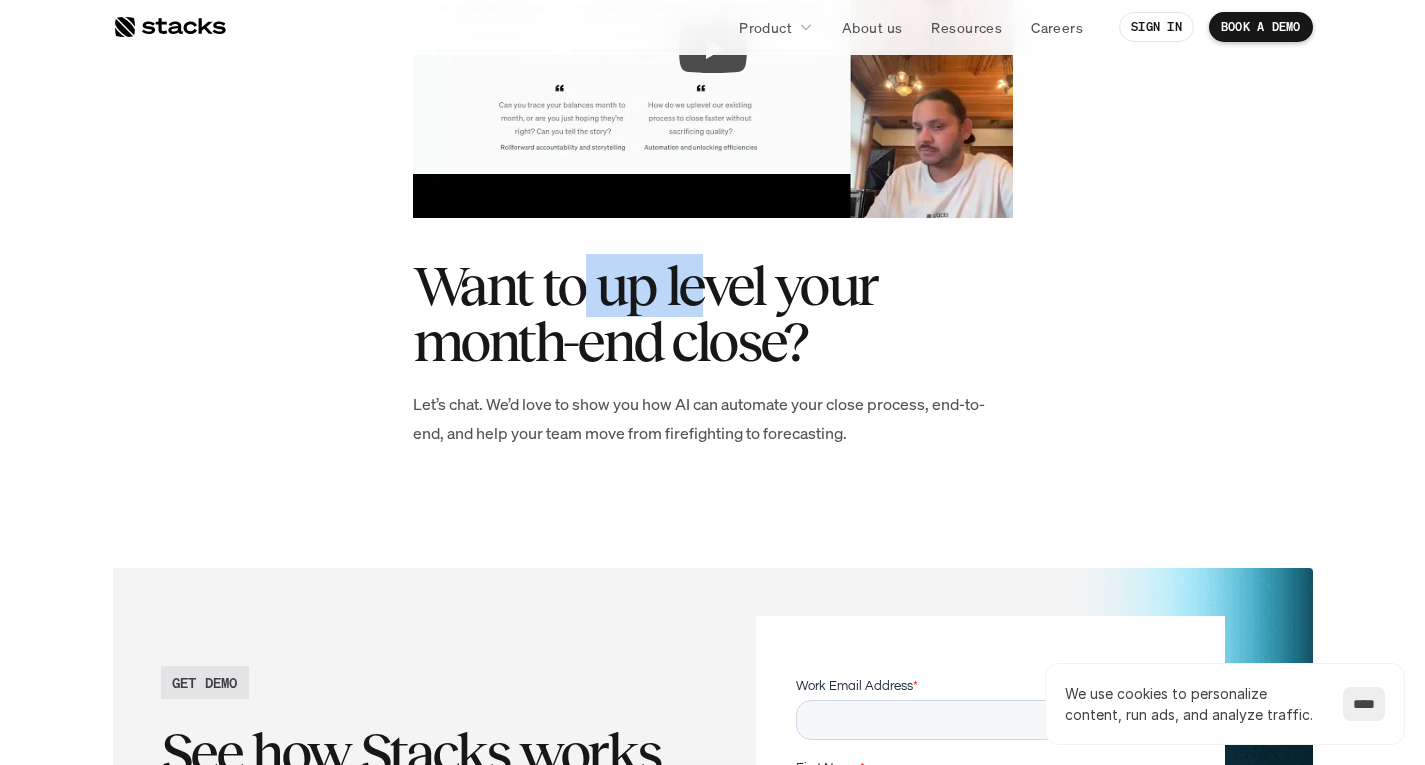 drag, startPoint x: 631, startPoint y: 257, endPoint x: 633, endPoint y: 271, distance: 14.142136 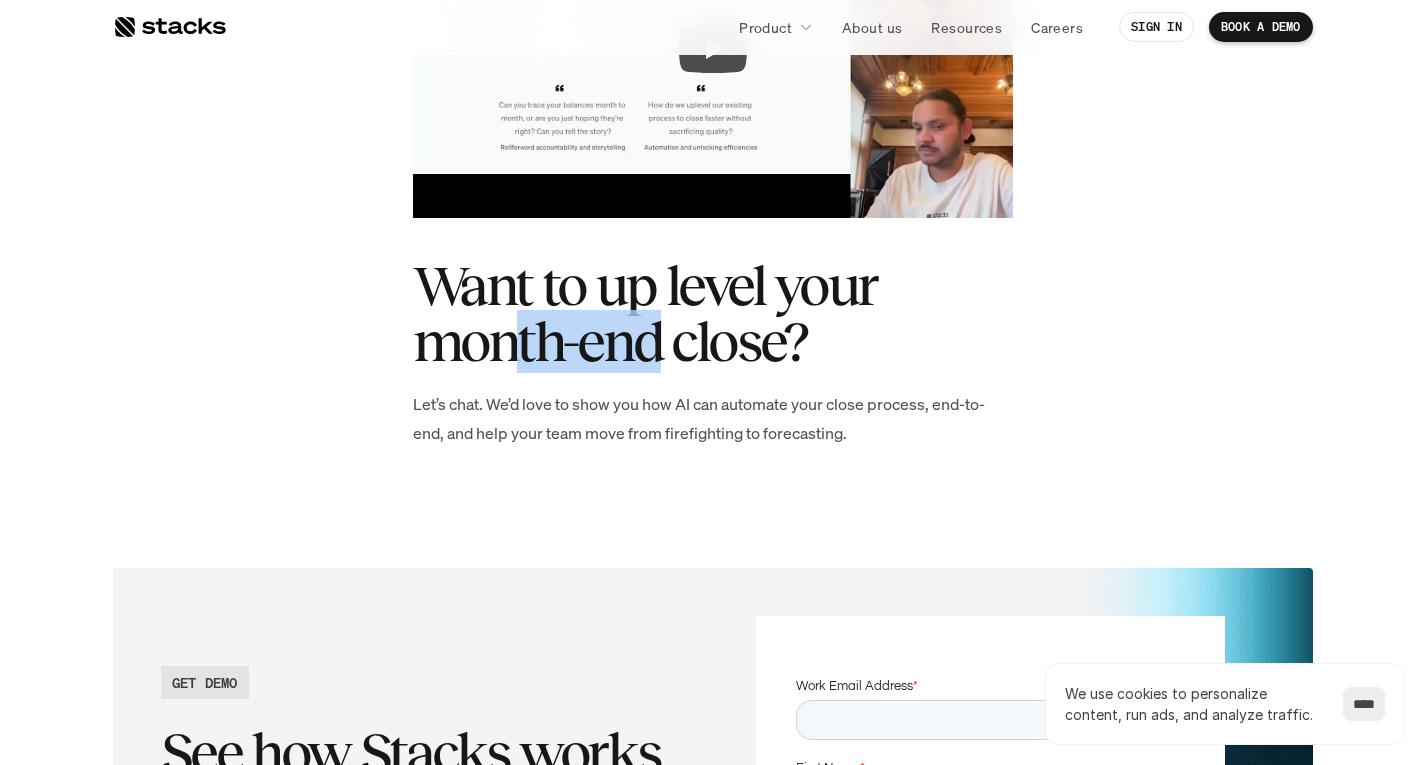 click on "Want to up level your month-end close?" at bounding box center [713, 314] 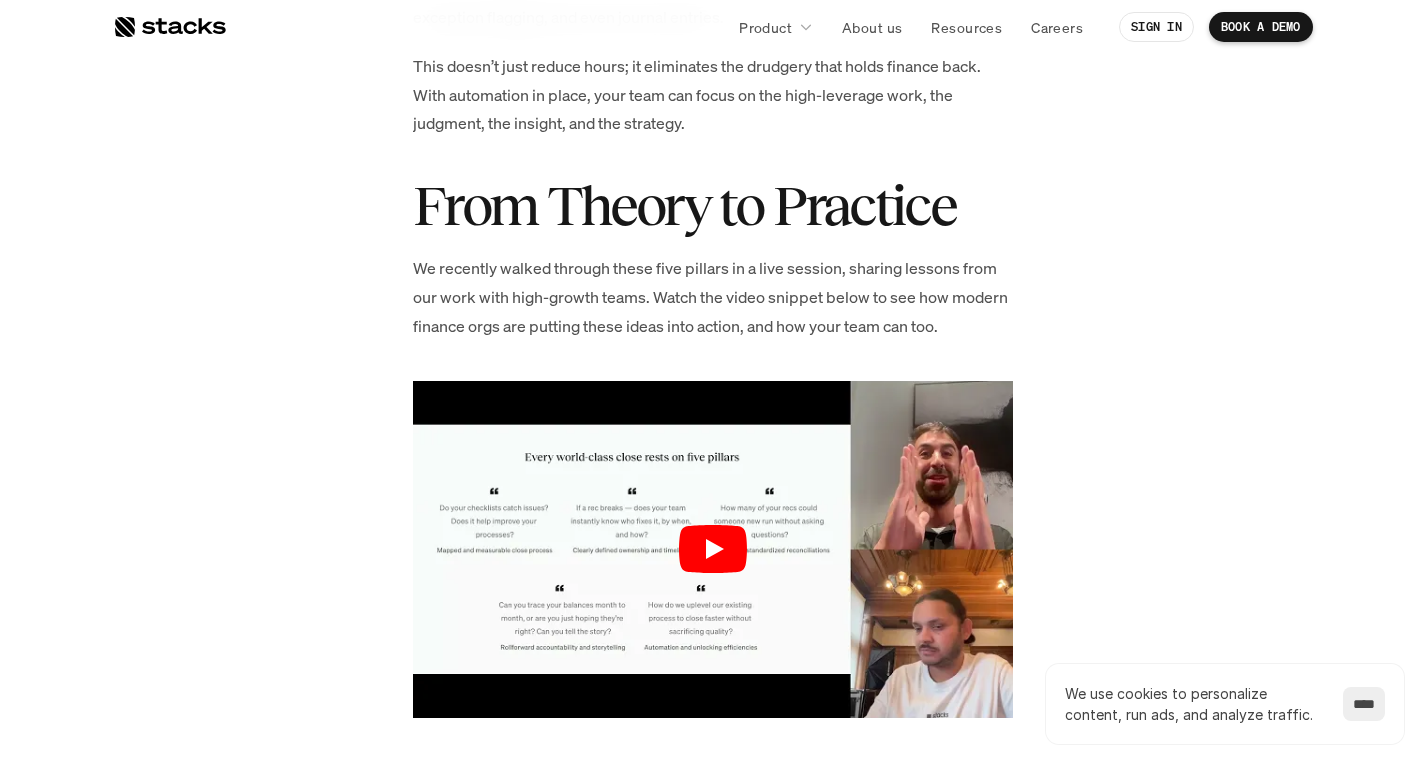 click at bounding box center [713, 550] 